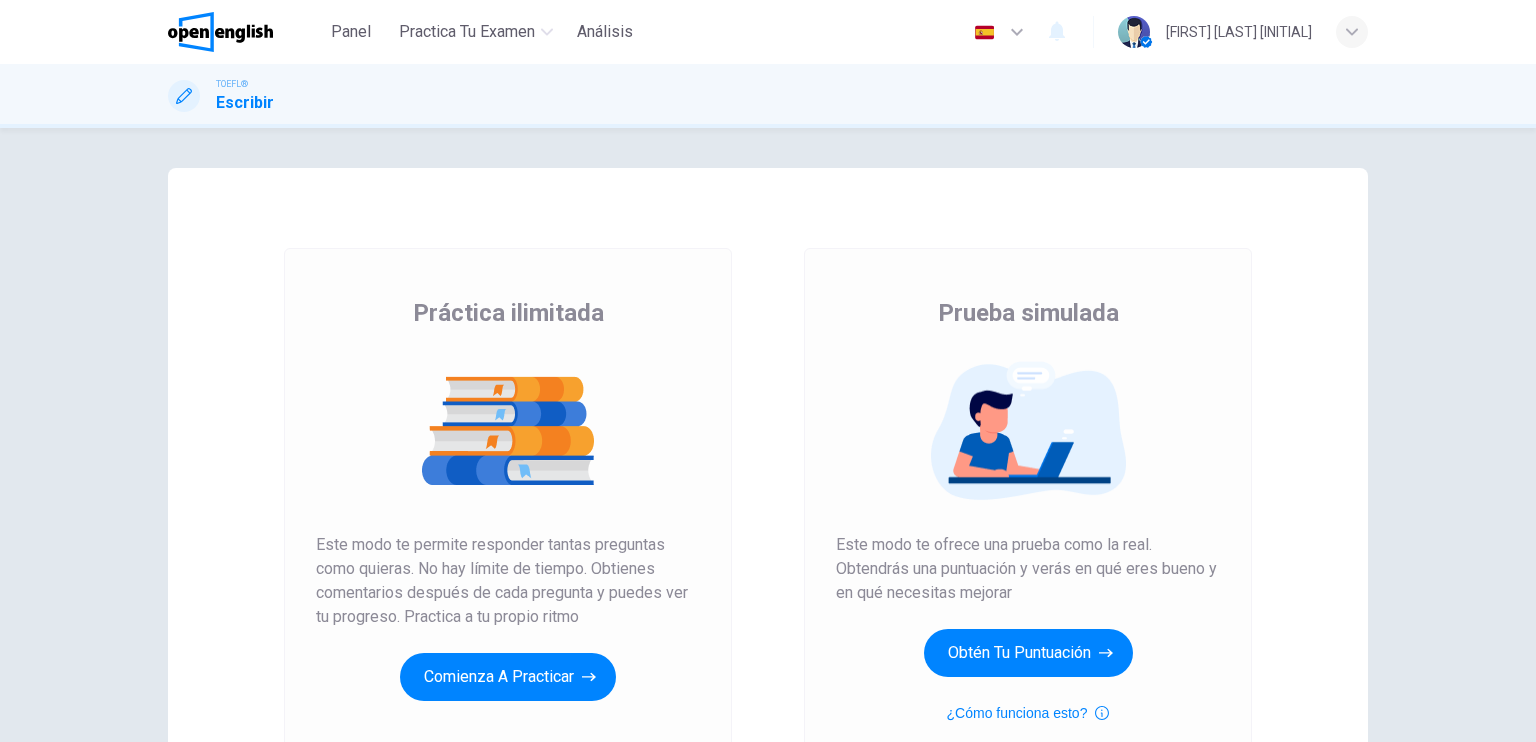 scroll, scrollTop: 0, scrollLeft: 0, axis: both 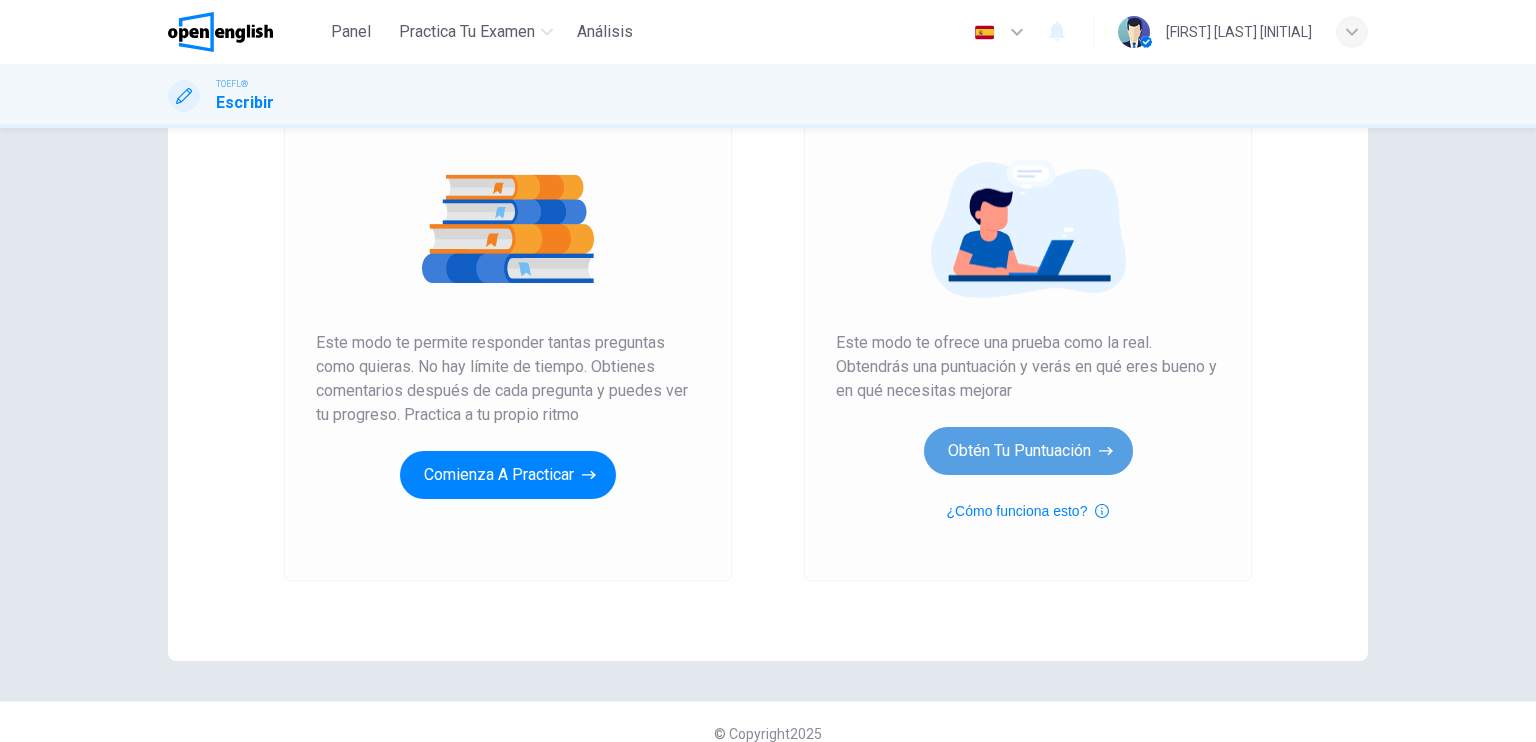 click on "Obtén tu puntuación" at bounding box center [508, 475] 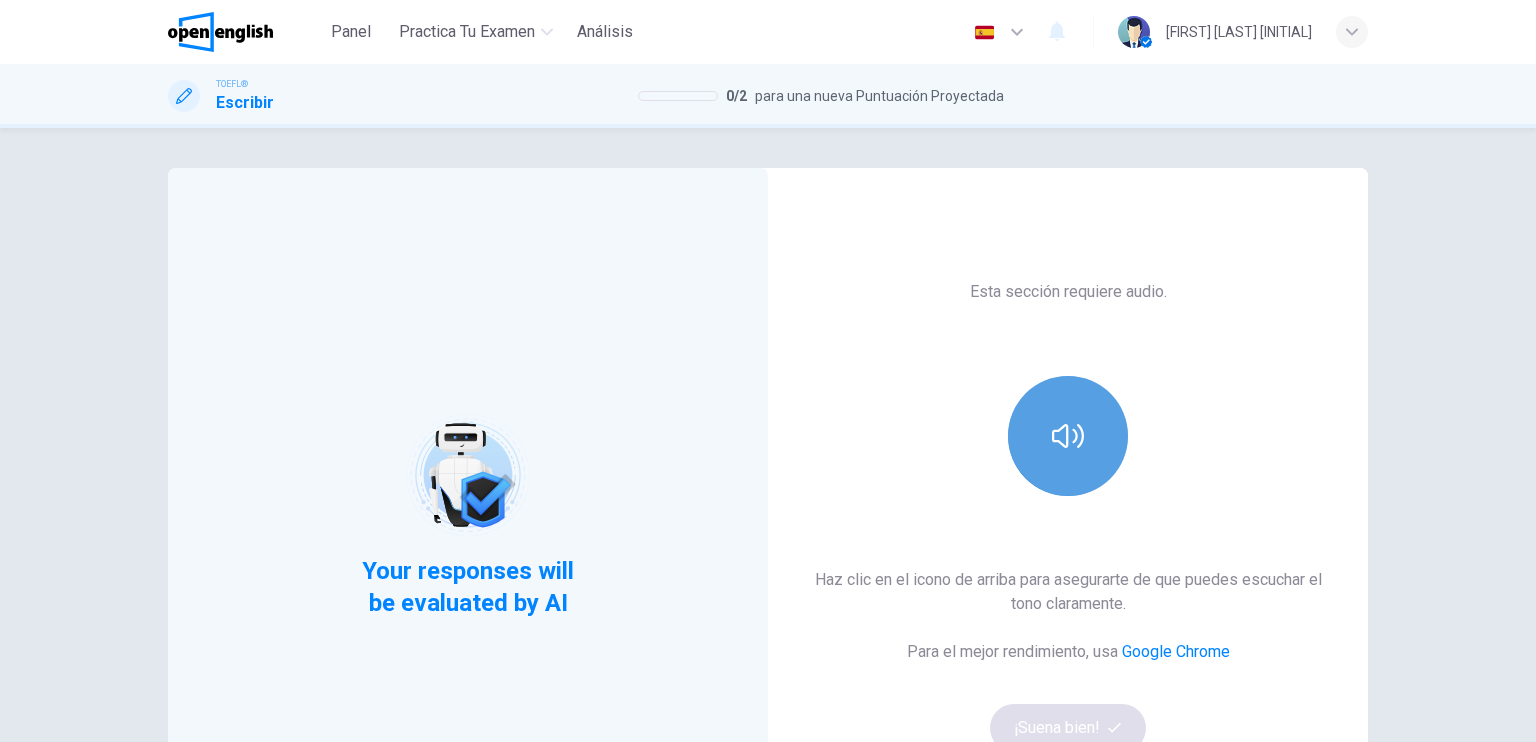 click at bounding box center (1068, 436) 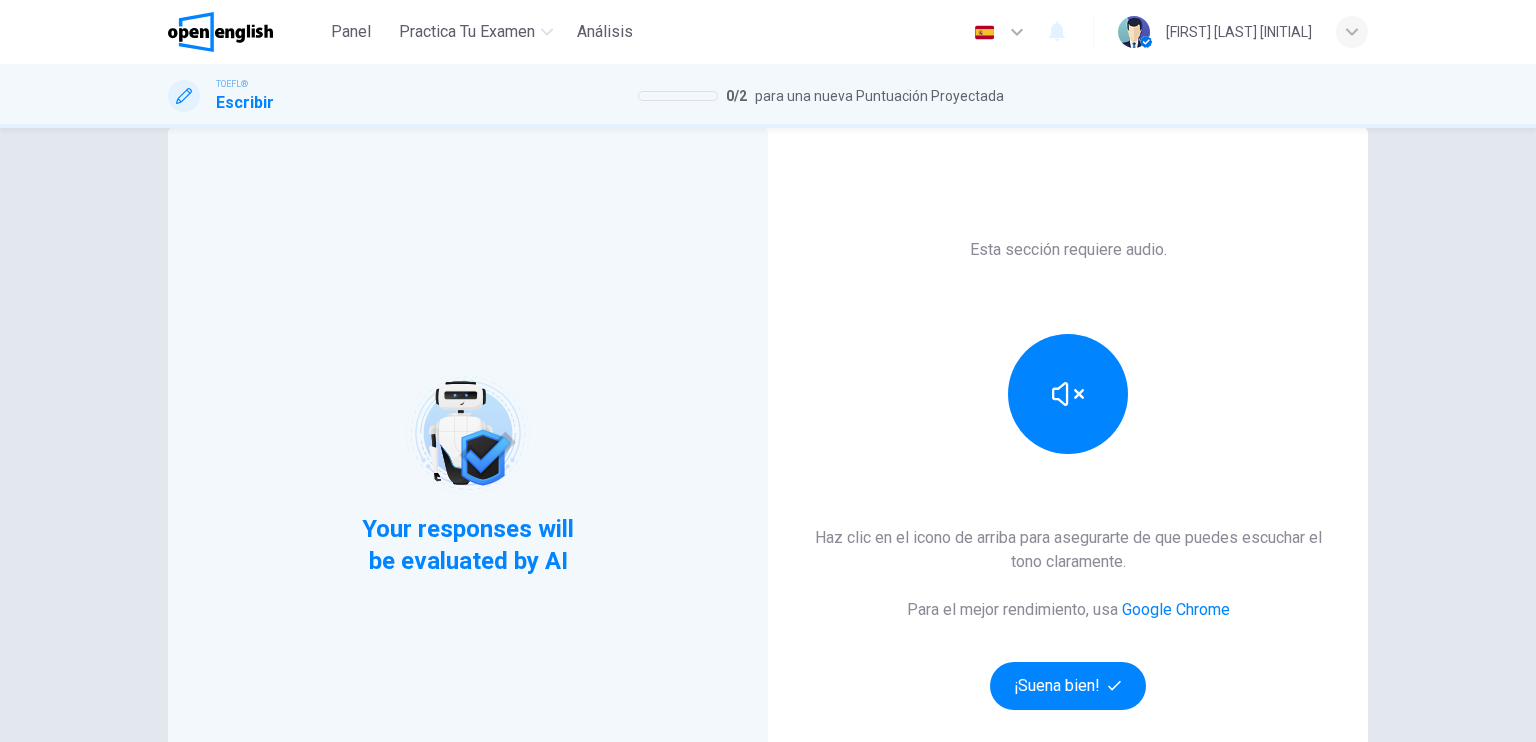 scroll, scrollTop: 40, scrollLeft: 0, axis: vertical 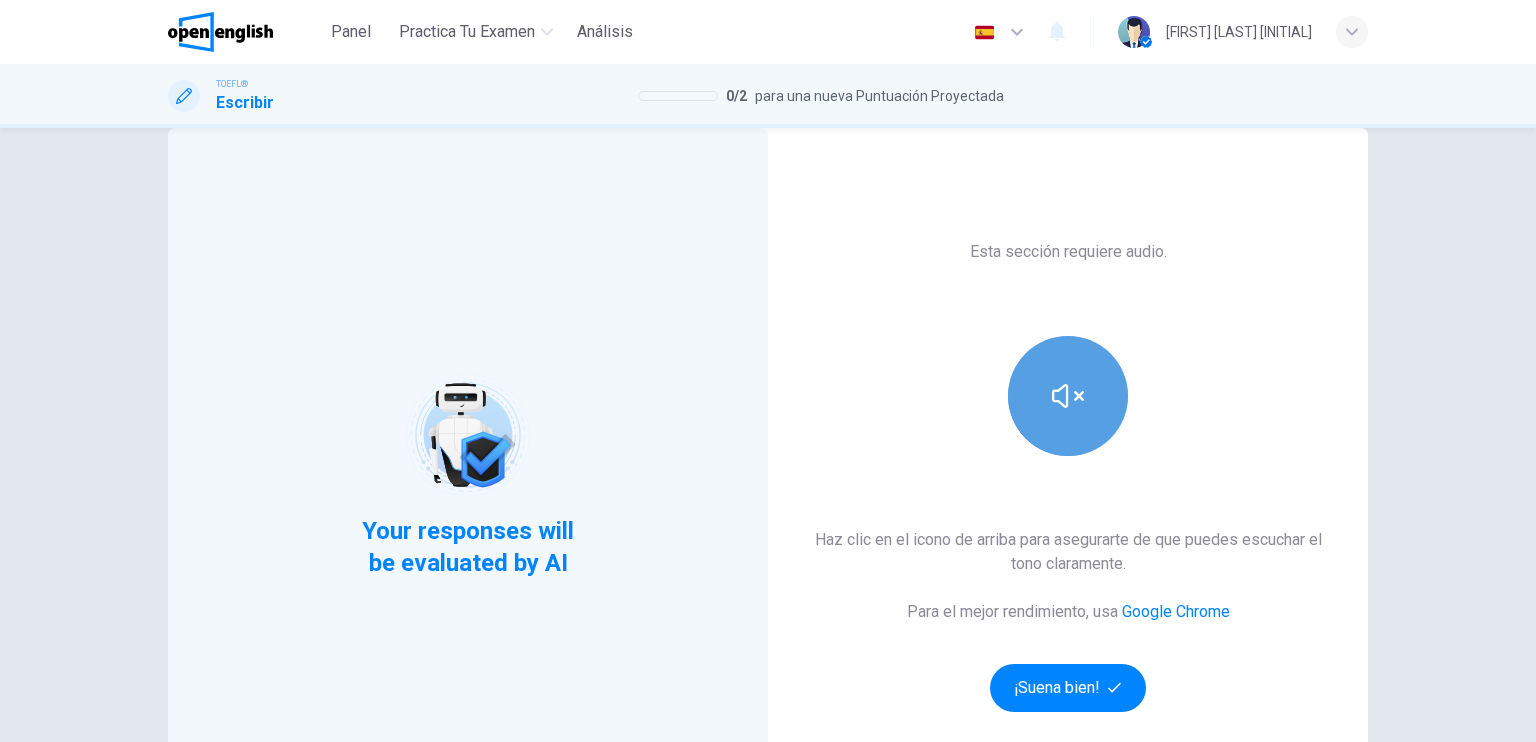 click at bounding box center (1068, 396) 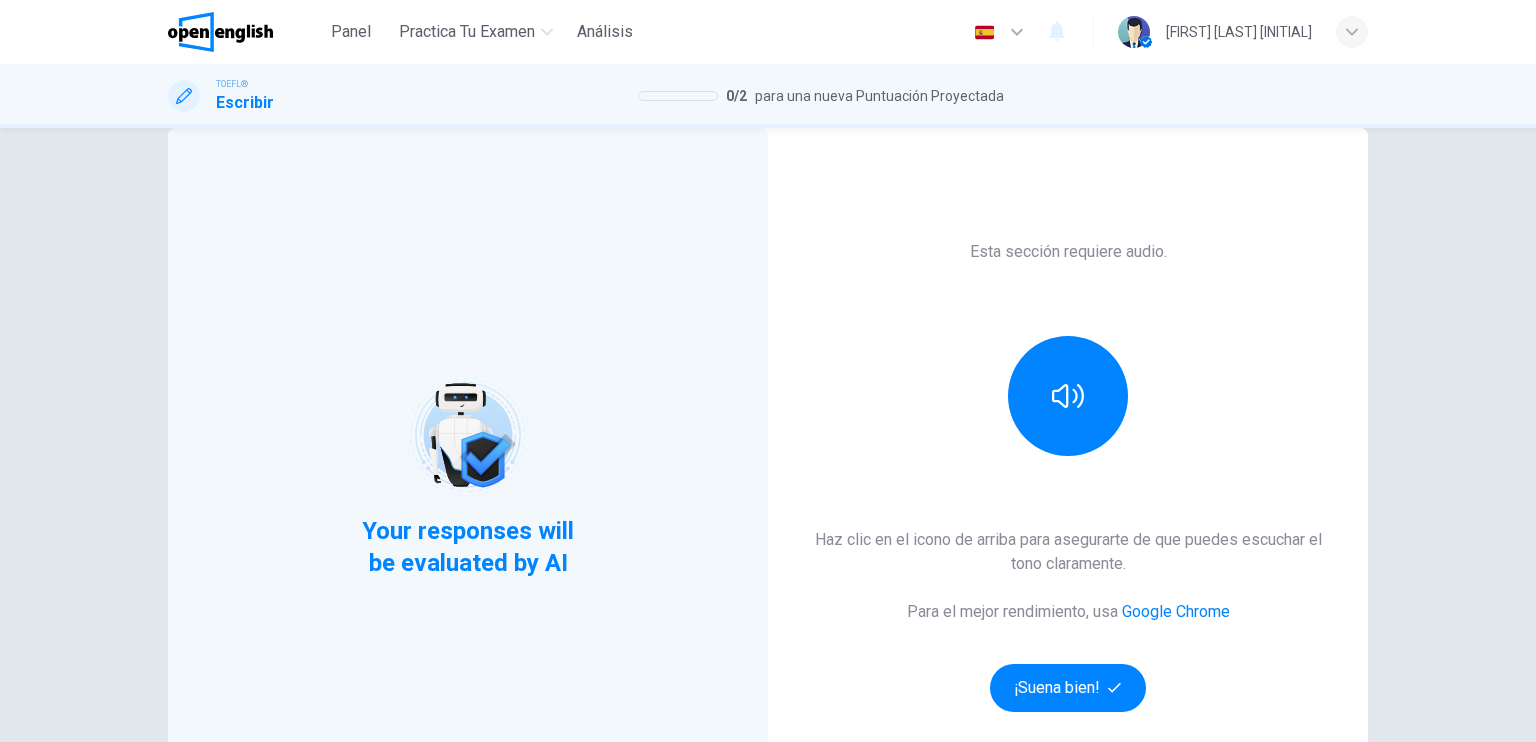 click on "Esta sección requiere audio. Haz clic en el icono de arriba para asegurarte de que puedes escuchar el tono claramente. Para el mejor rendimiento, usa   Google Chrome ¡Suena bien!" at bounding box center (1068, 475) 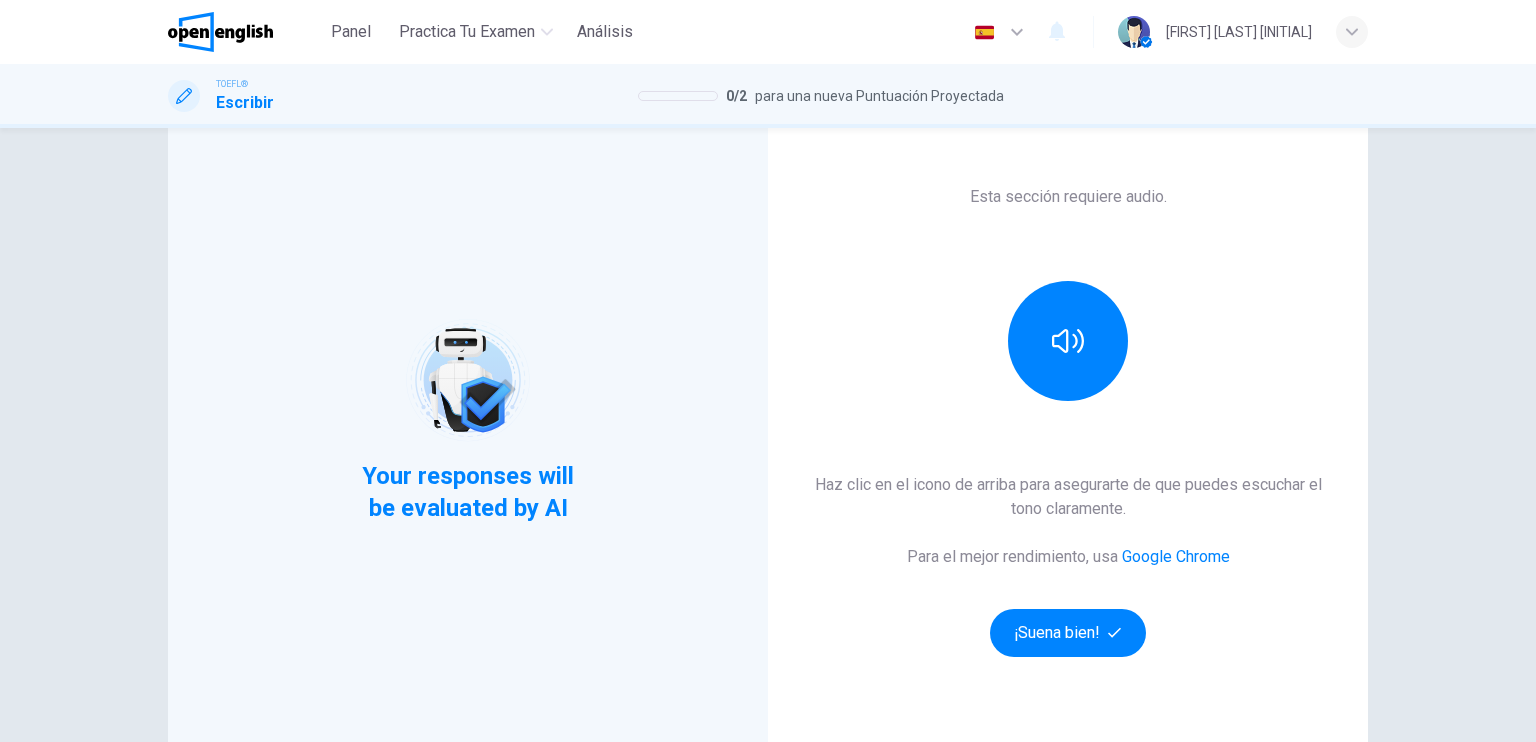 scroll, scrollTop: 92, scrollLeft: 0, axis: vertical 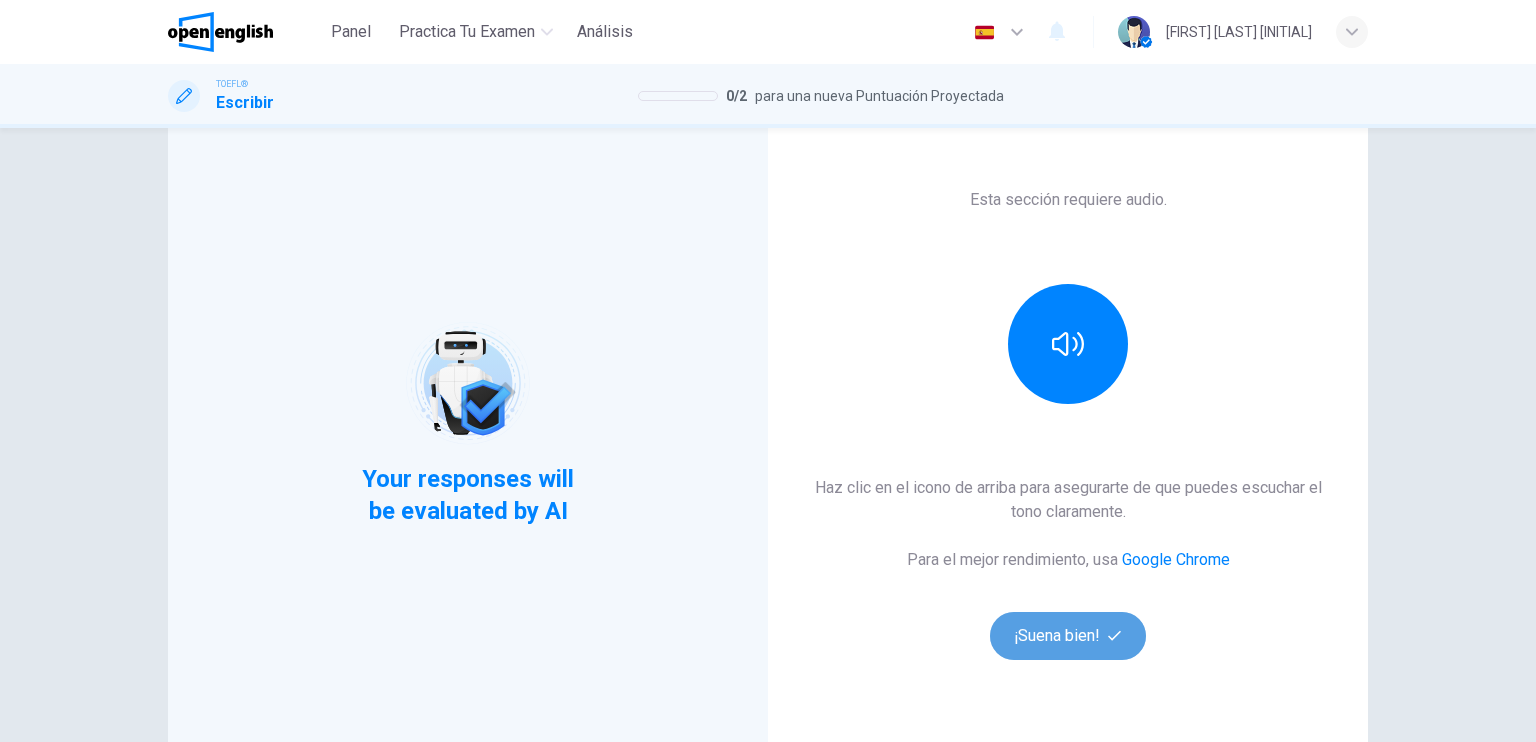 click on "¡Suena bien!" at bounding box center [1068, 636] 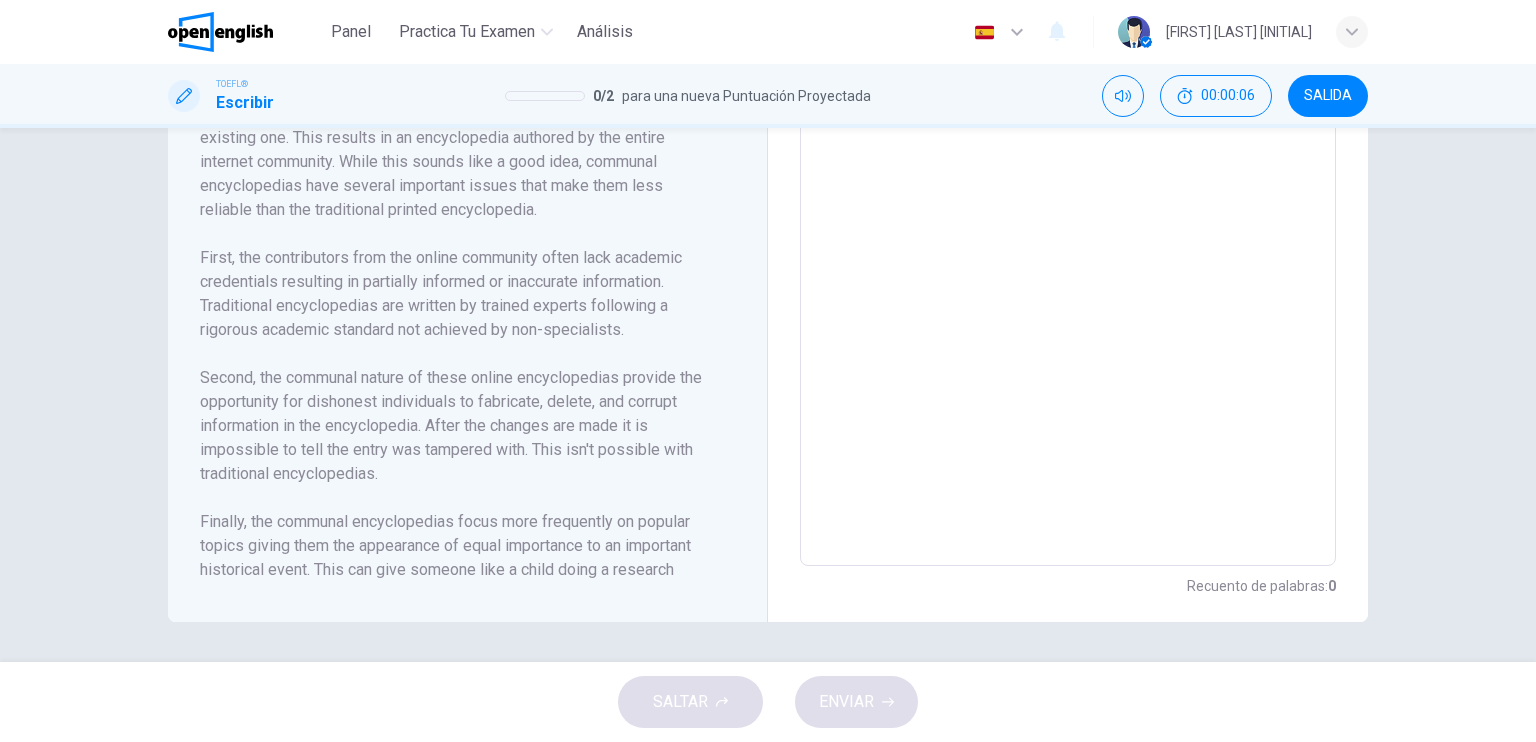 scroll, scrollTop: 610, scrollLeft: 0, axis: vertical 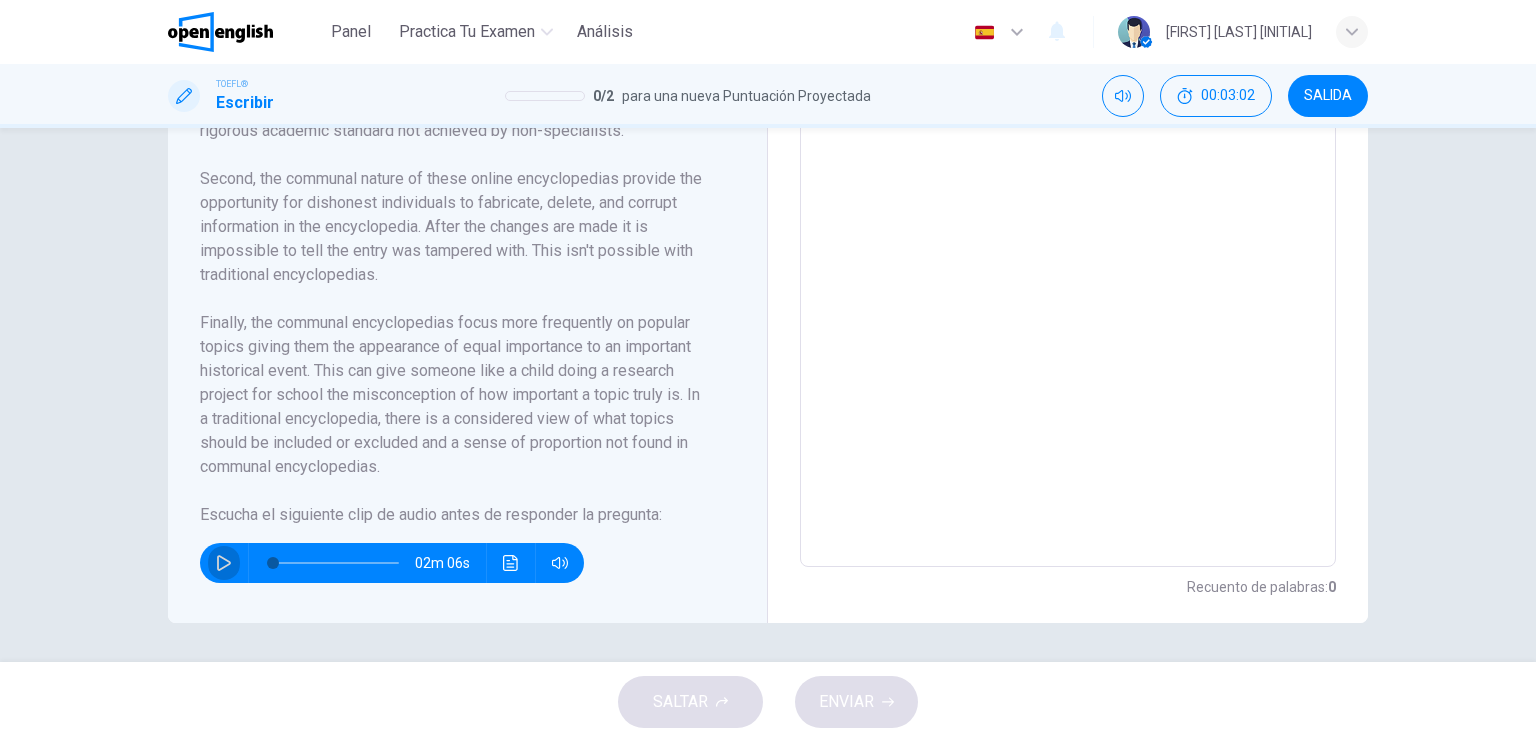 click at bounding box center (224, 563) 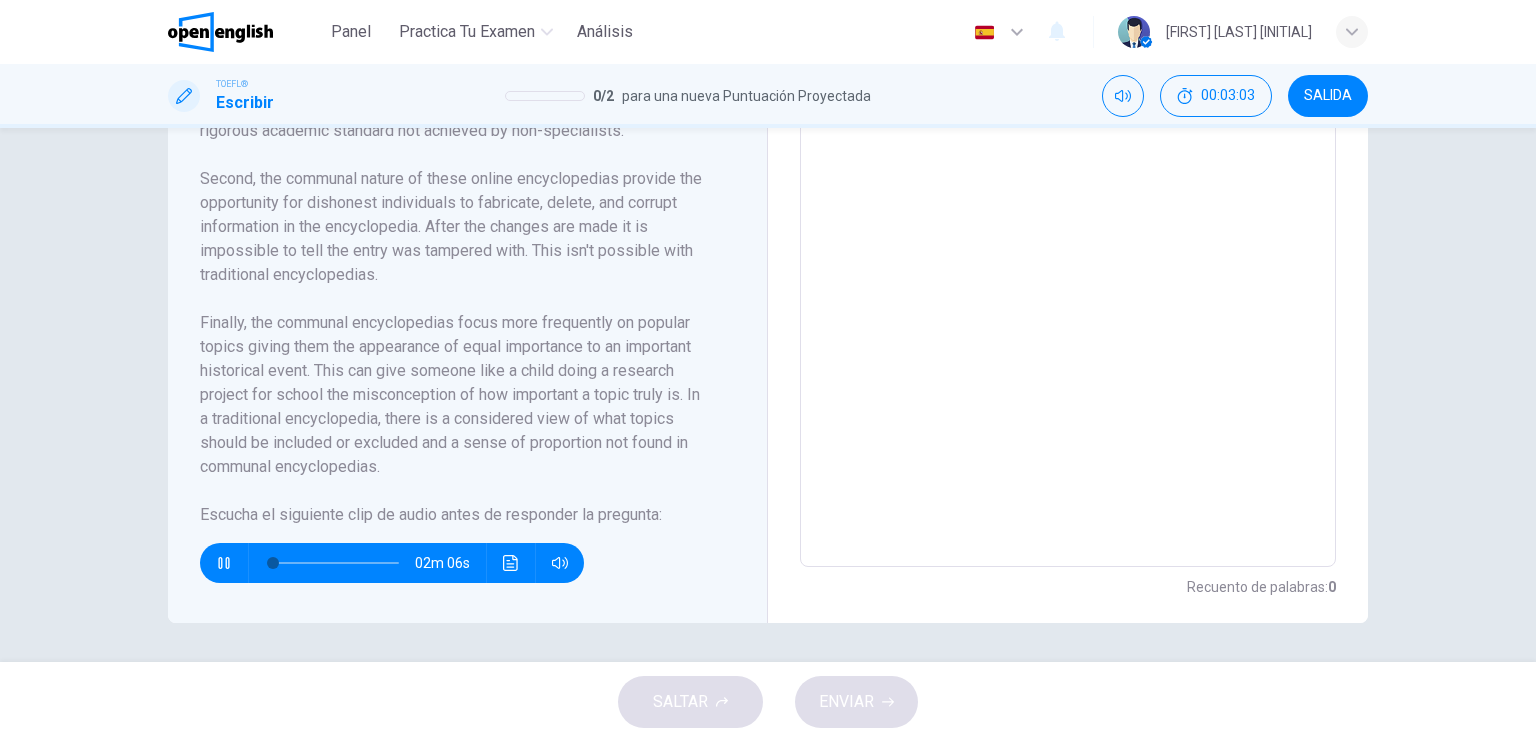 type 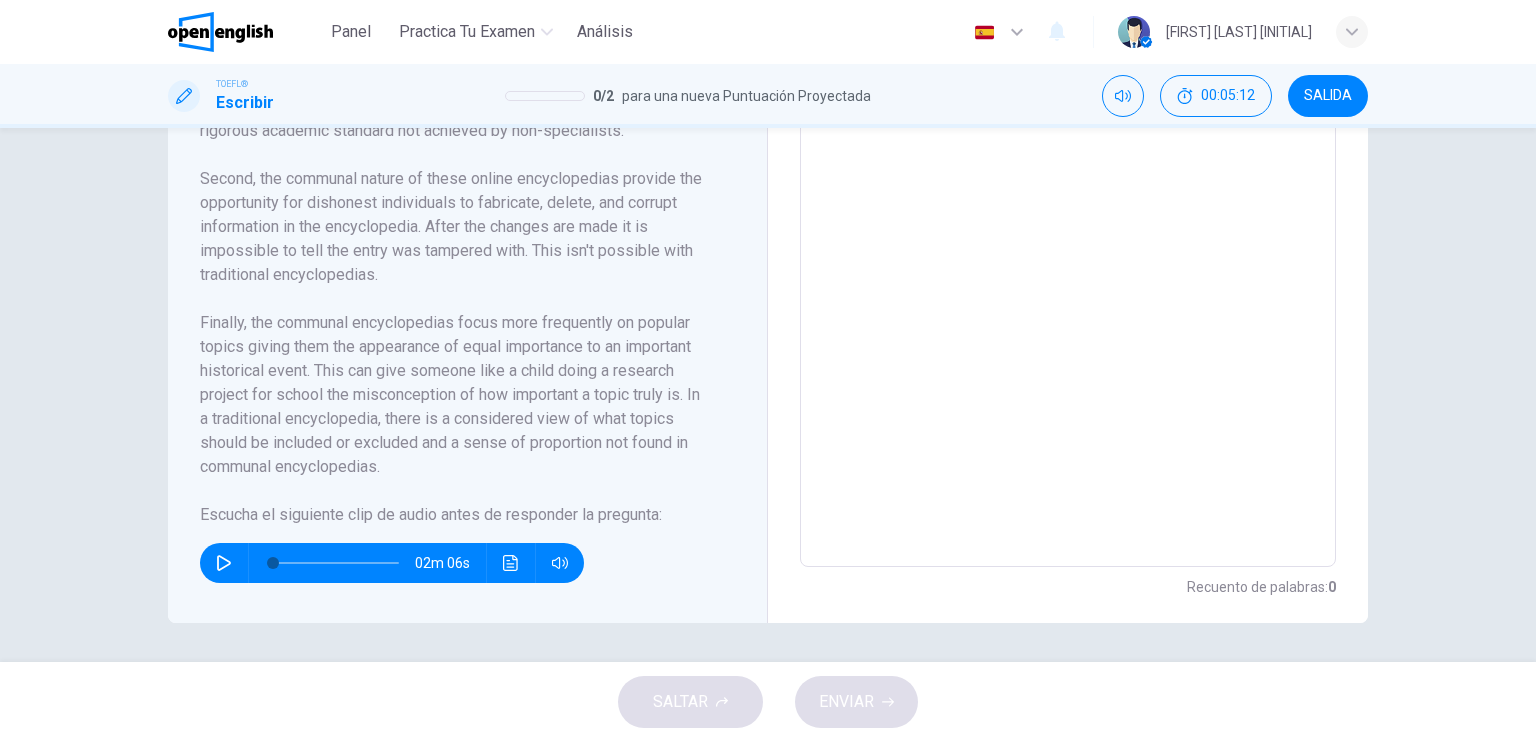 scroll, scrollTop: 374, scrollLeft: 0, axis: vertical 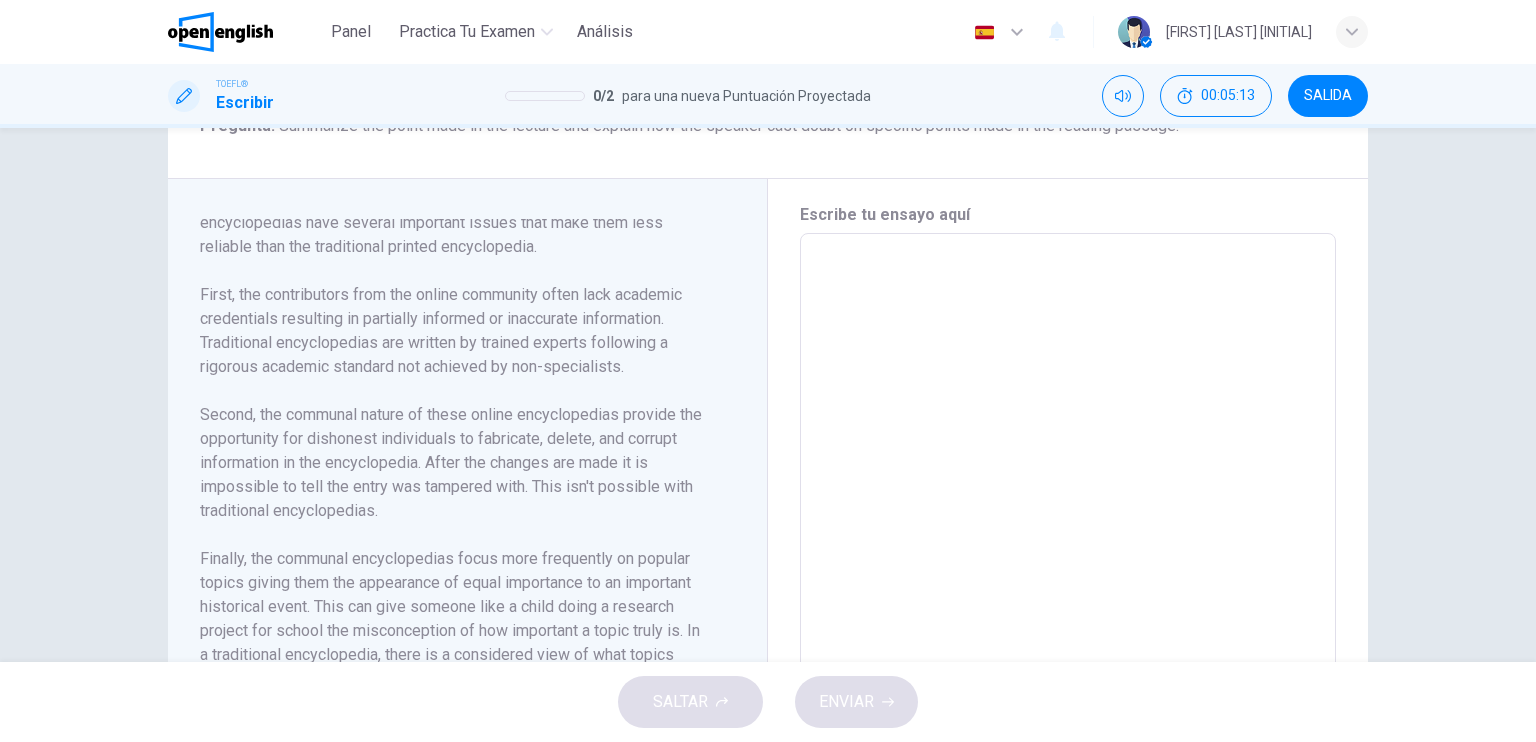 click at bounding box center (1068, 518) 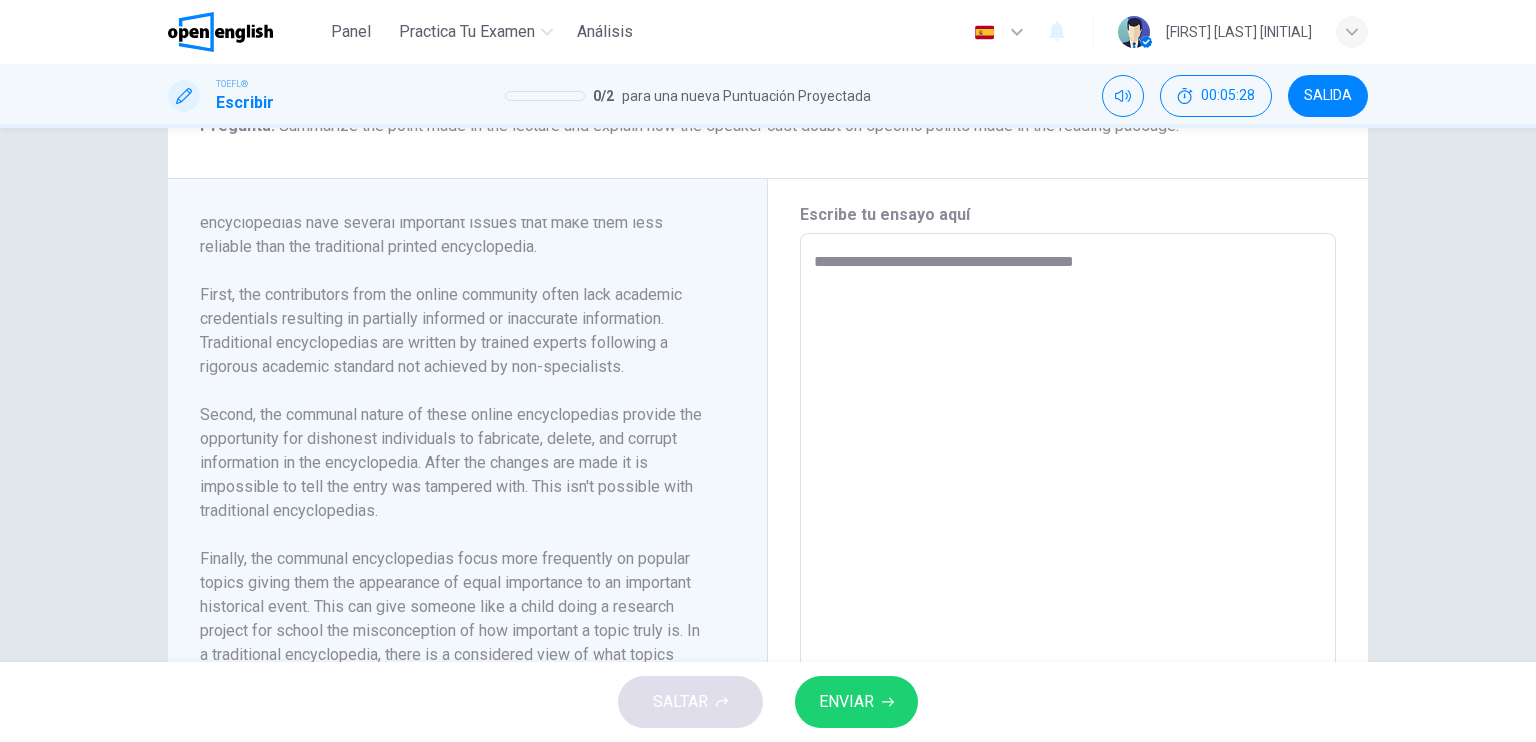 scroll, scrollTop: 0, scrollLeft: 0, axis: both 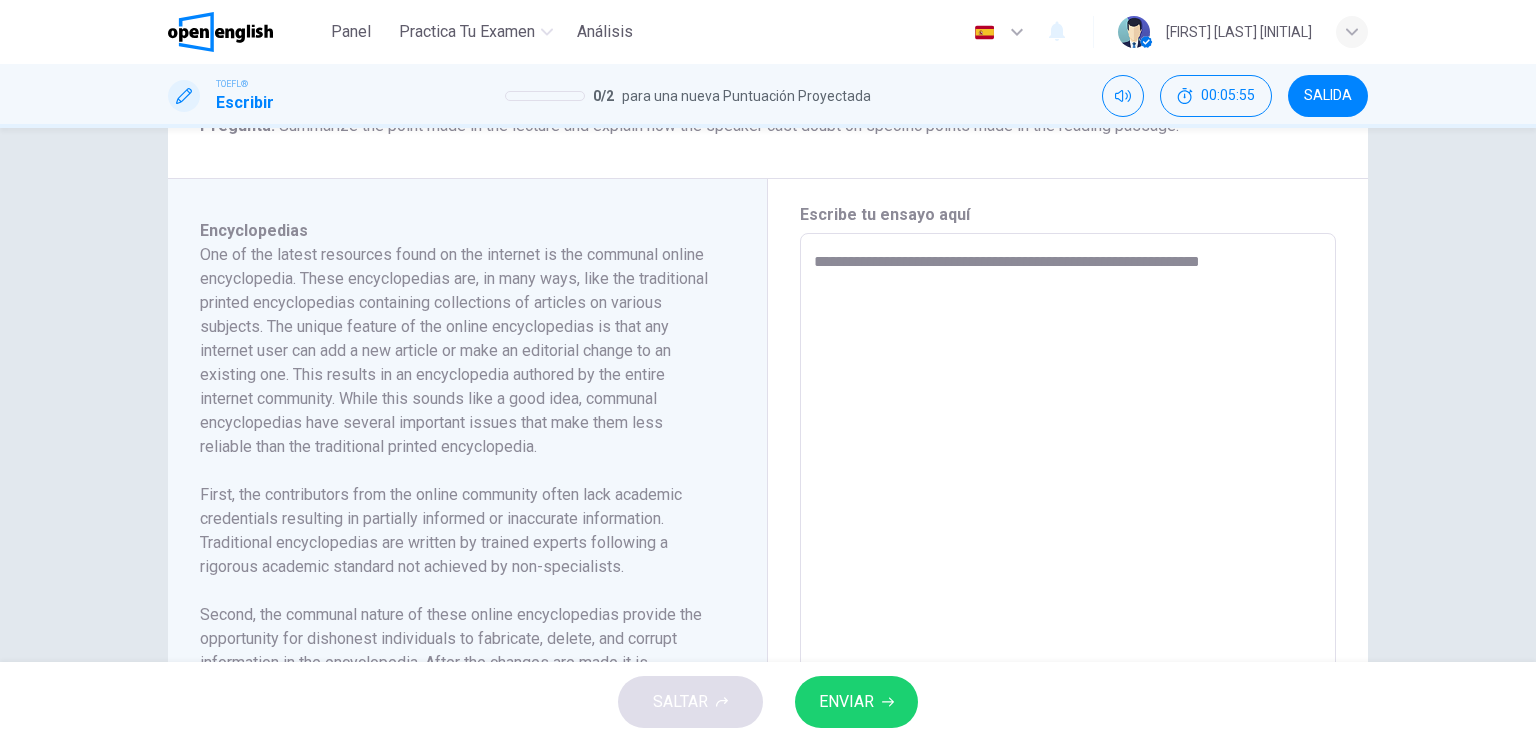click on "**********" at bounding box center (1068, 518) 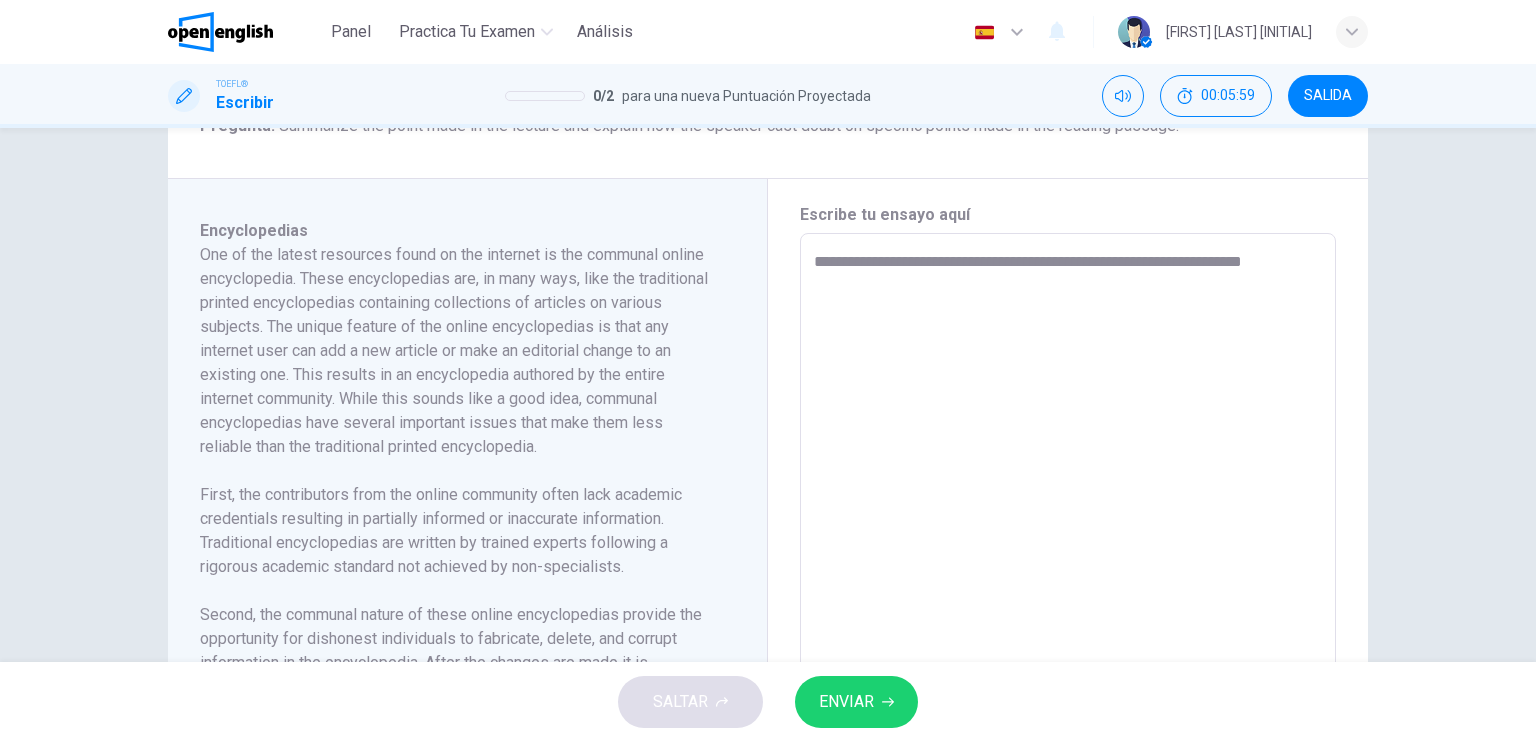 click on "**********" at bounding box center [1068, 518] 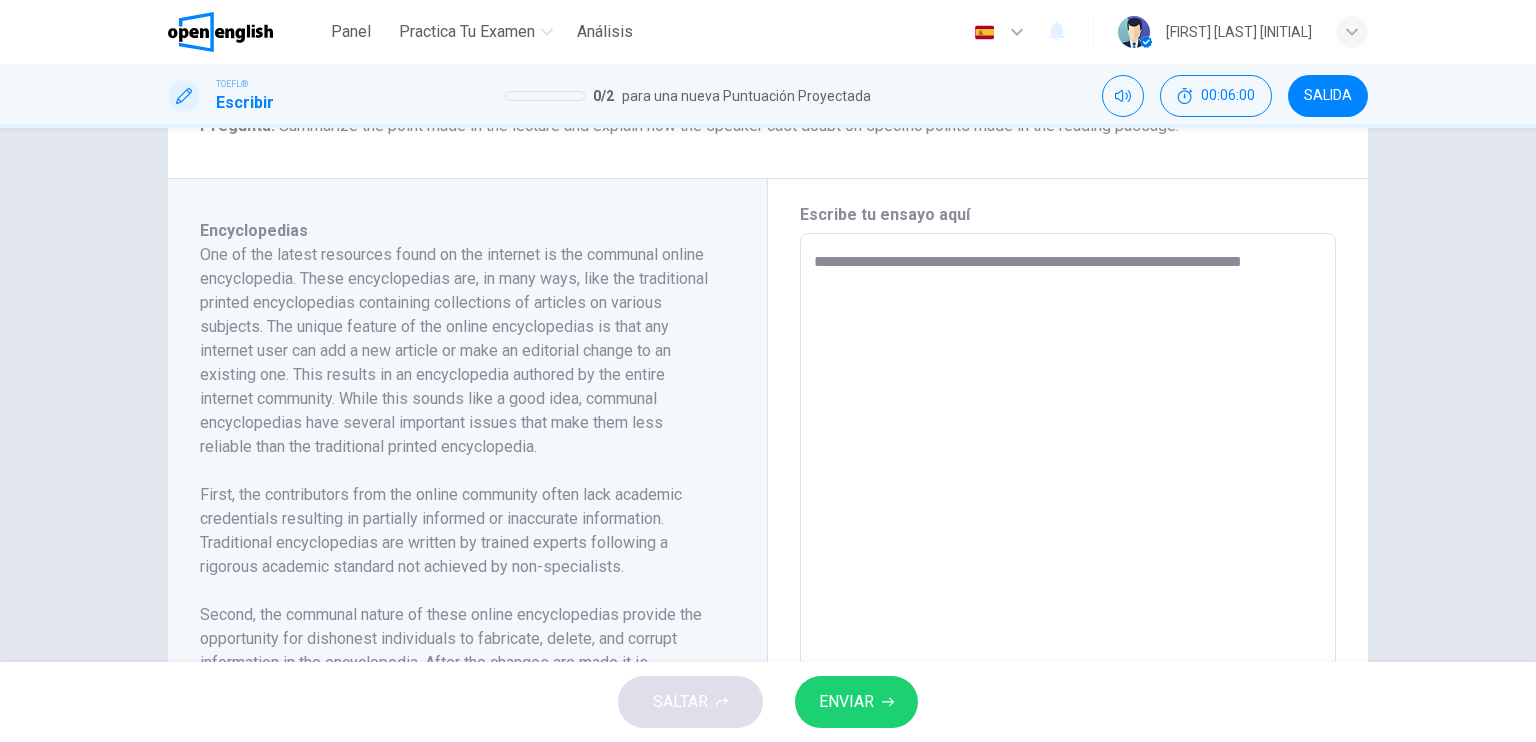 click on "**********" at bounding box center (1068, 518) 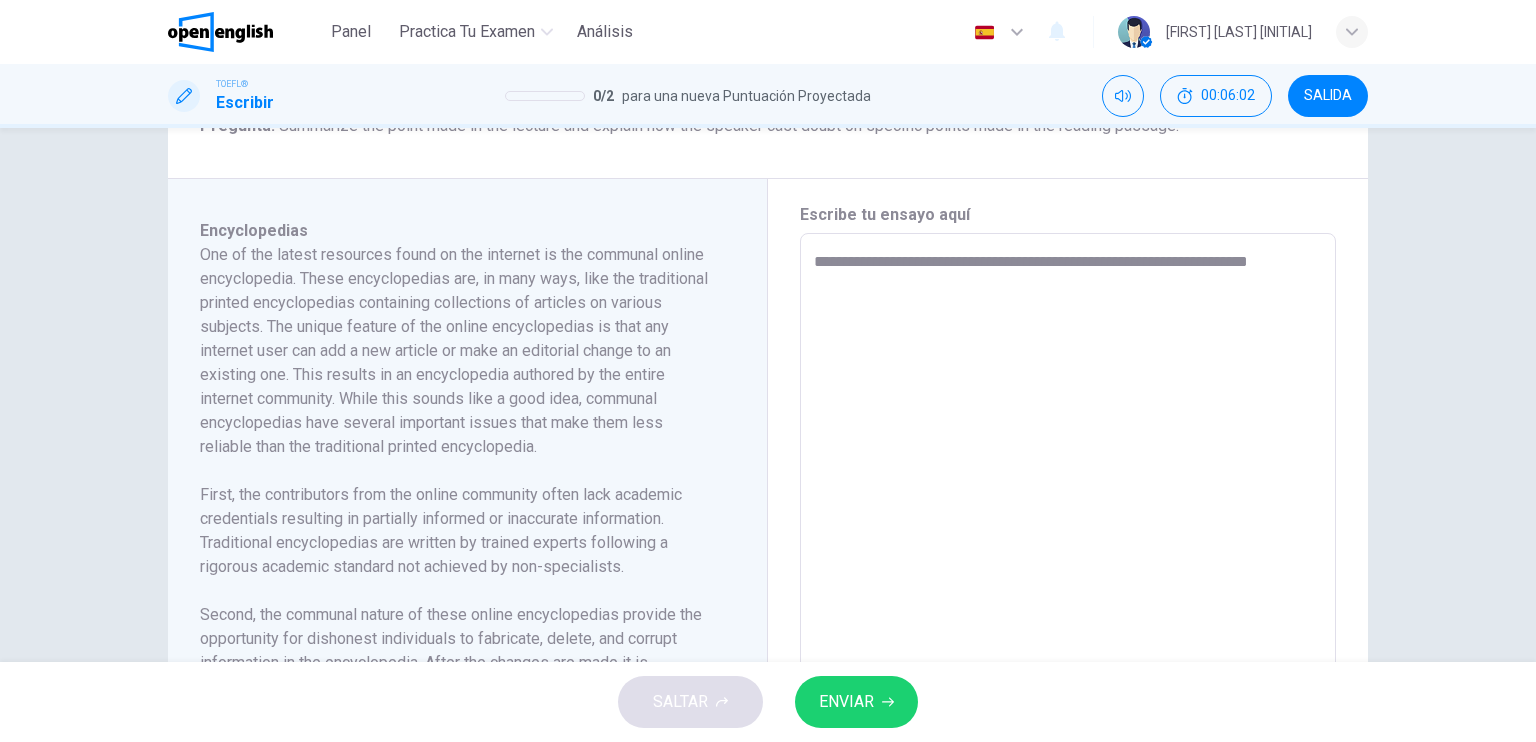 click on "**********" at bounding box center (1068, 518) 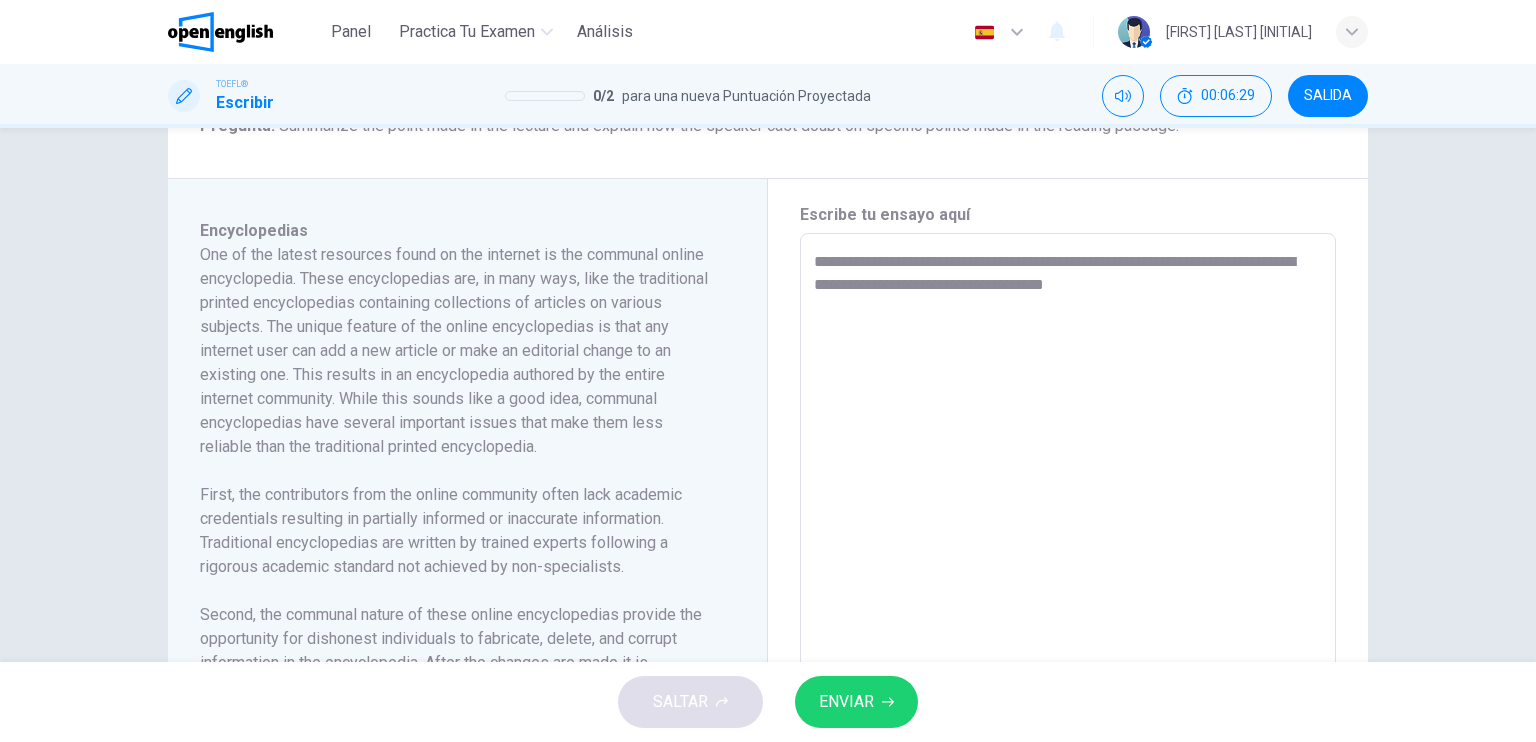 click on "**********" at bounding box center [1068, 518] 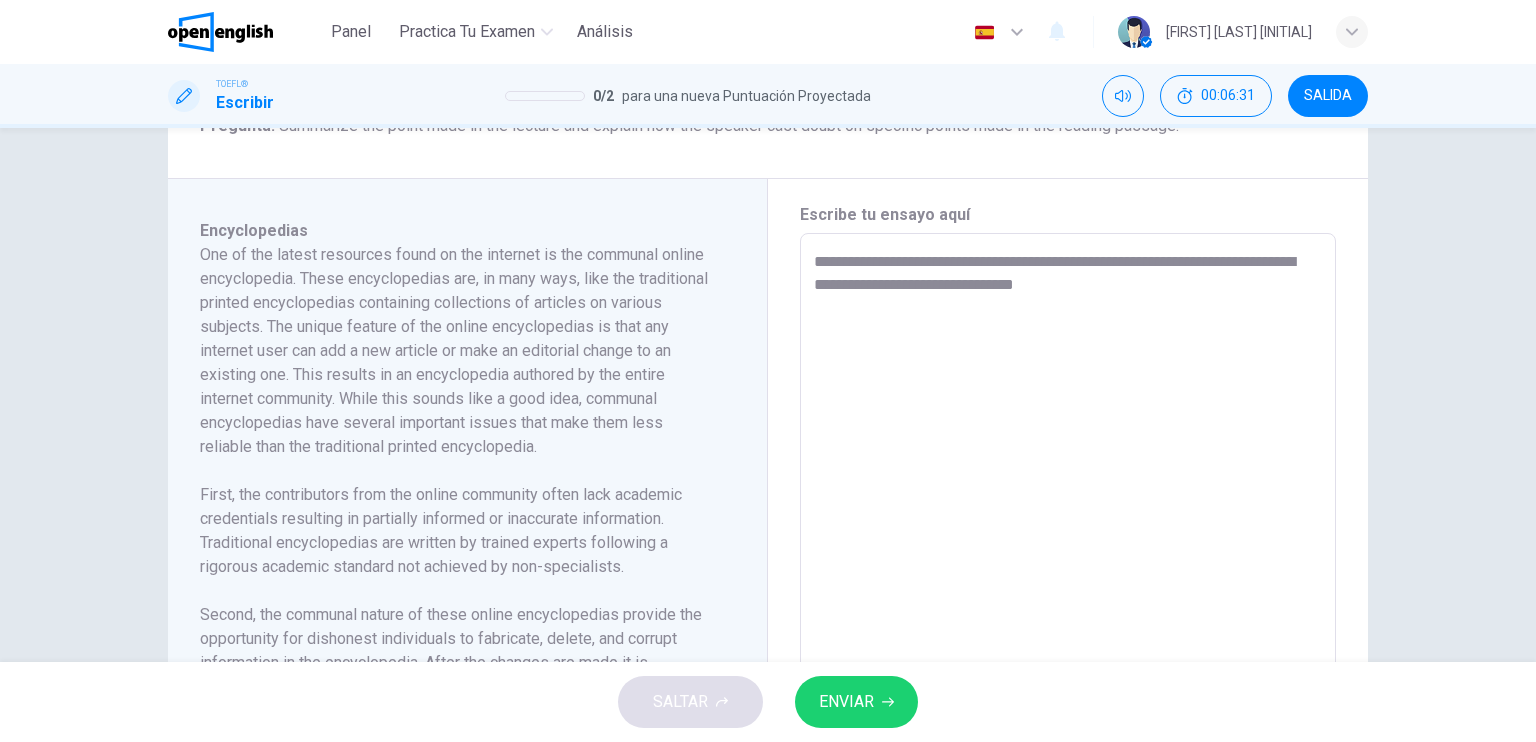click on "**********" at bounding box center (1068, 518) 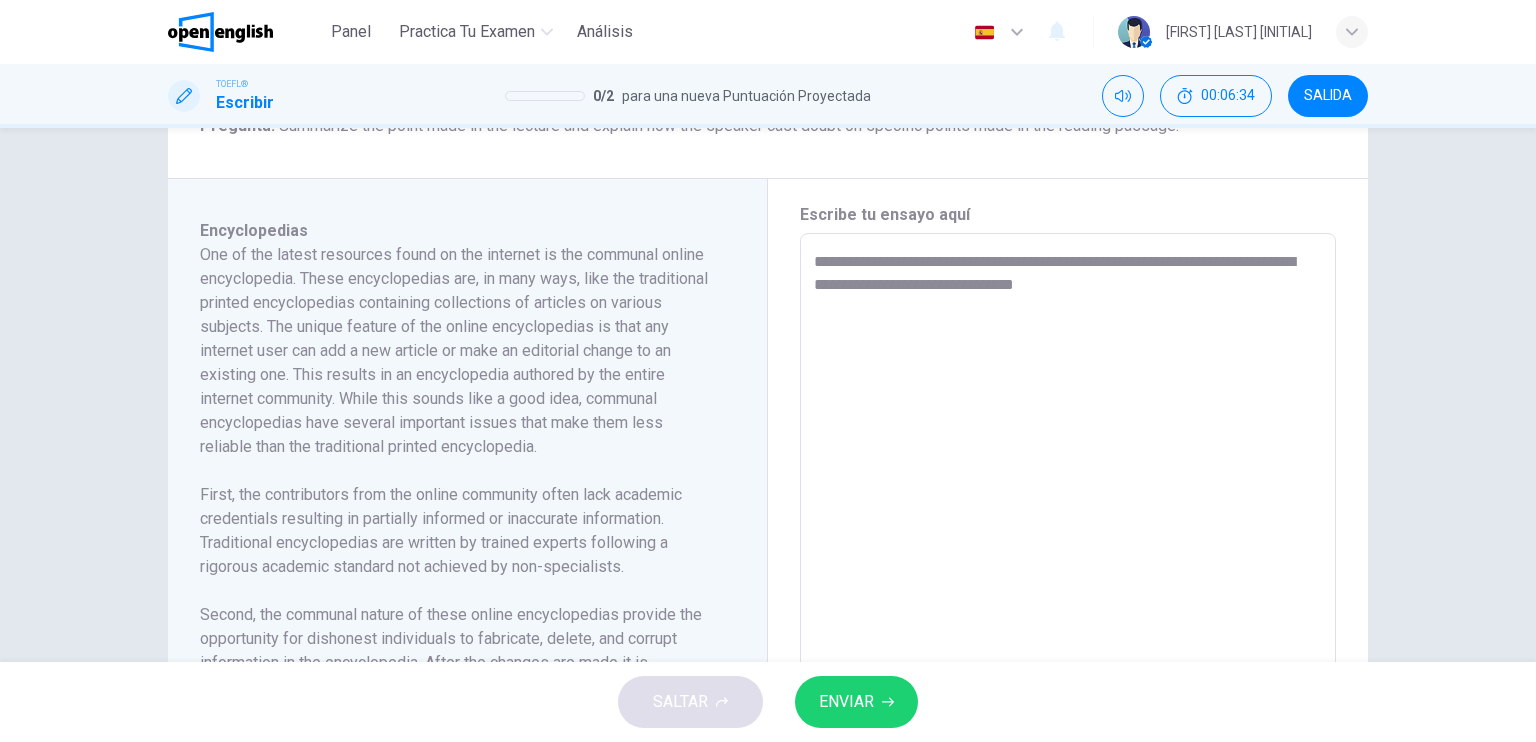 click on "**********" at bounding box center (1068, 518) 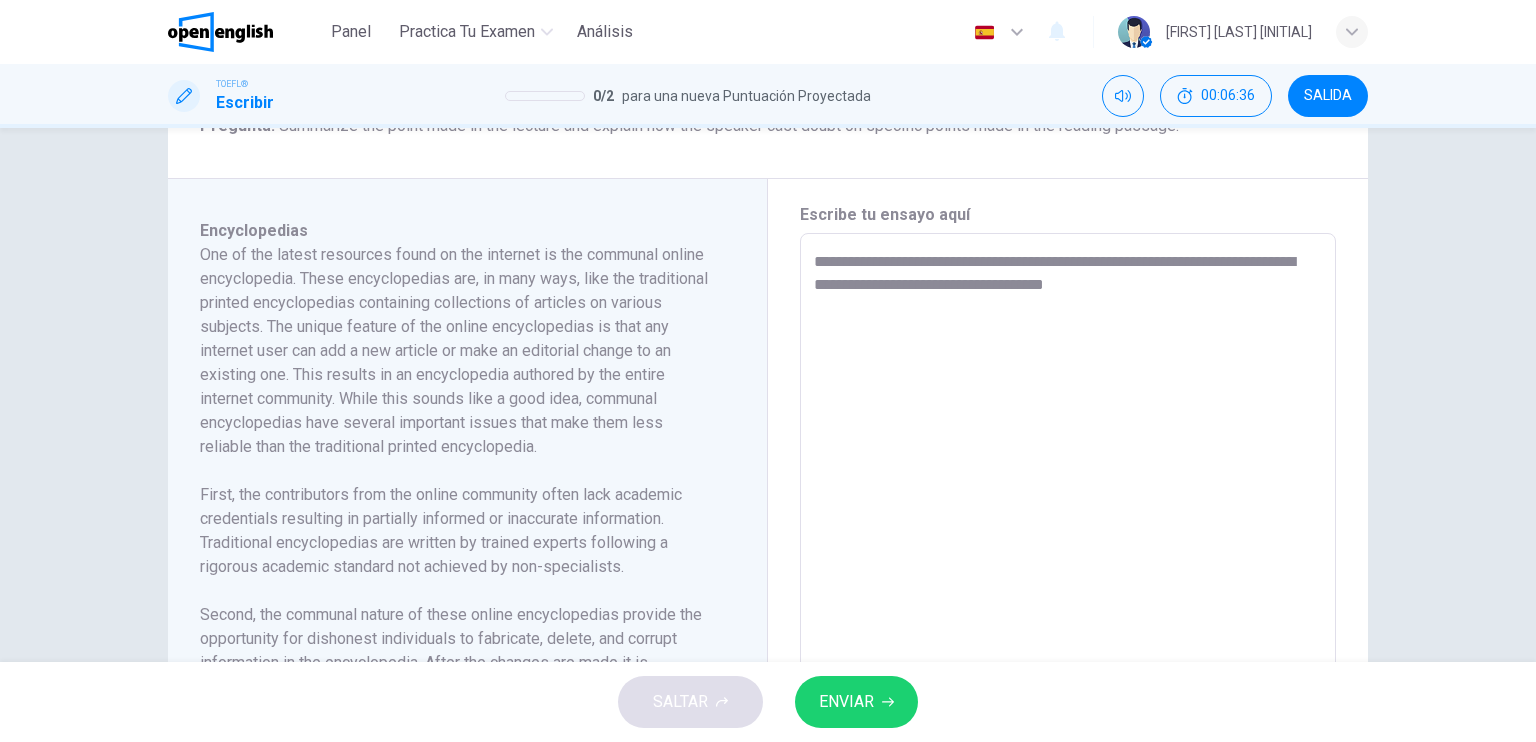 click on "**********" at bounding box center [1068, 518] 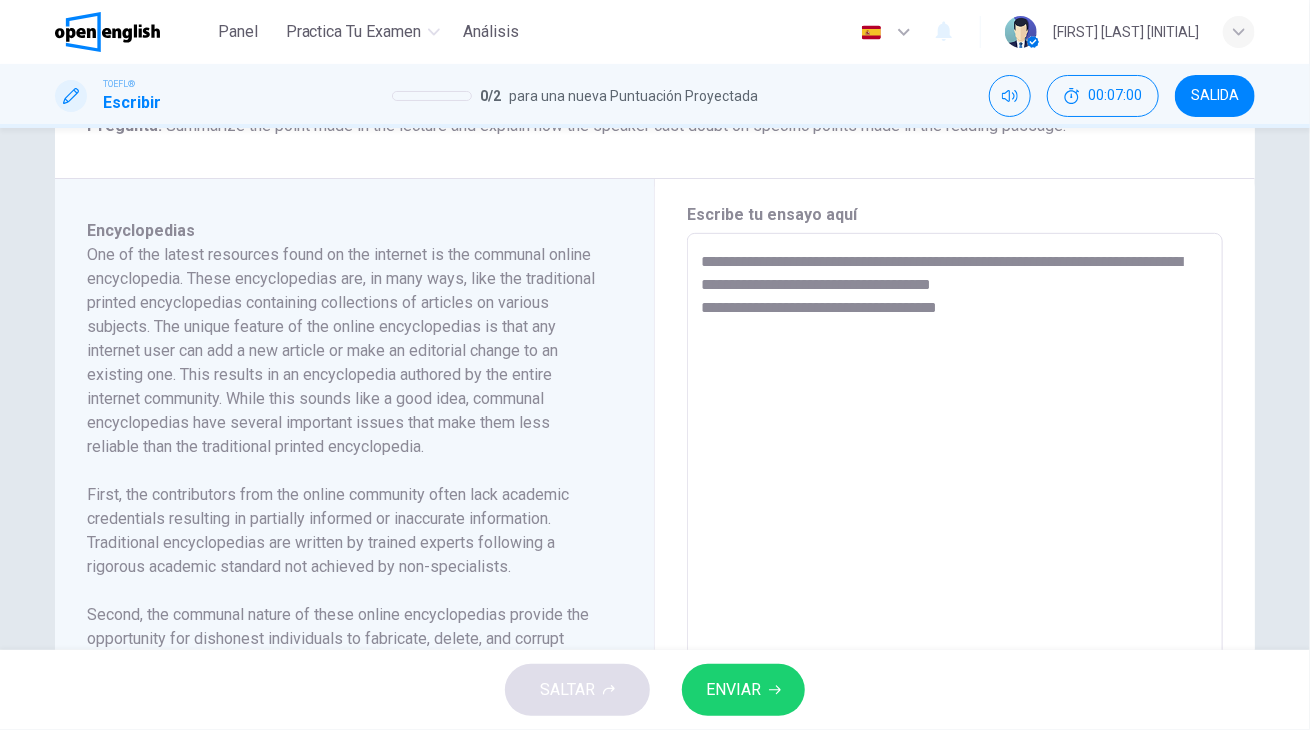 type on "**********" 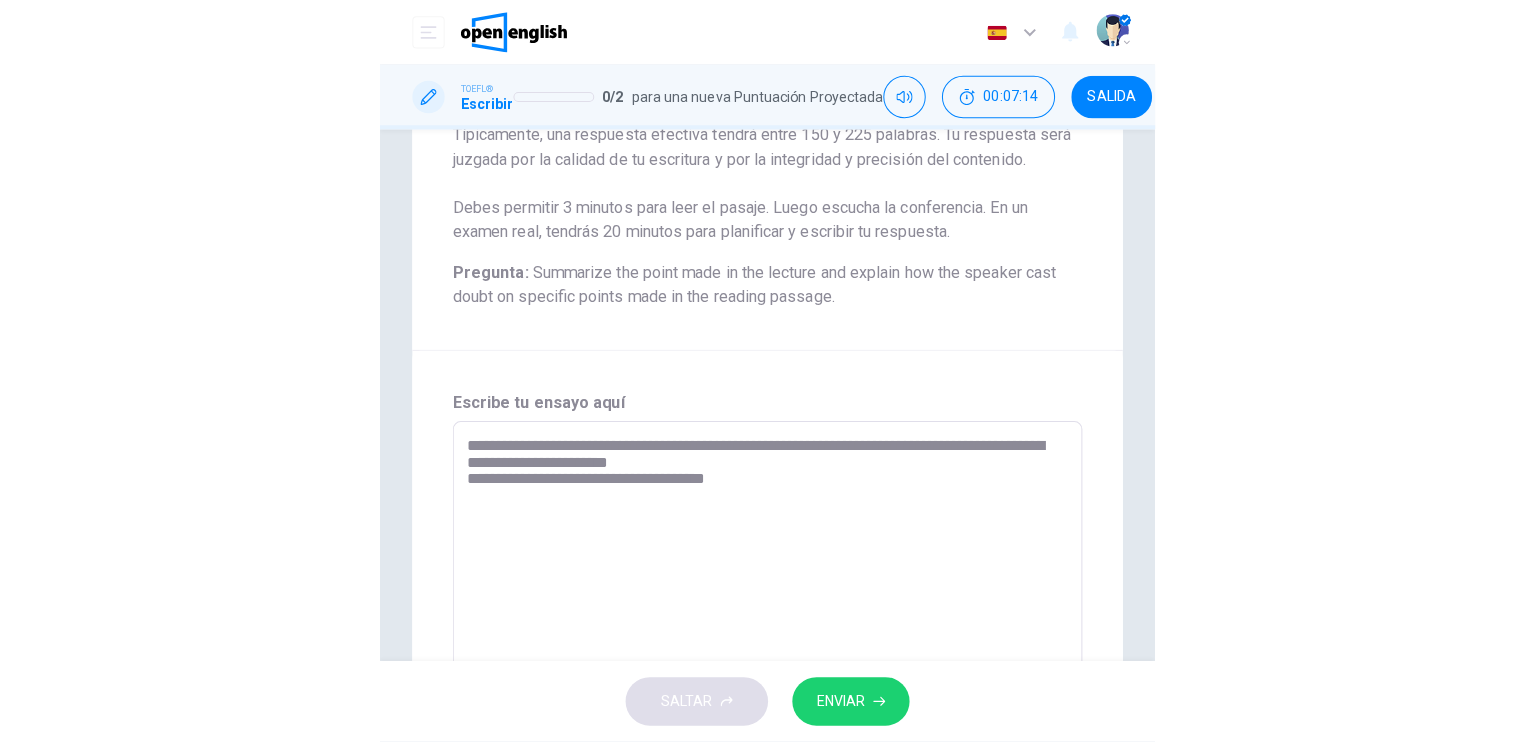 scroll, scrollTop: 241, scrollLeft: 0, axis: vertical 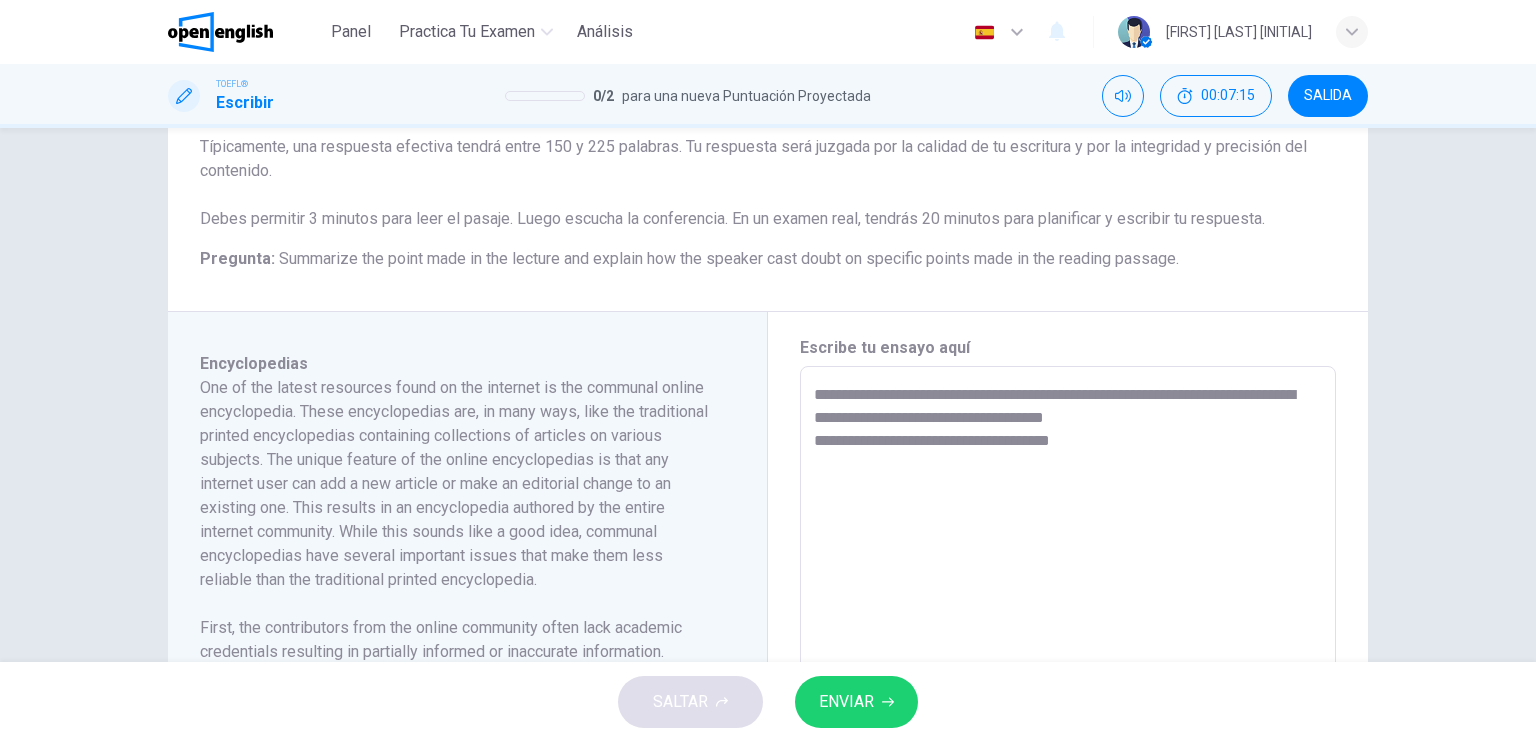 click on "**********" at bounding box center (1068, 651) 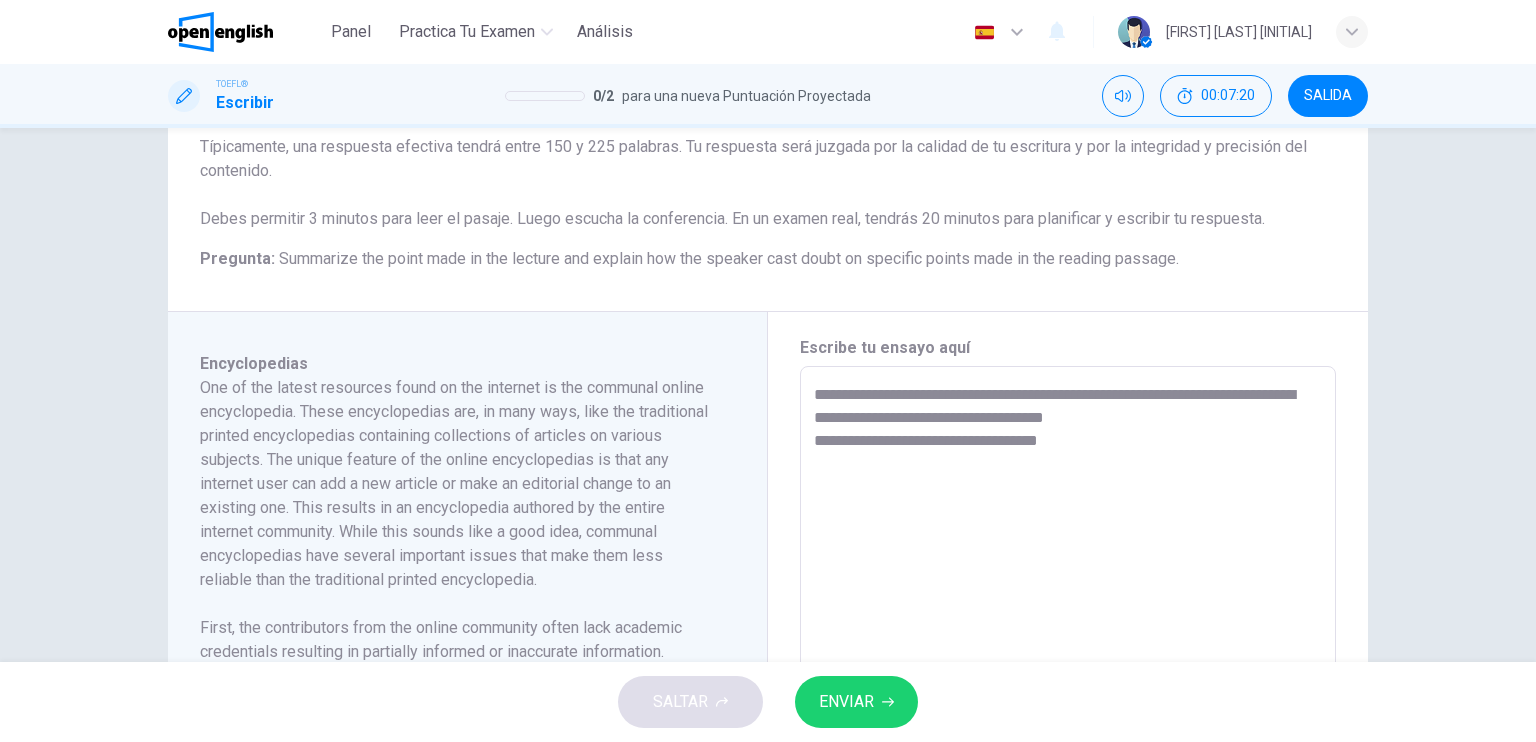 click on "**********" at bounding box center [1068, 651] 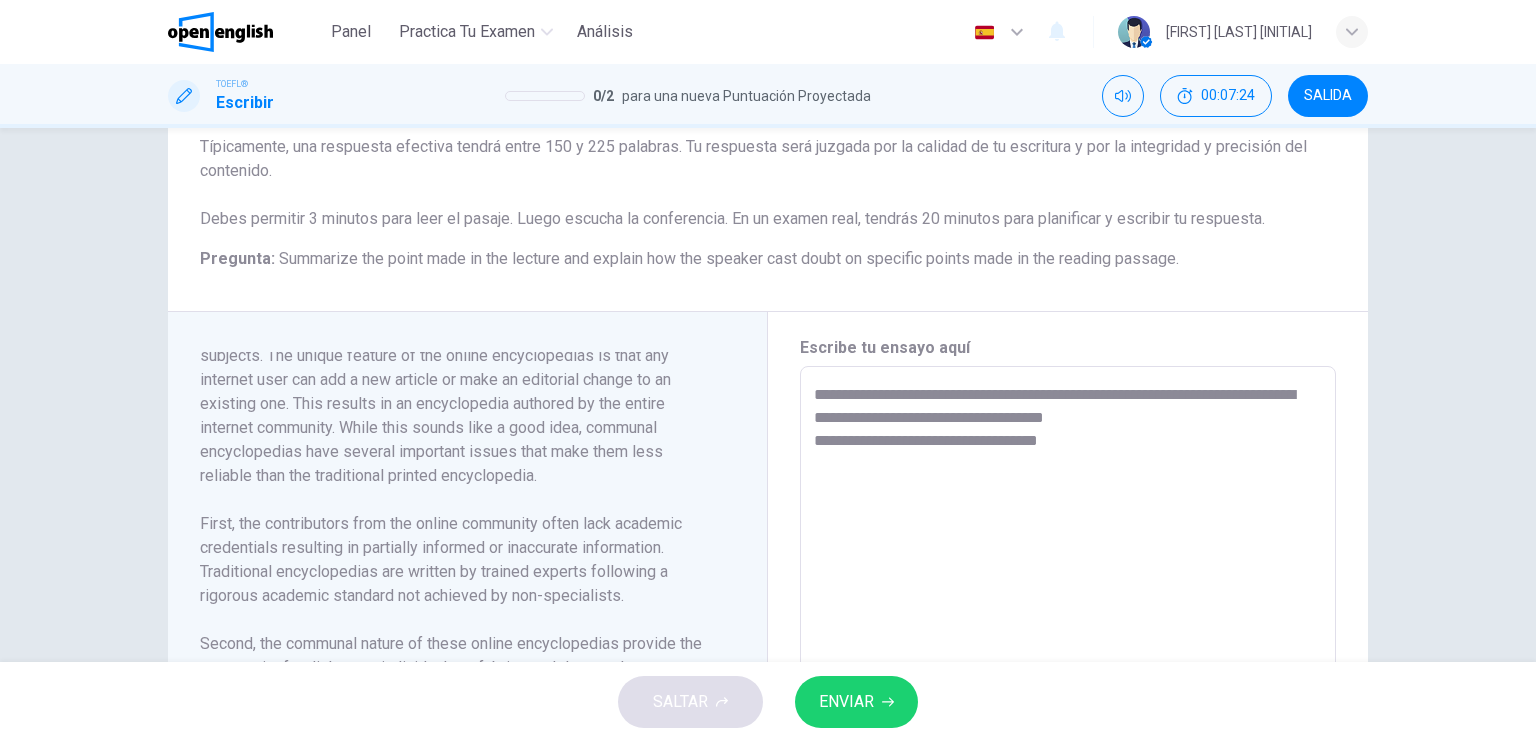 scroll, scrollTop: 200, scrollLeft: 0, axis: vertical 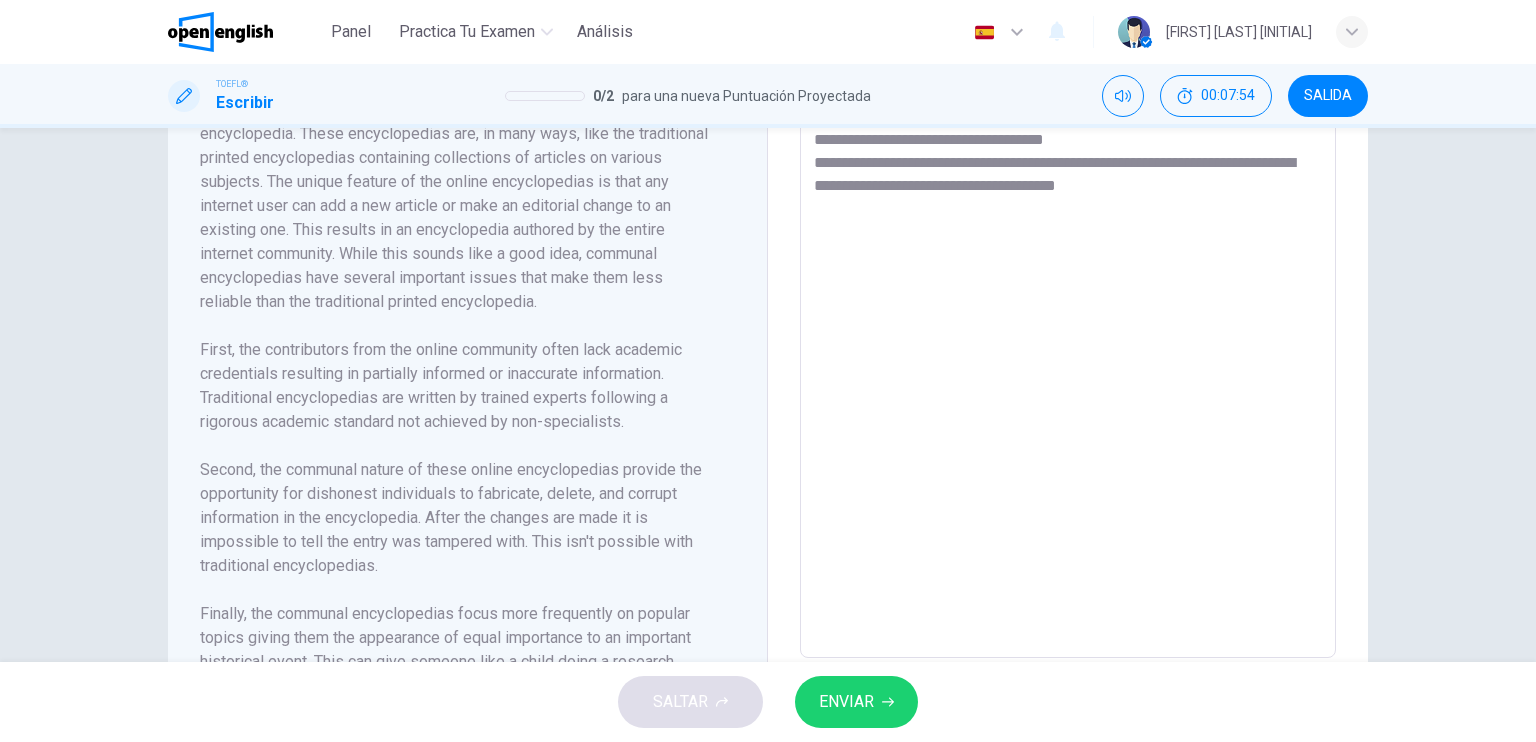 click on "**********" at bounding box center [1068, 373] 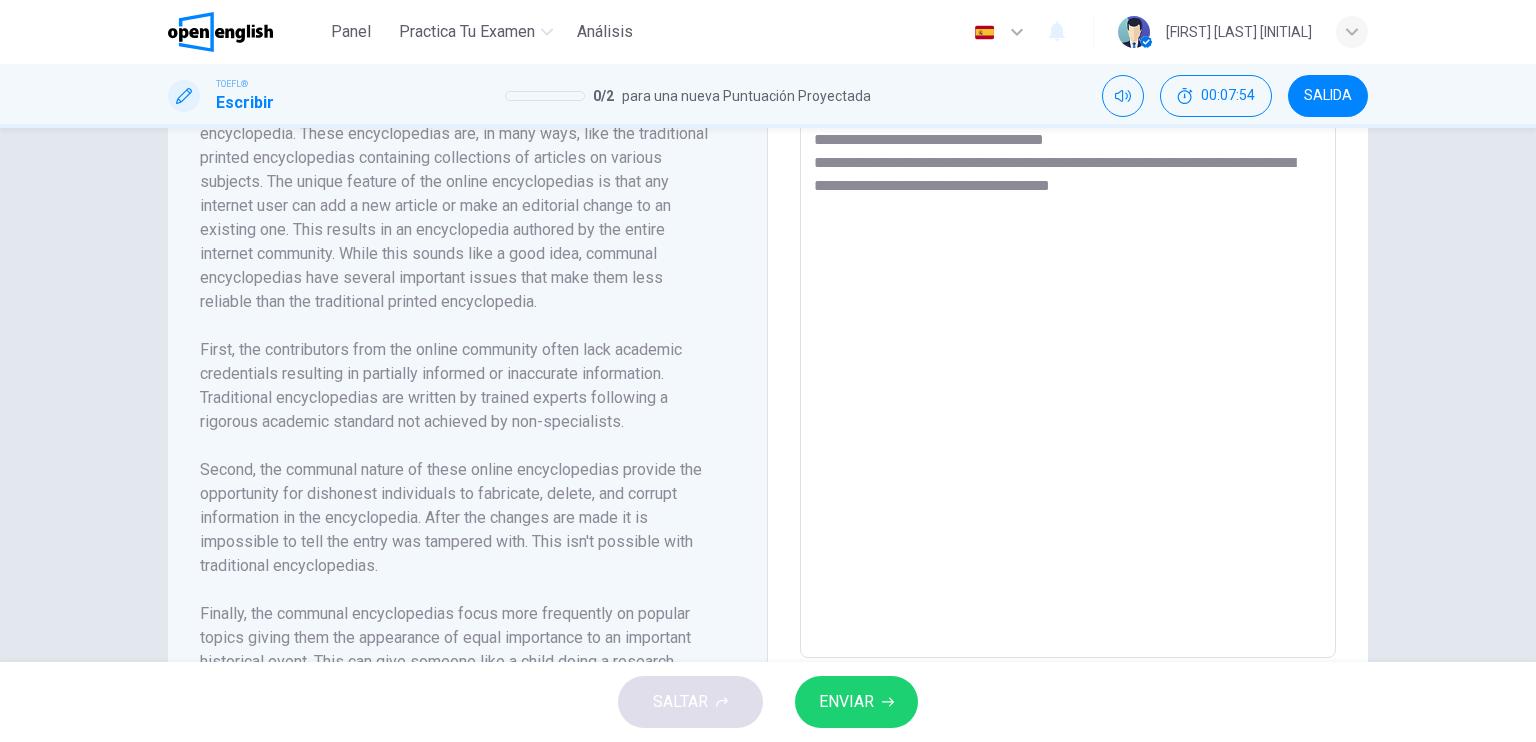 click on "**********" at bounding box center (1068, 373) 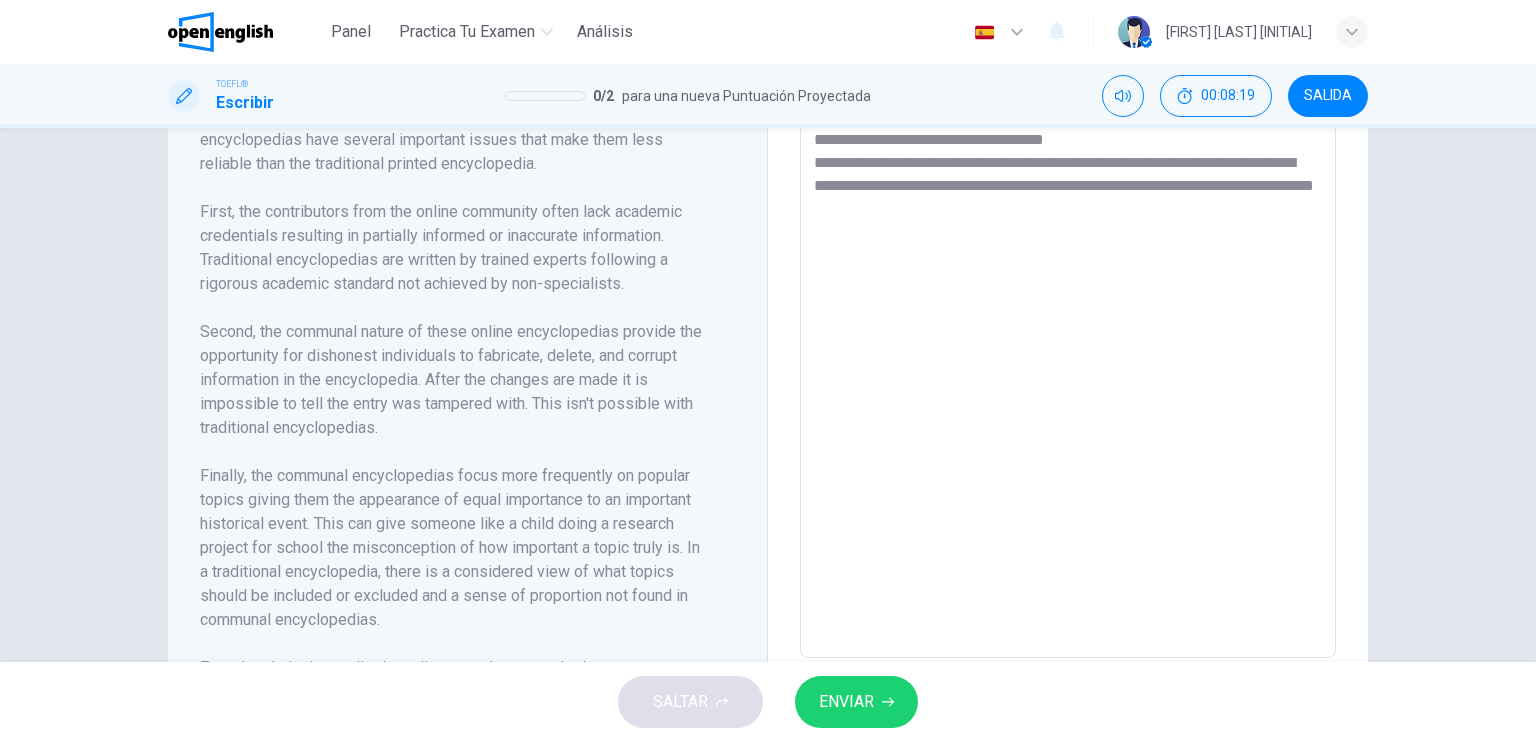 scroll, scrollTop: 144, scrollLeft: 0, axis: vertical 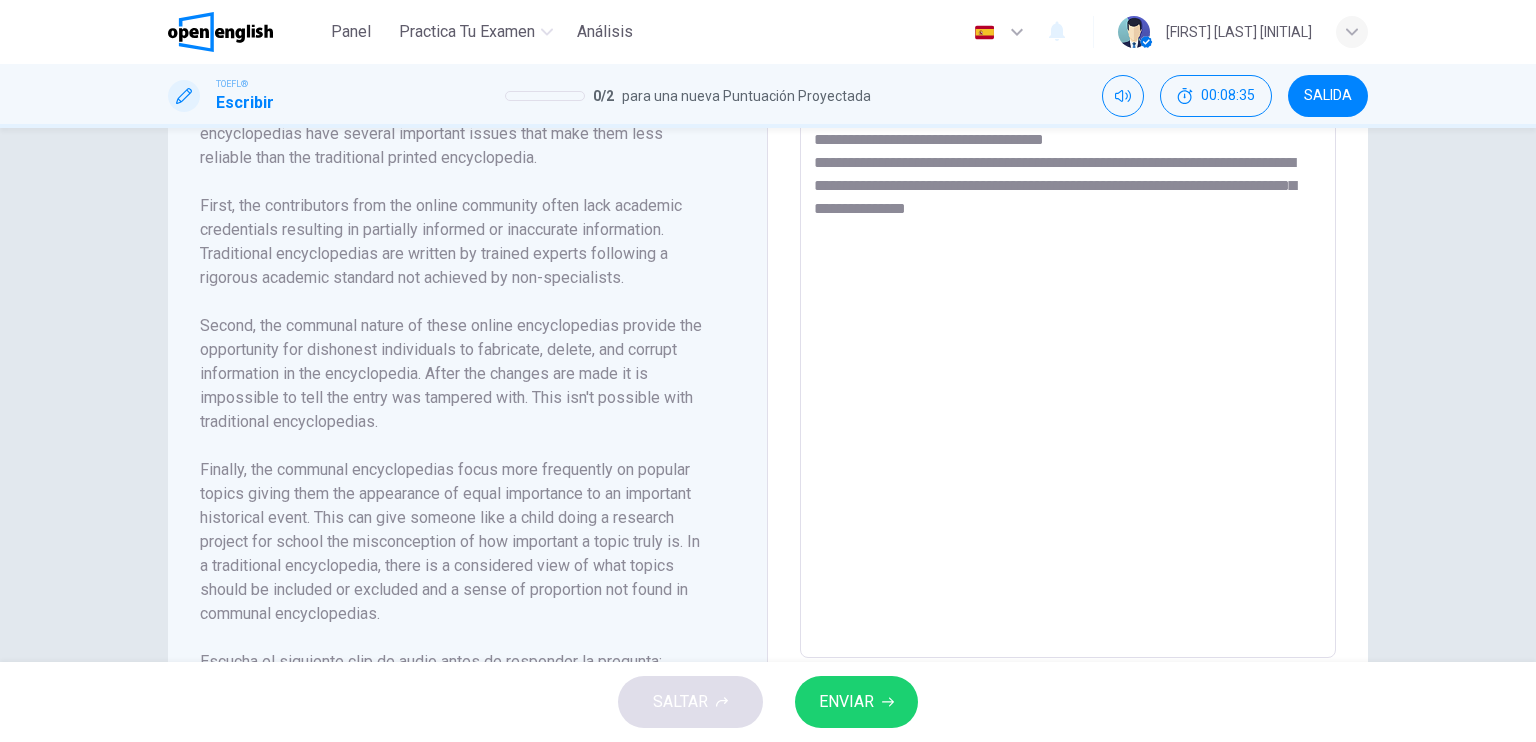 click on "**********" at bounding box center [1068, 373] 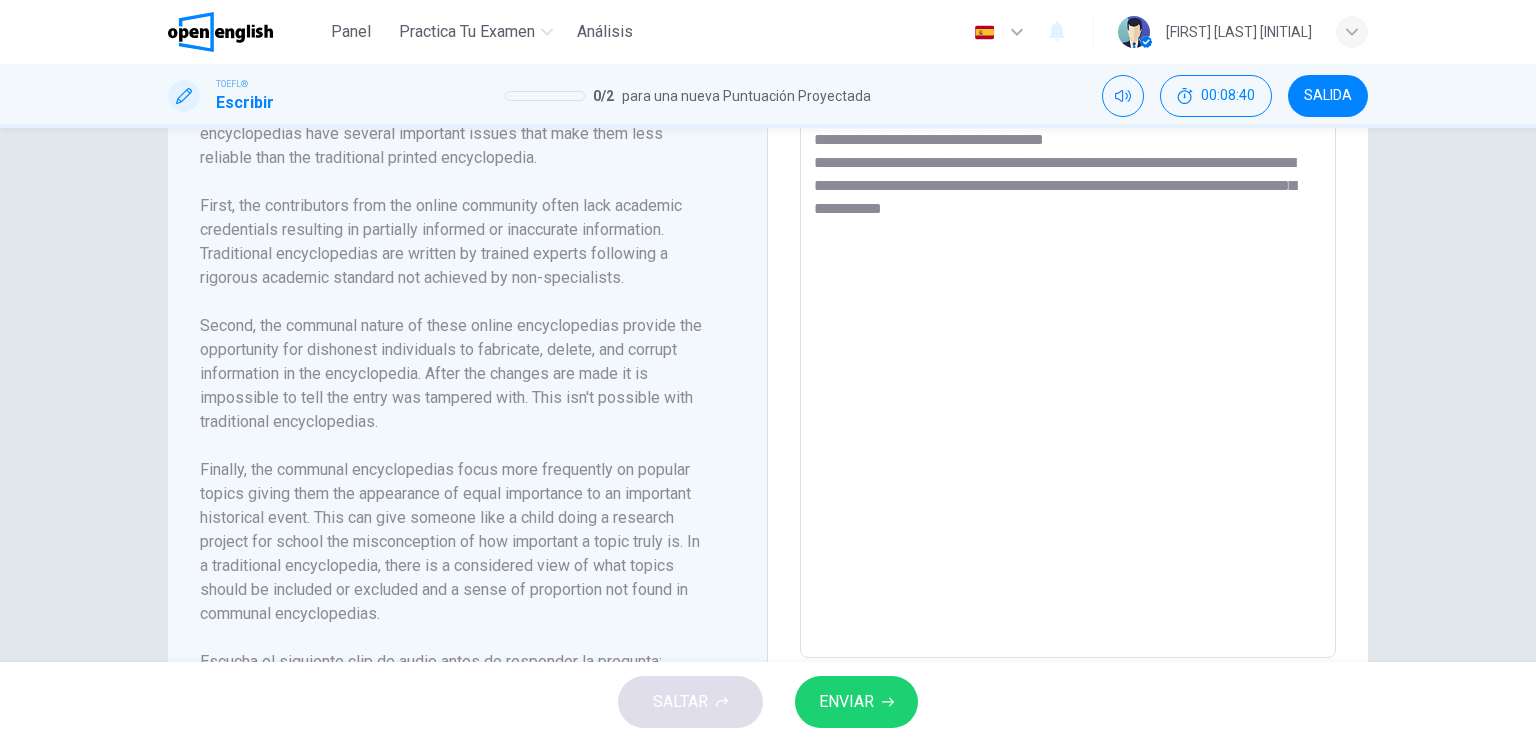 click on "**********" at bounding box center [1068, 373] 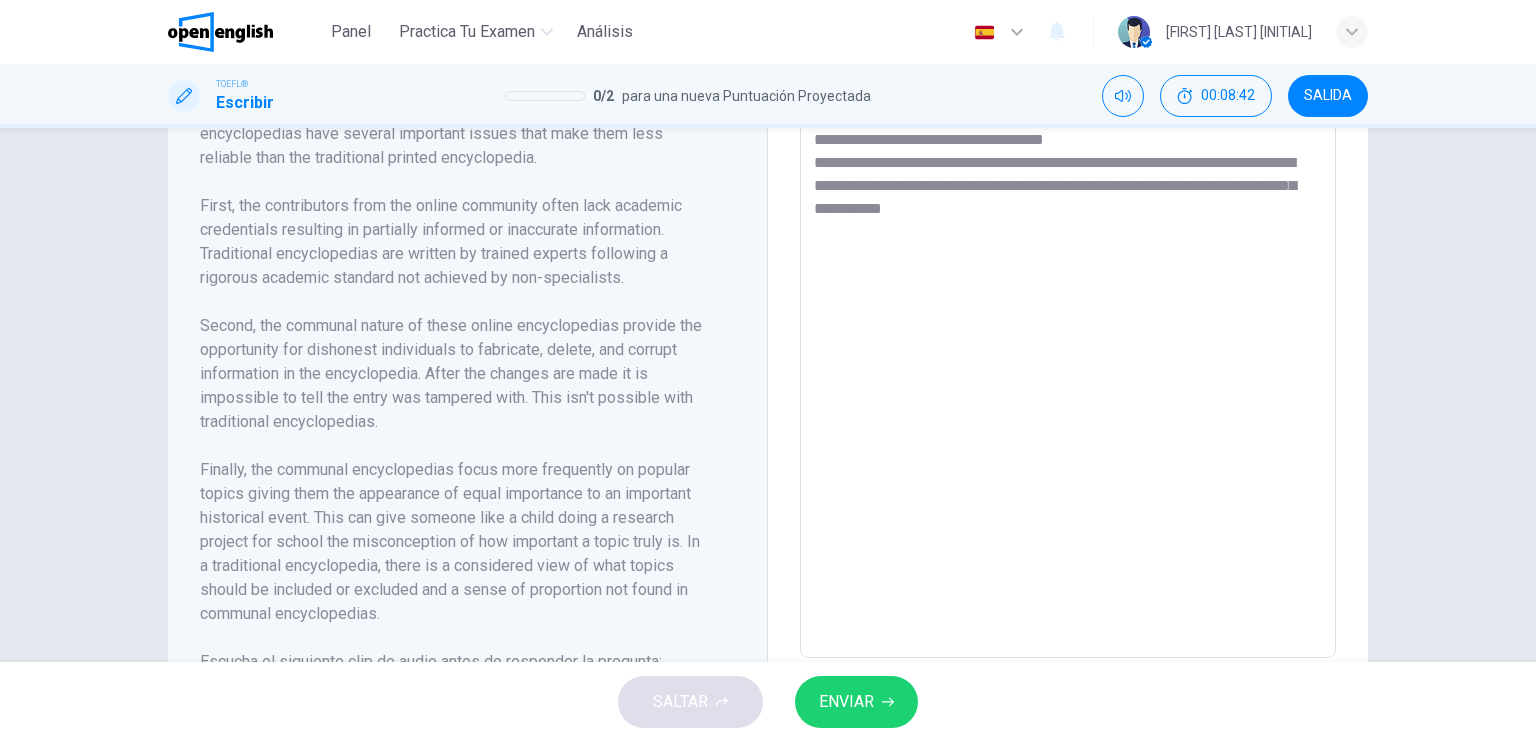 click on "**********" at bounding box center (1068, 373) 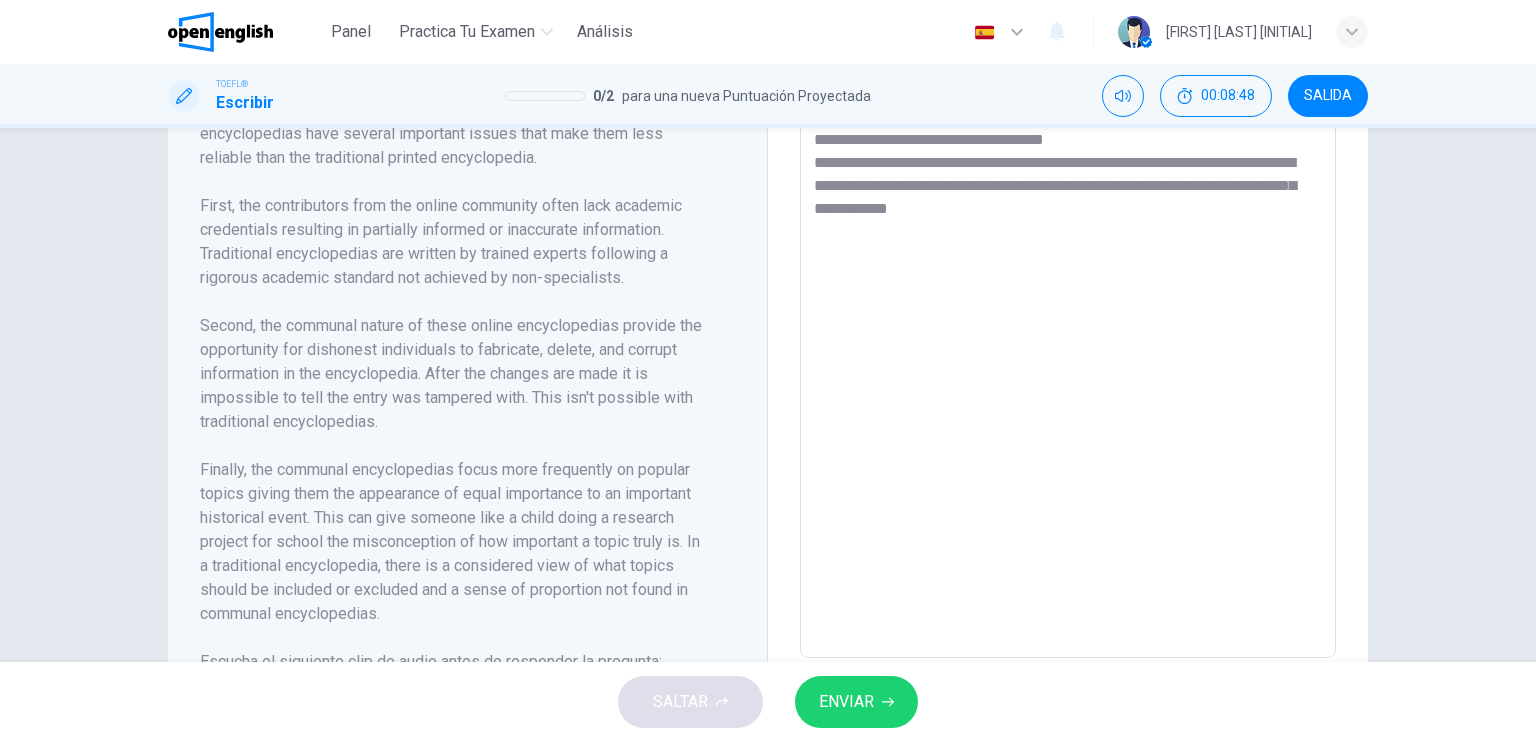 click on "**********" at bounding box center [1068, 373] 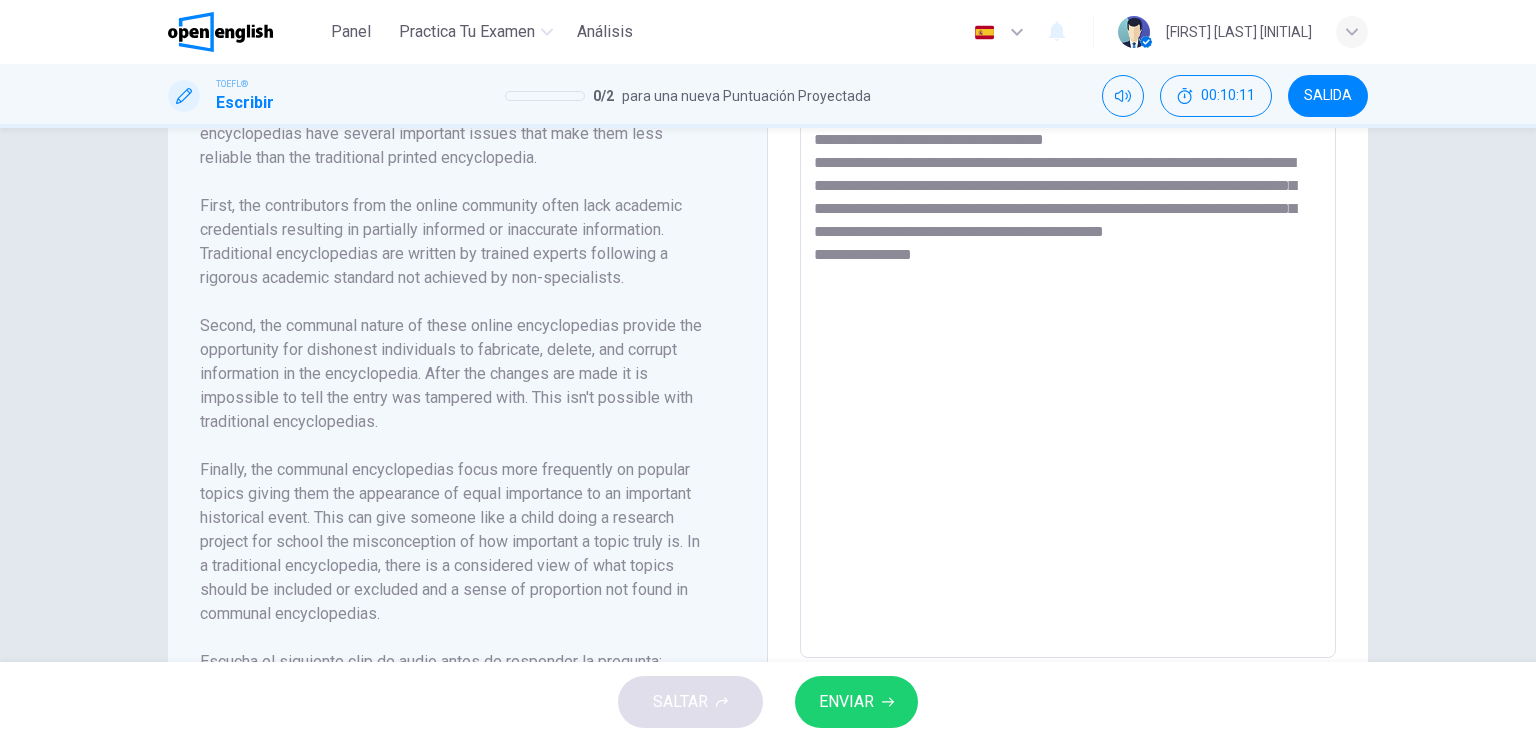 click on "**********" at bounding box center (1068, 373) 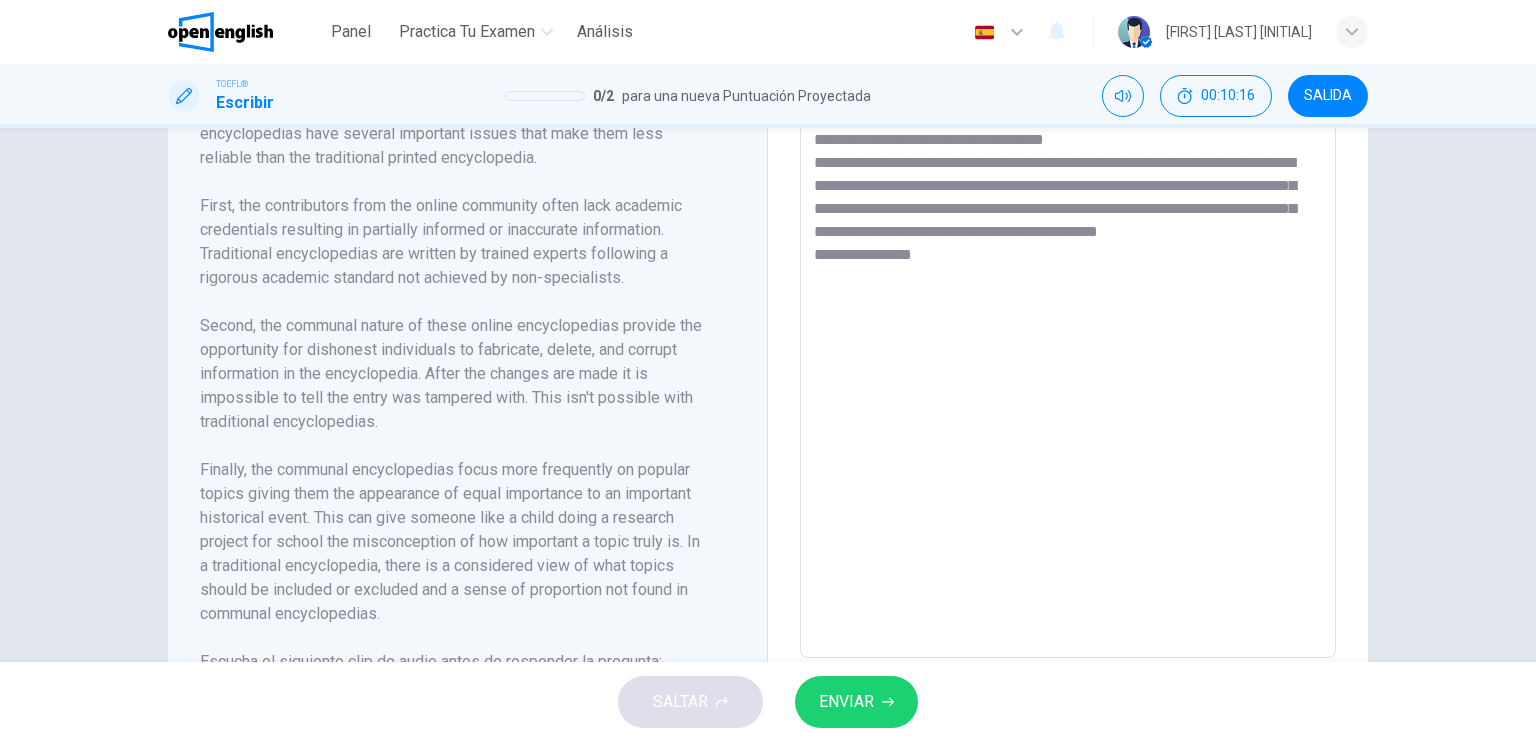click on "**********" at bounding box center [1068, 373] 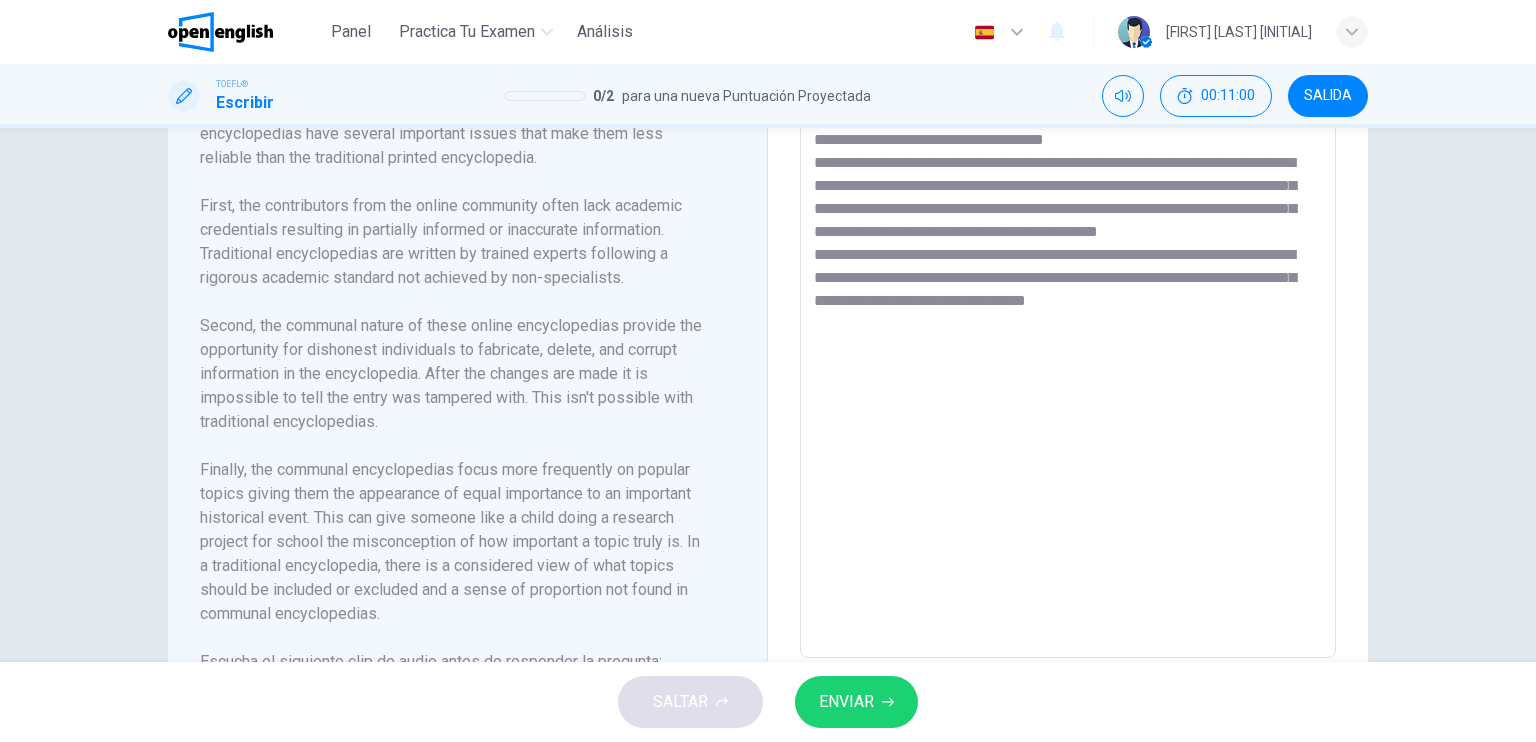 click on "**********" at bounding box center (1068, 373) 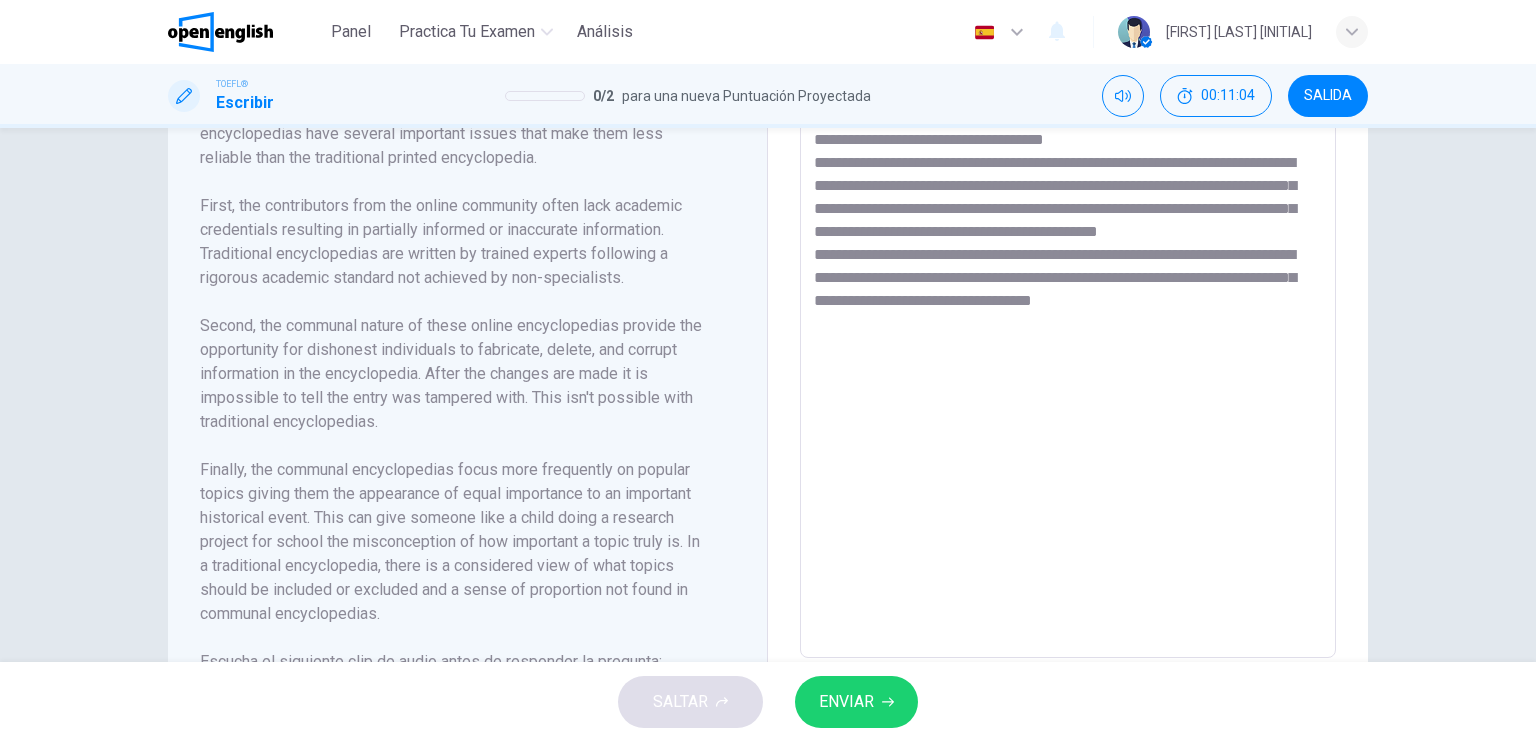 click on "**********" at bounding box center (1068, 373) 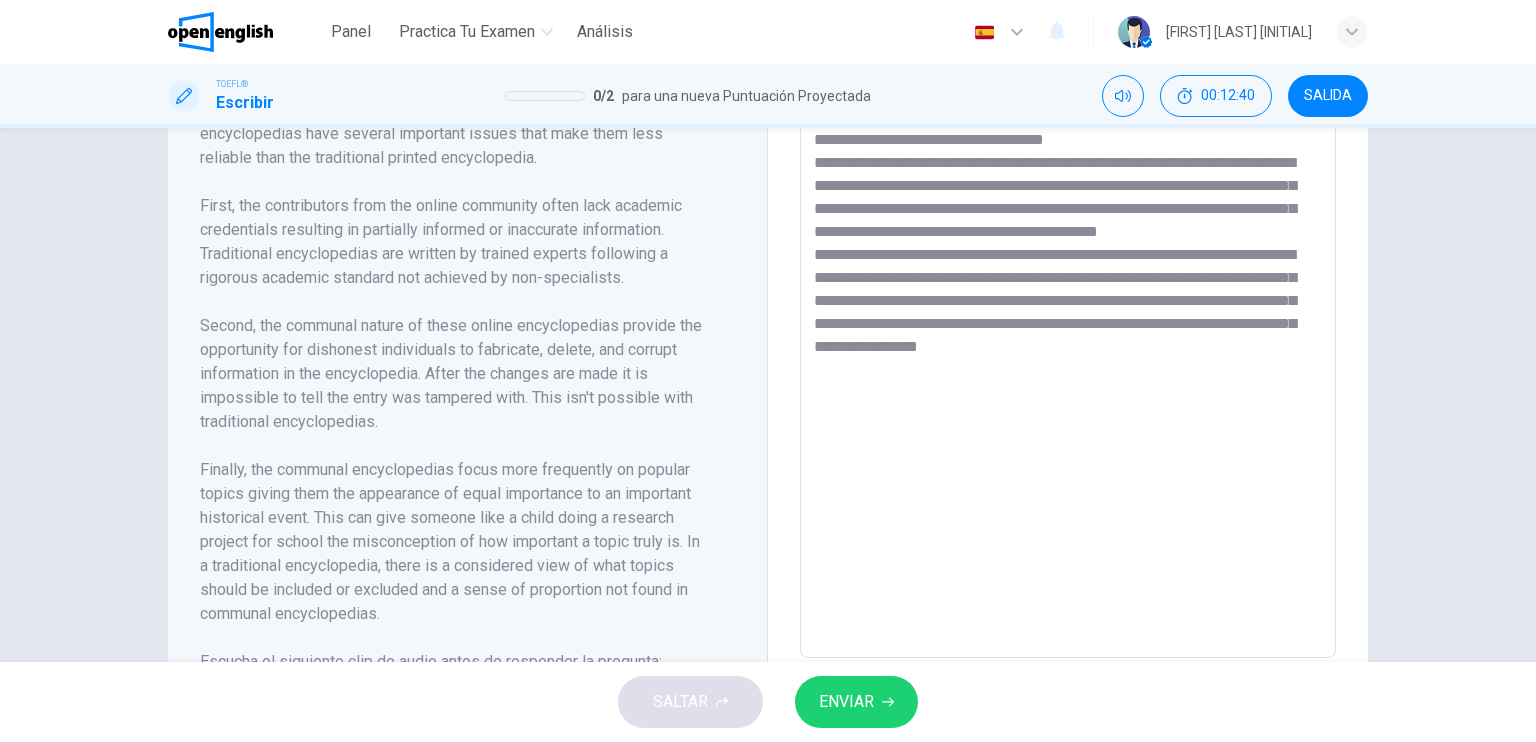 click on "**********" at bounding box center (1068, 373) 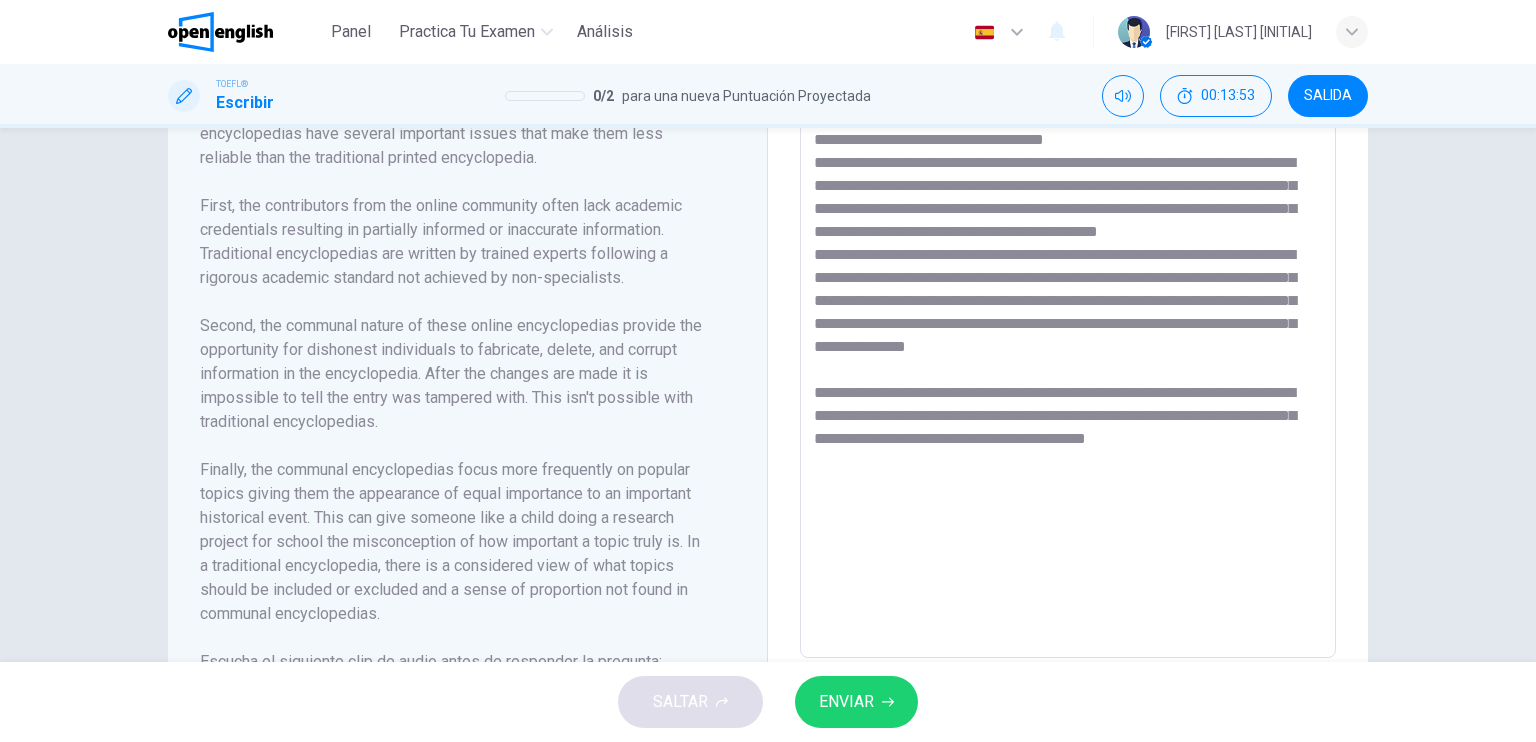 click on "**********" at bounding box center (1068, 373) 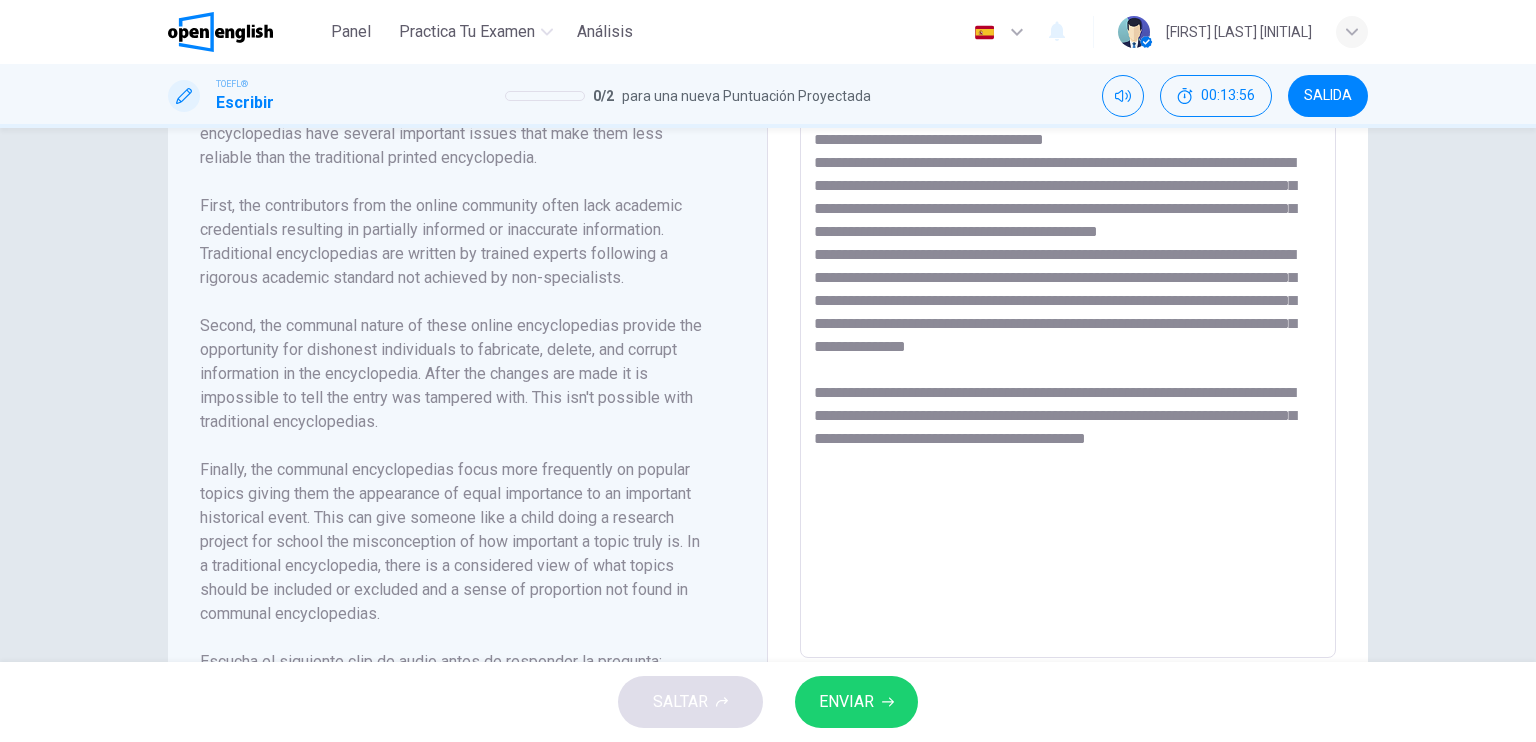 click on "**********" at bounding box center (1068, 373) 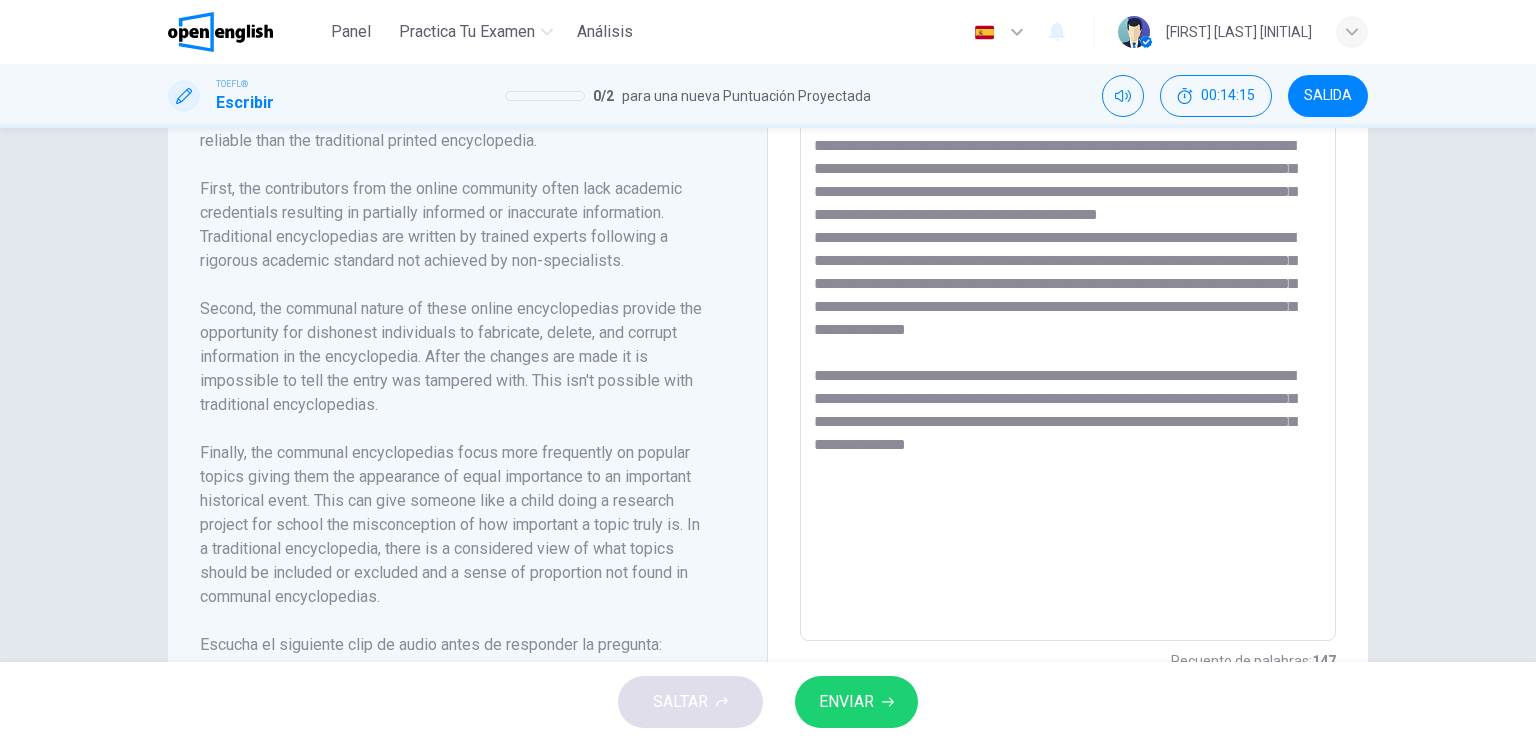 scroll, scrollTop: 538, scrollLeft: 0, axis: vertical 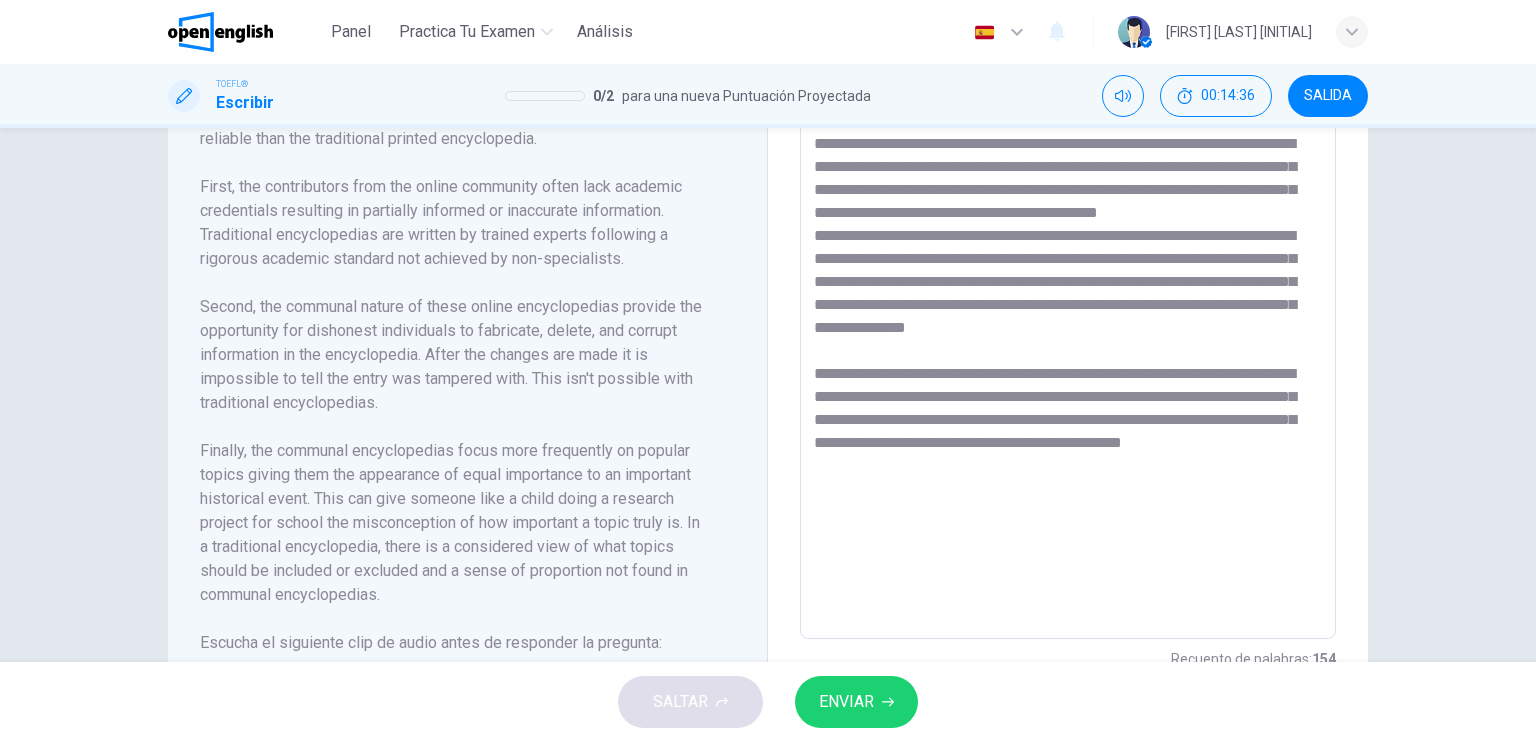 click at bounding box center (1068, 354) 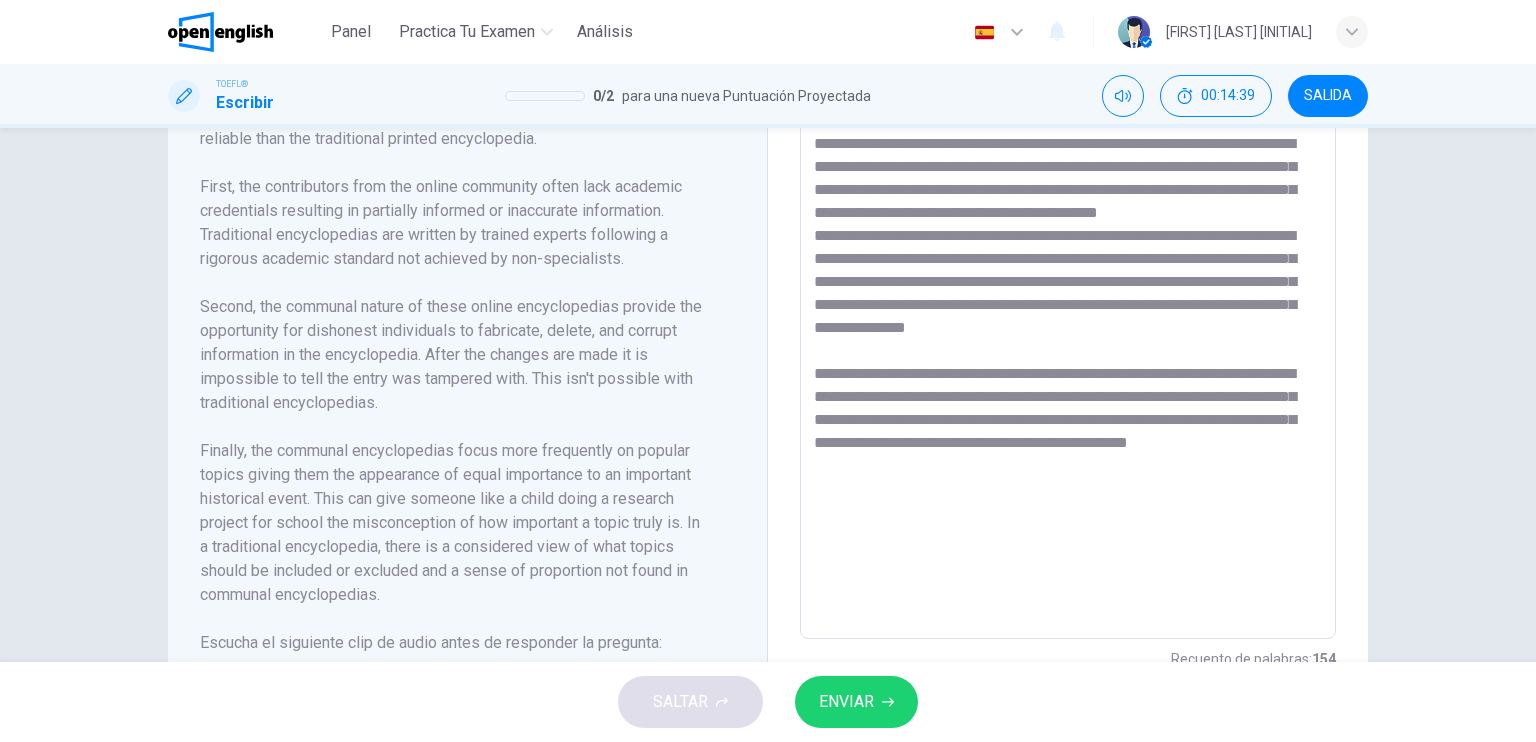 click at bounding box center [1068, 354] 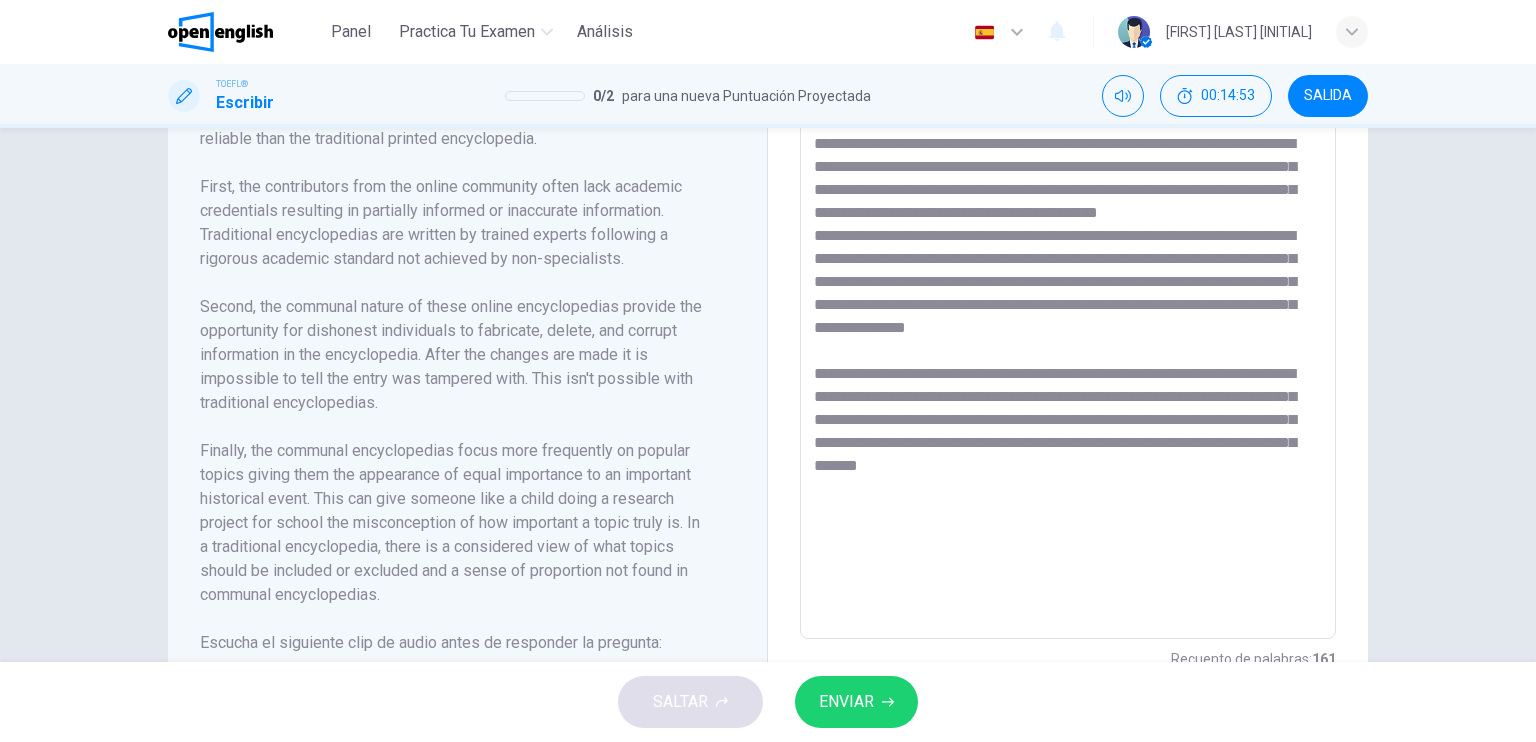 click at bounding box center (1068, 354) 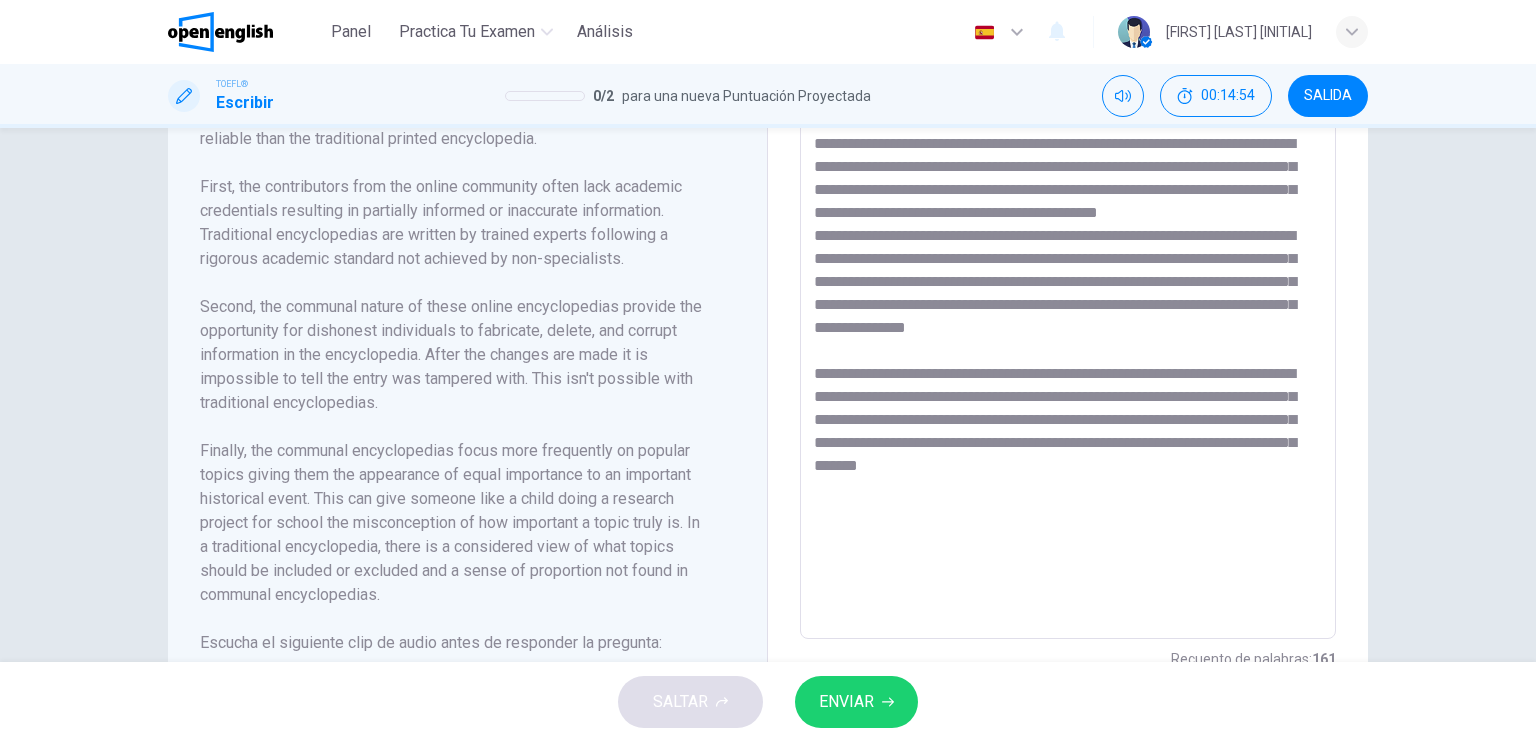 click at bounding box center (1068, 354) 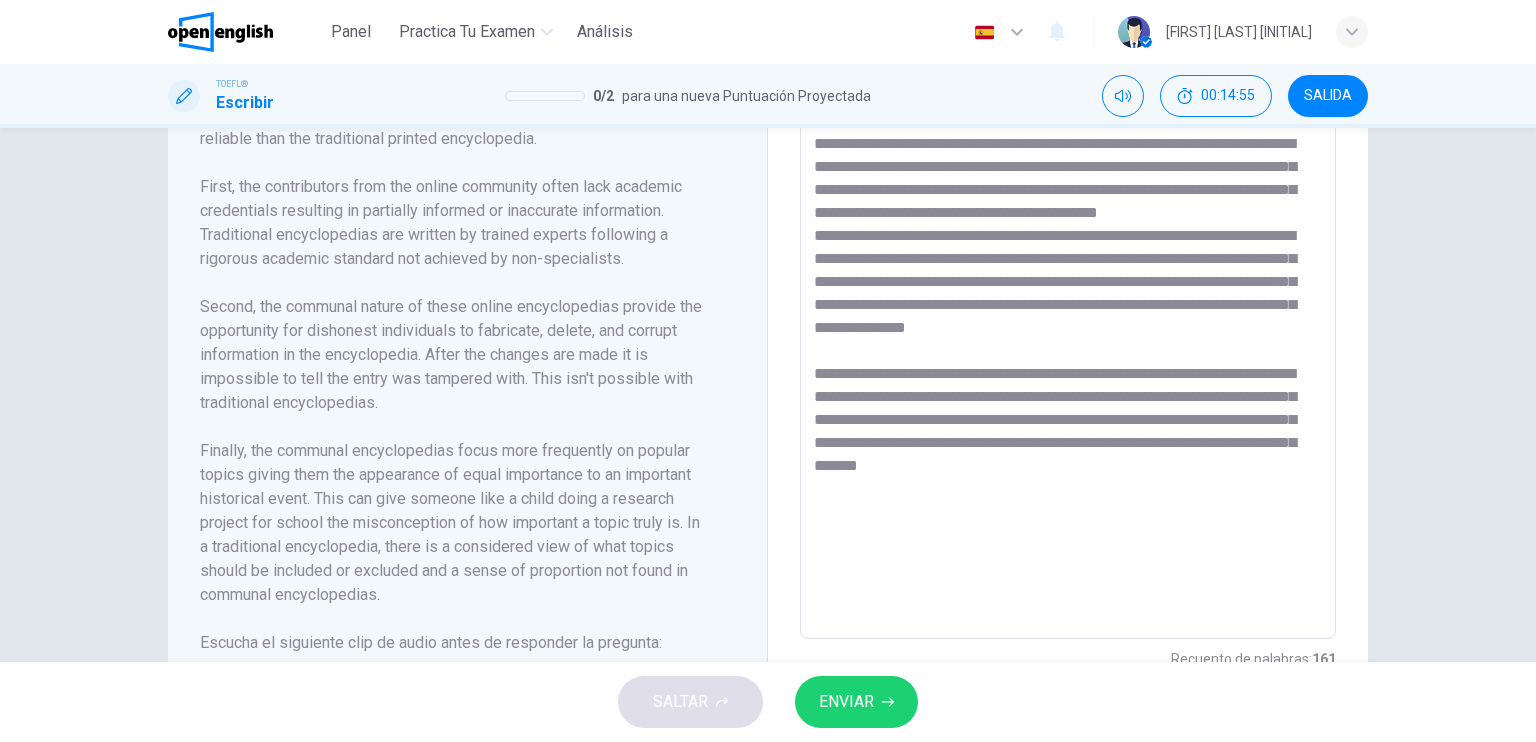 click at bounding box center (1068, 354) 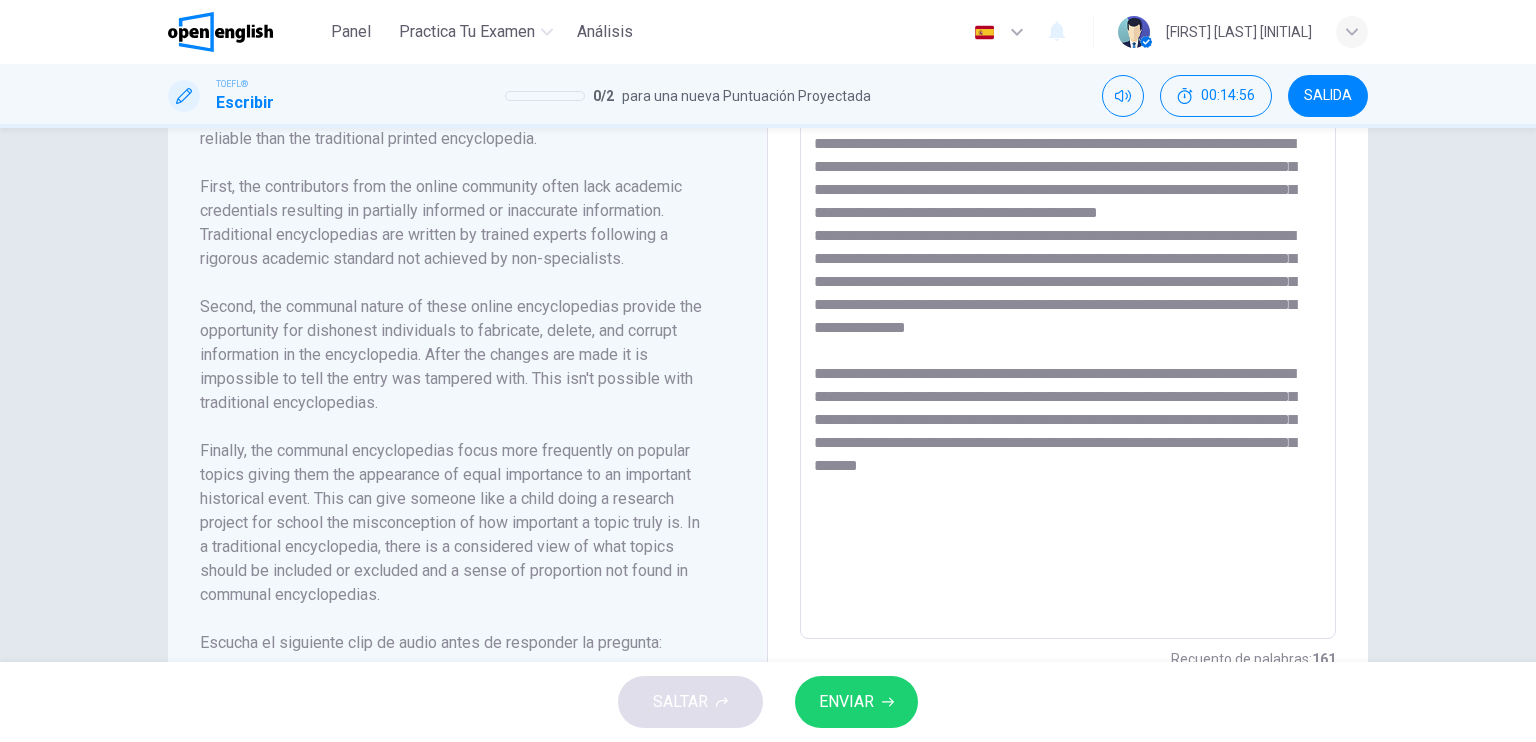 click at bounding box center (1068, 354) 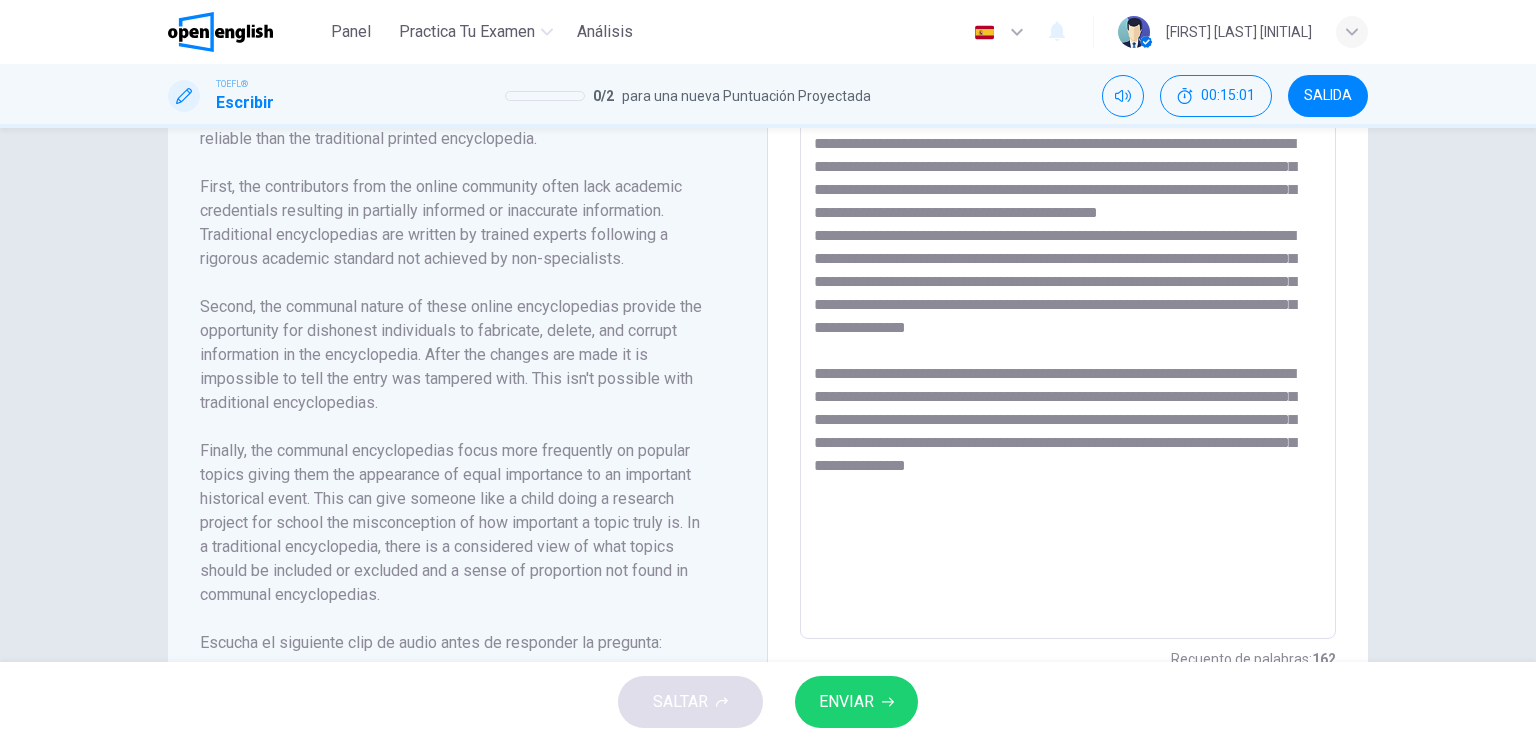 click at bounding box center (1068, 354) 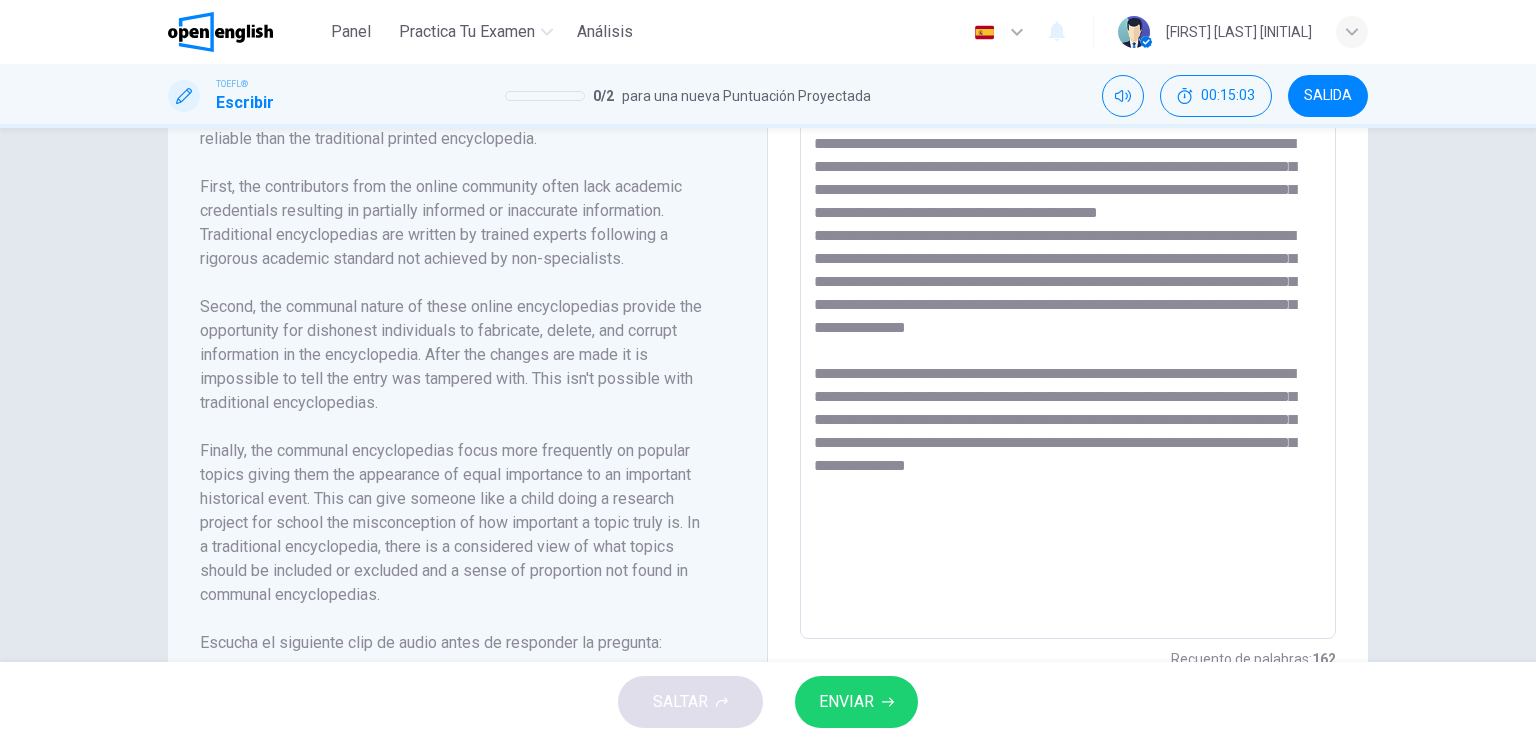 click at bounding box center [1068, 354] 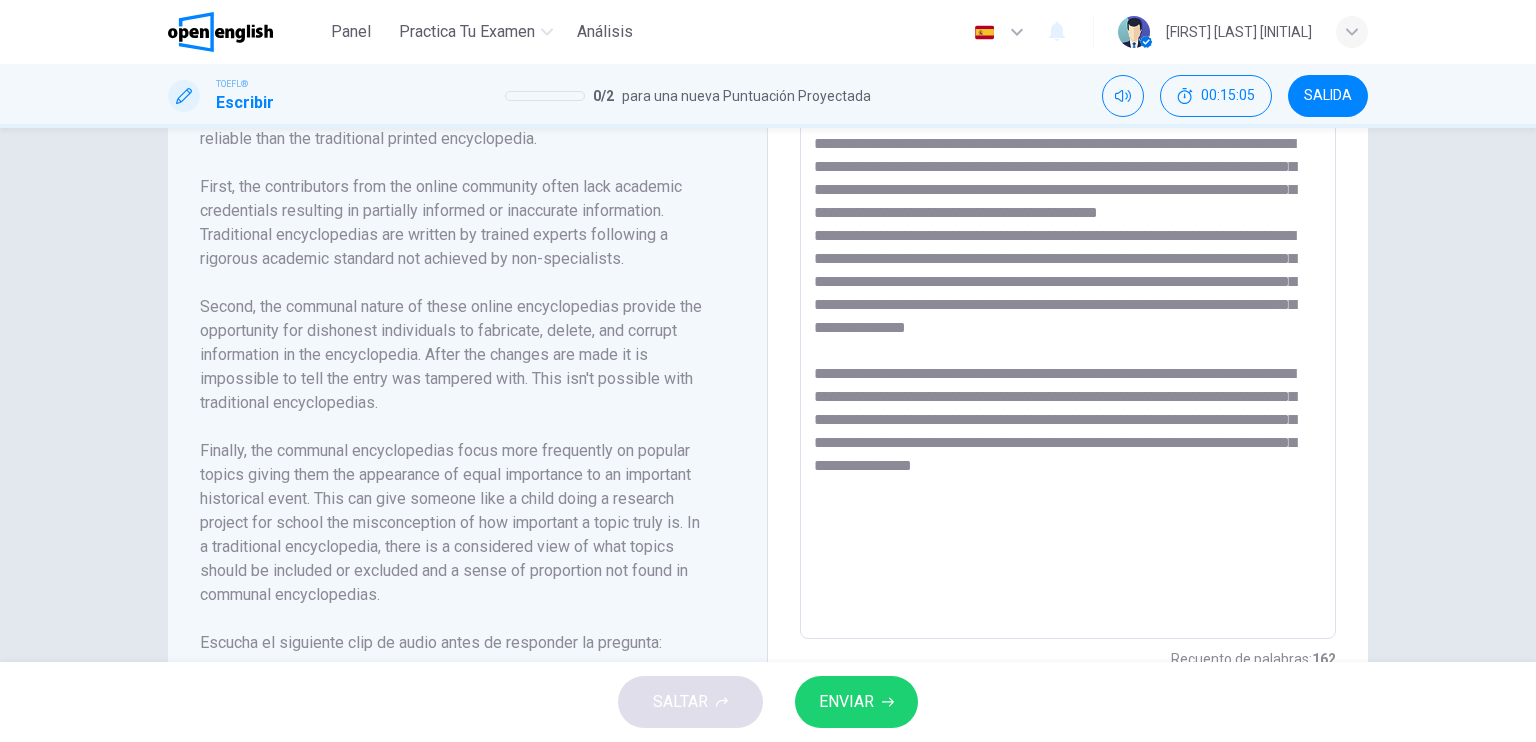 click at bounding box center [1068, 354] 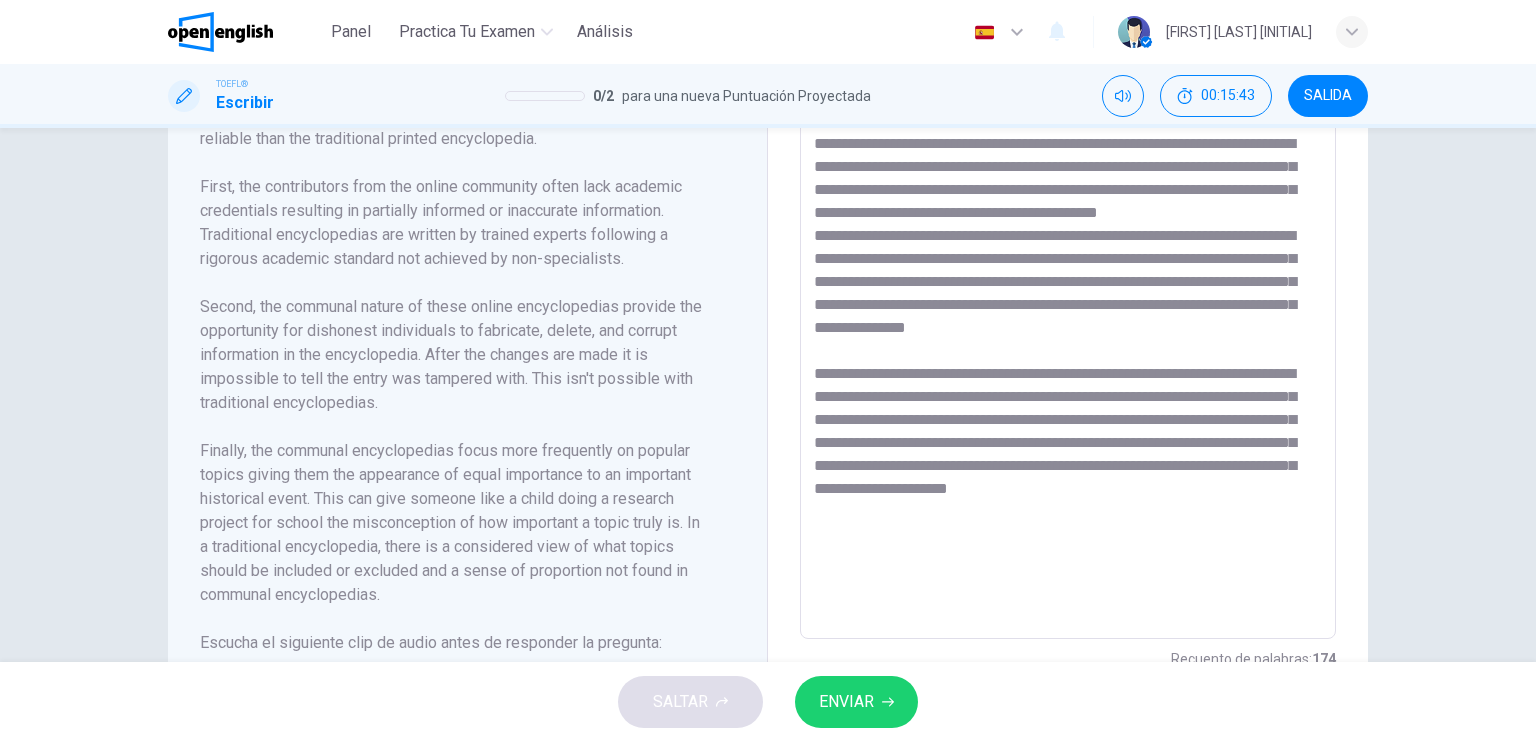 scroll, scrollTop: 559, scrollLeft: 0, axis: vertical 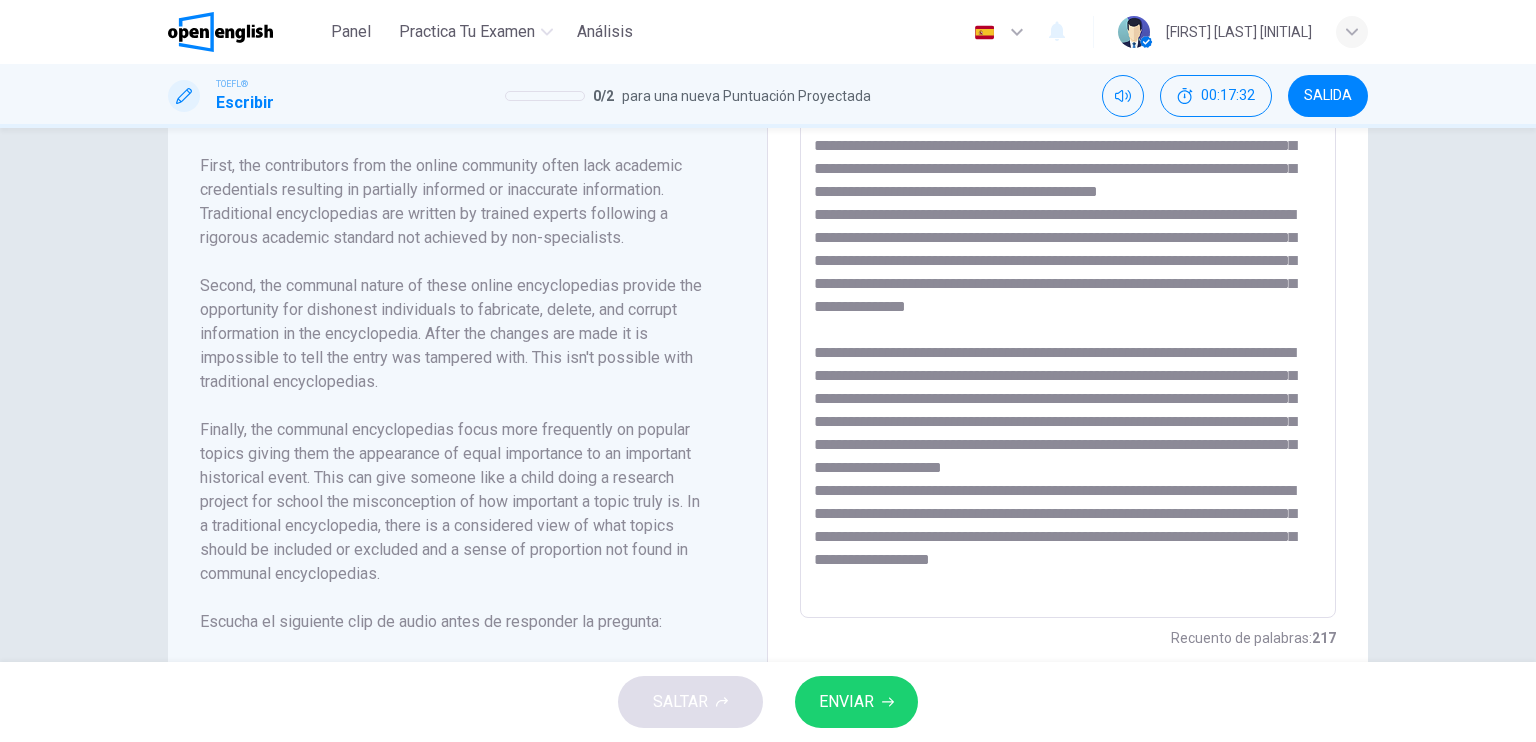 click at bounding box center (1068, 333) 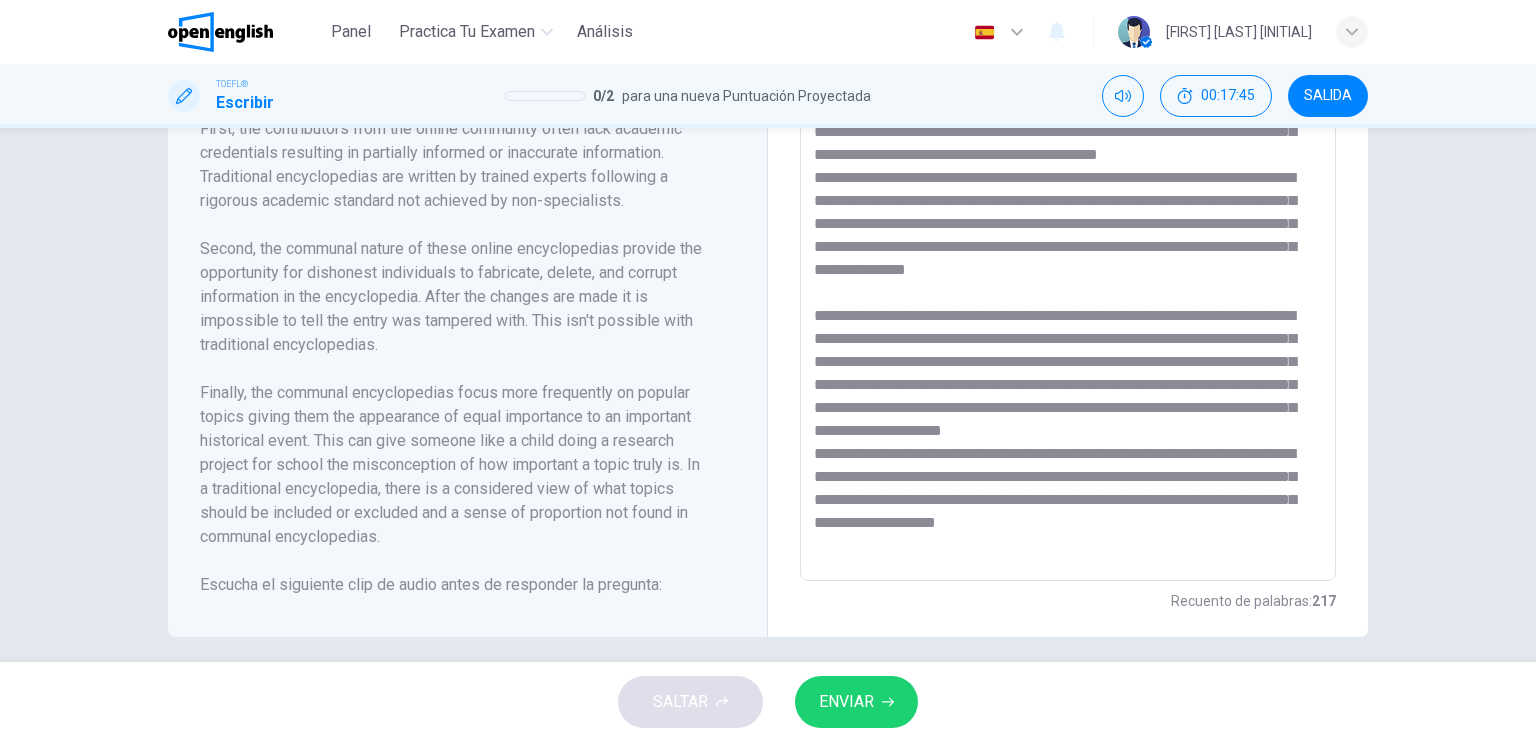 scroll, scrollTop: 597, scrollLeft: 0, axis: vertical 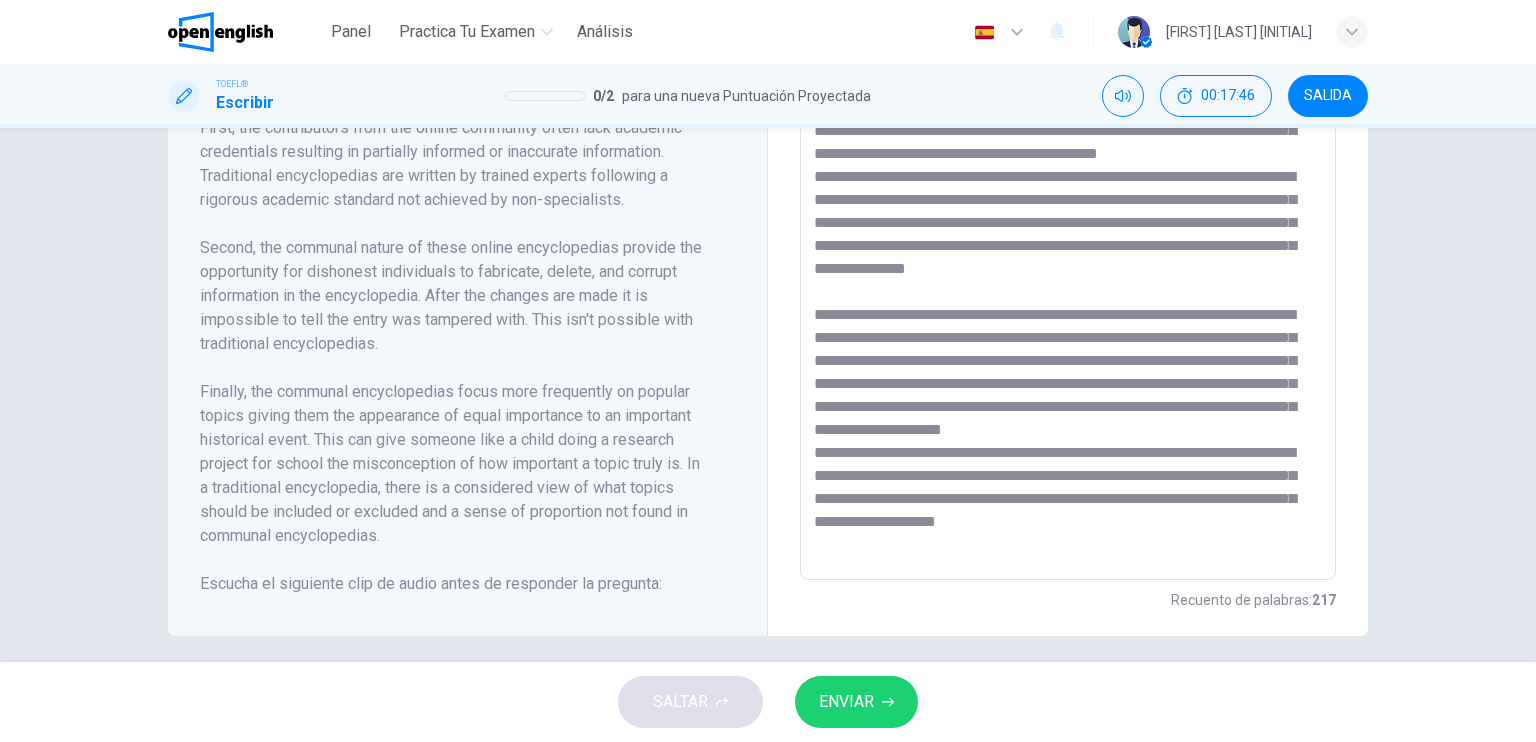 click at bounding box center [1068, 295] 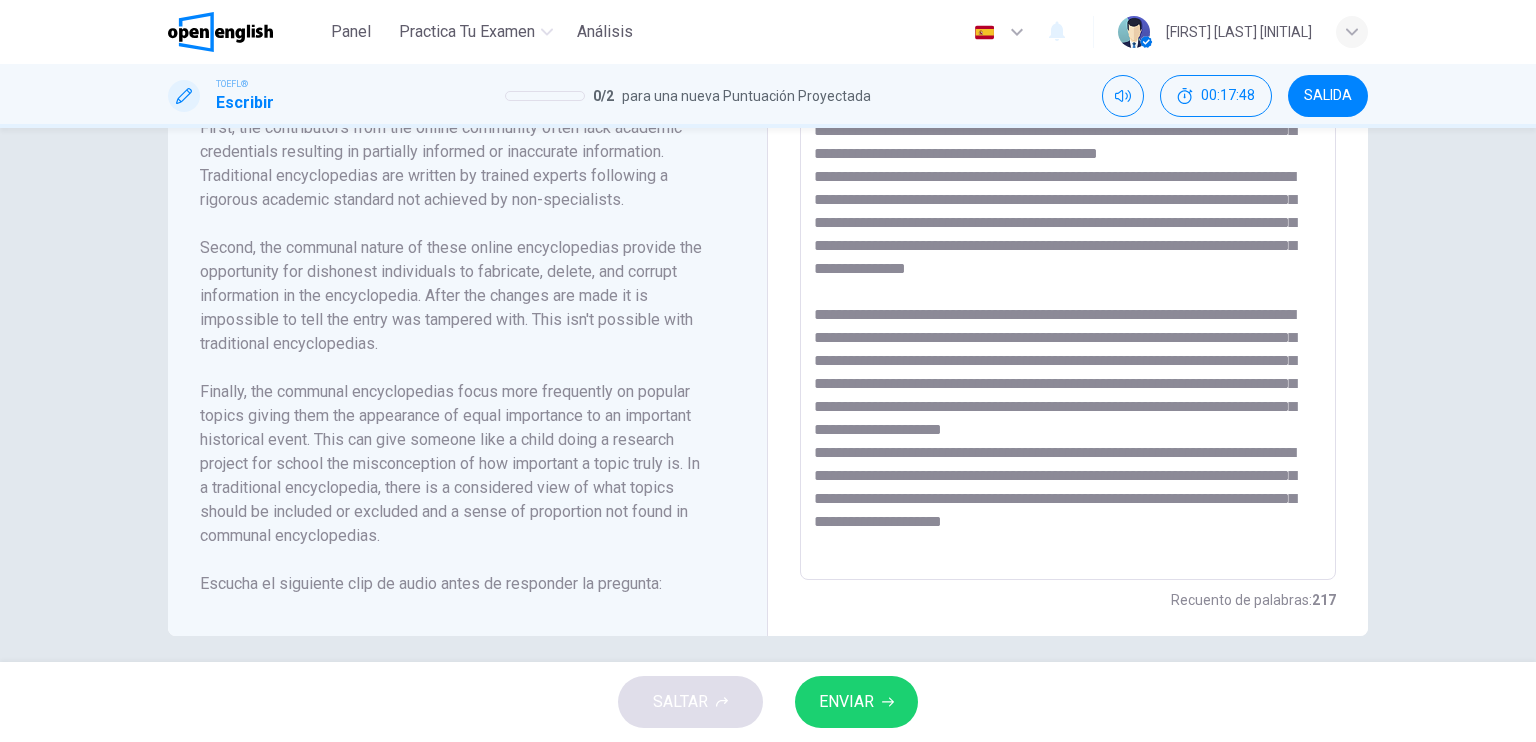 scroll, scrollTop: 60, scrollLeft: 0, axis: vertical 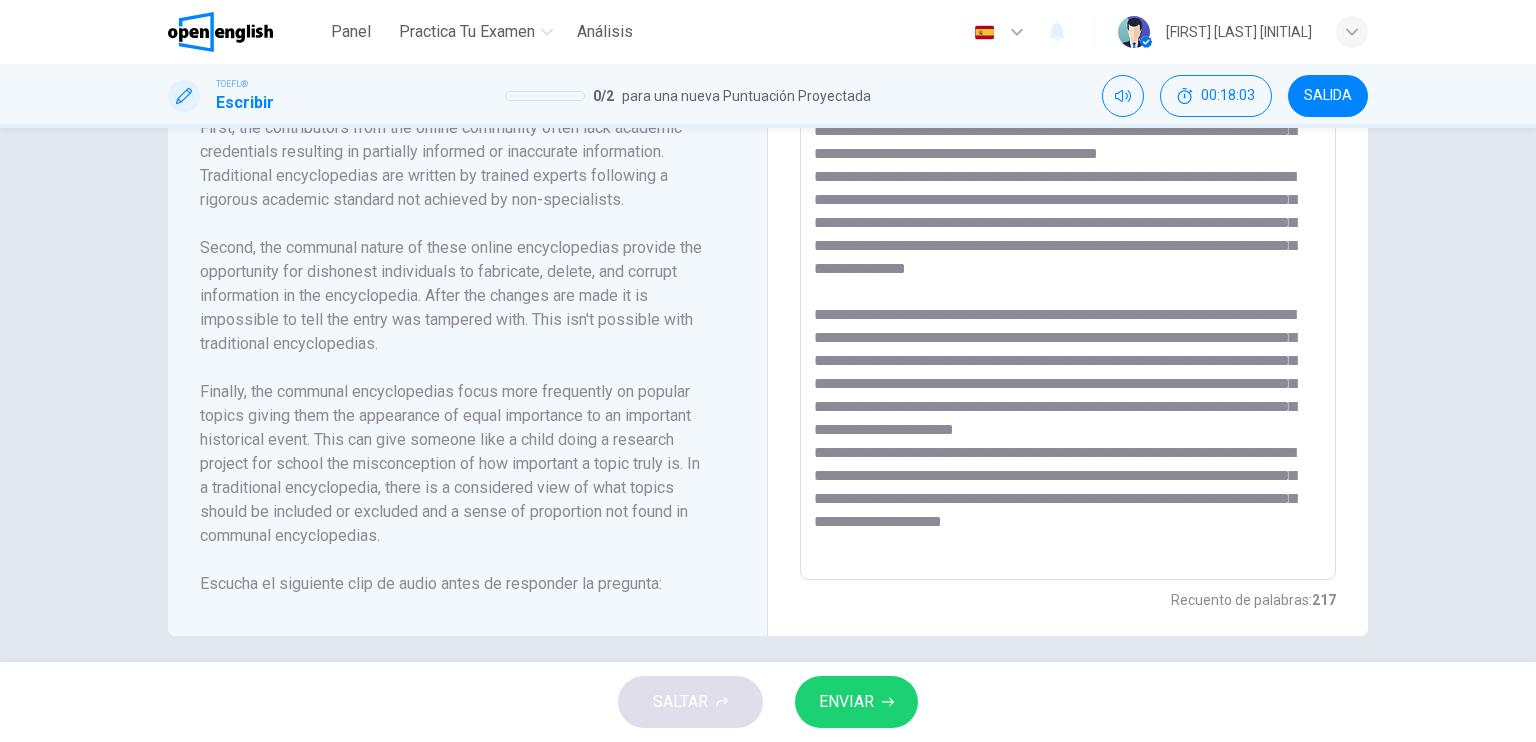 click at bounding box center [1068, 295] 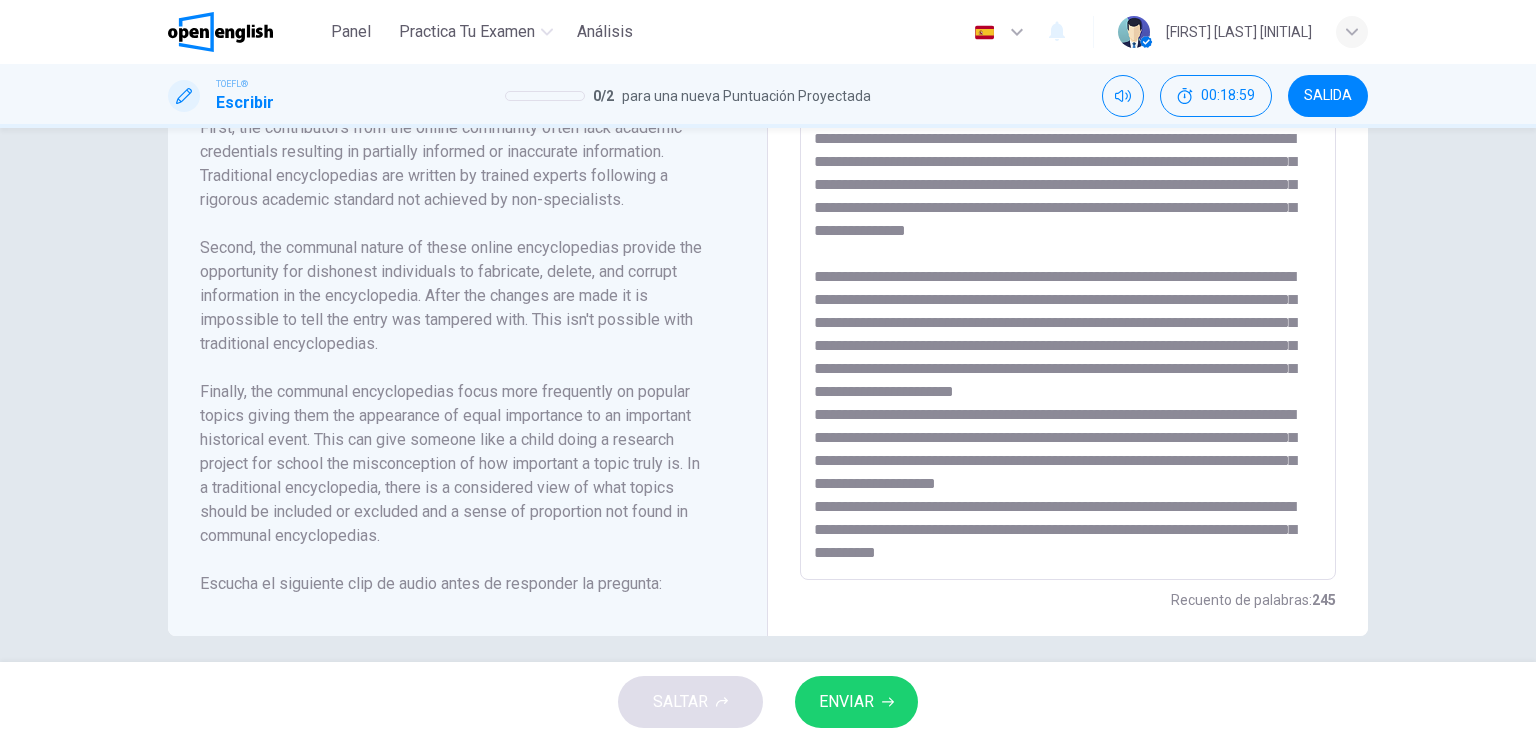 scroll, scrollTop: 42, scrollLeft: 0, axis: vertical 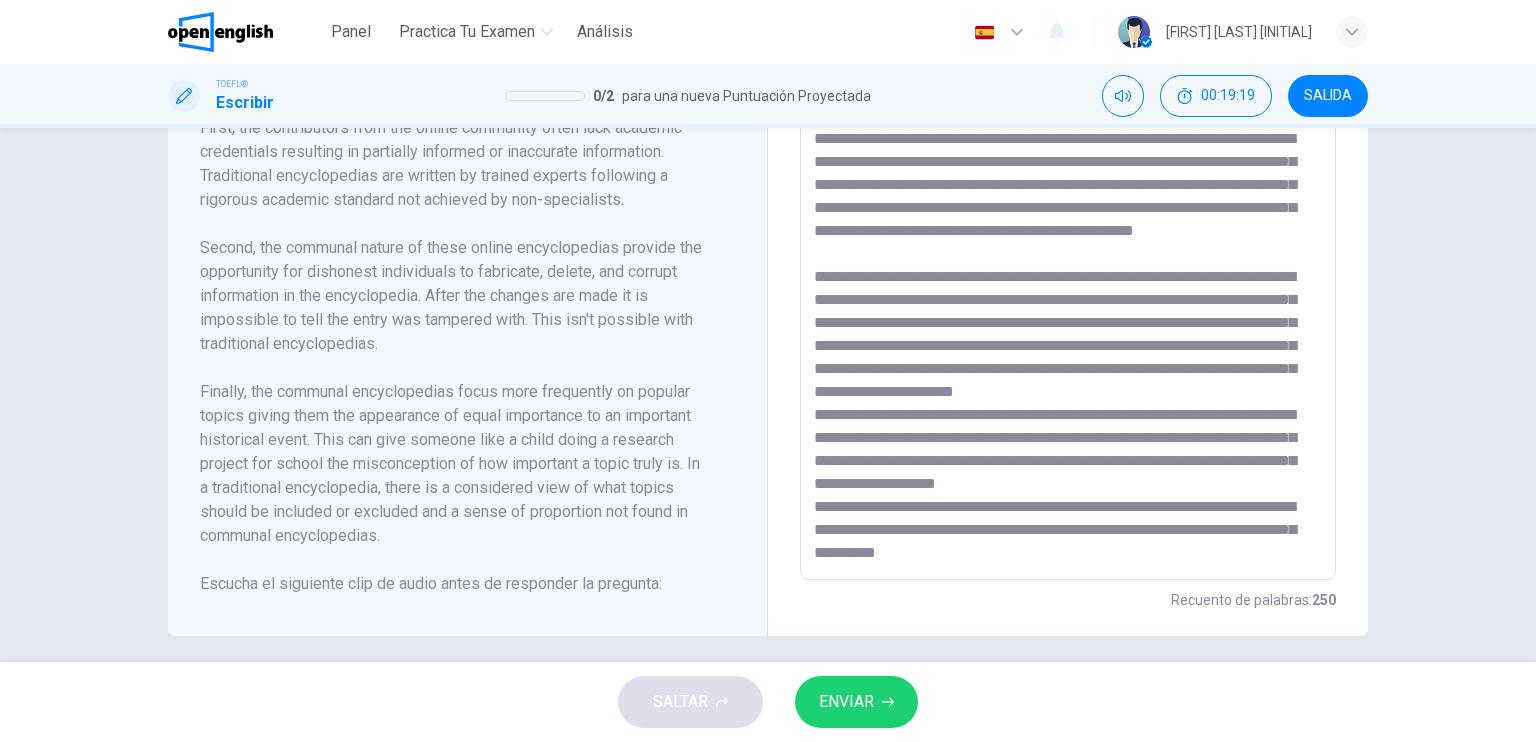 click at bounding box center [1068, 295] 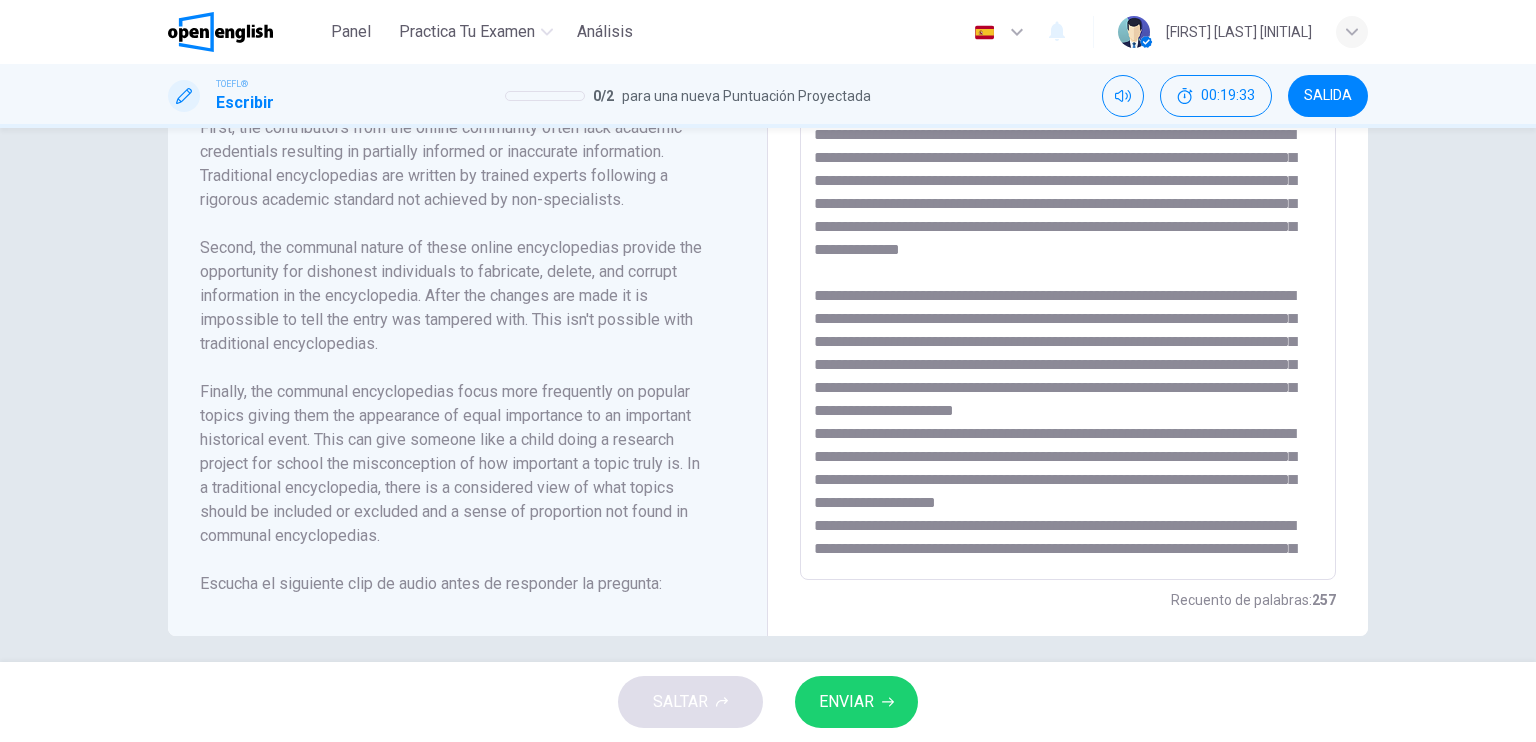 scroll, scrollTop: 0, scrollLeft: 0, axis: both 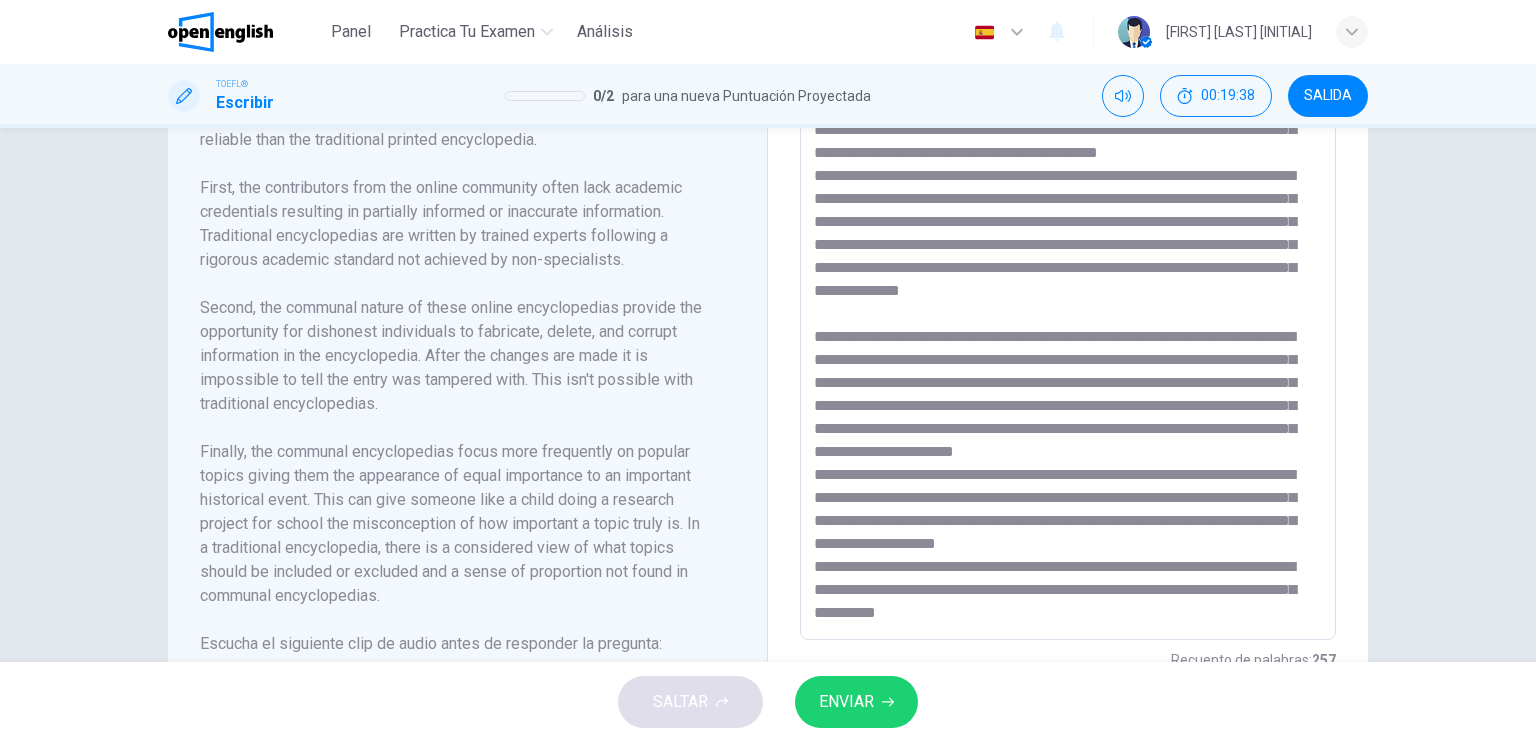 click at bounding box center (1068, 355) 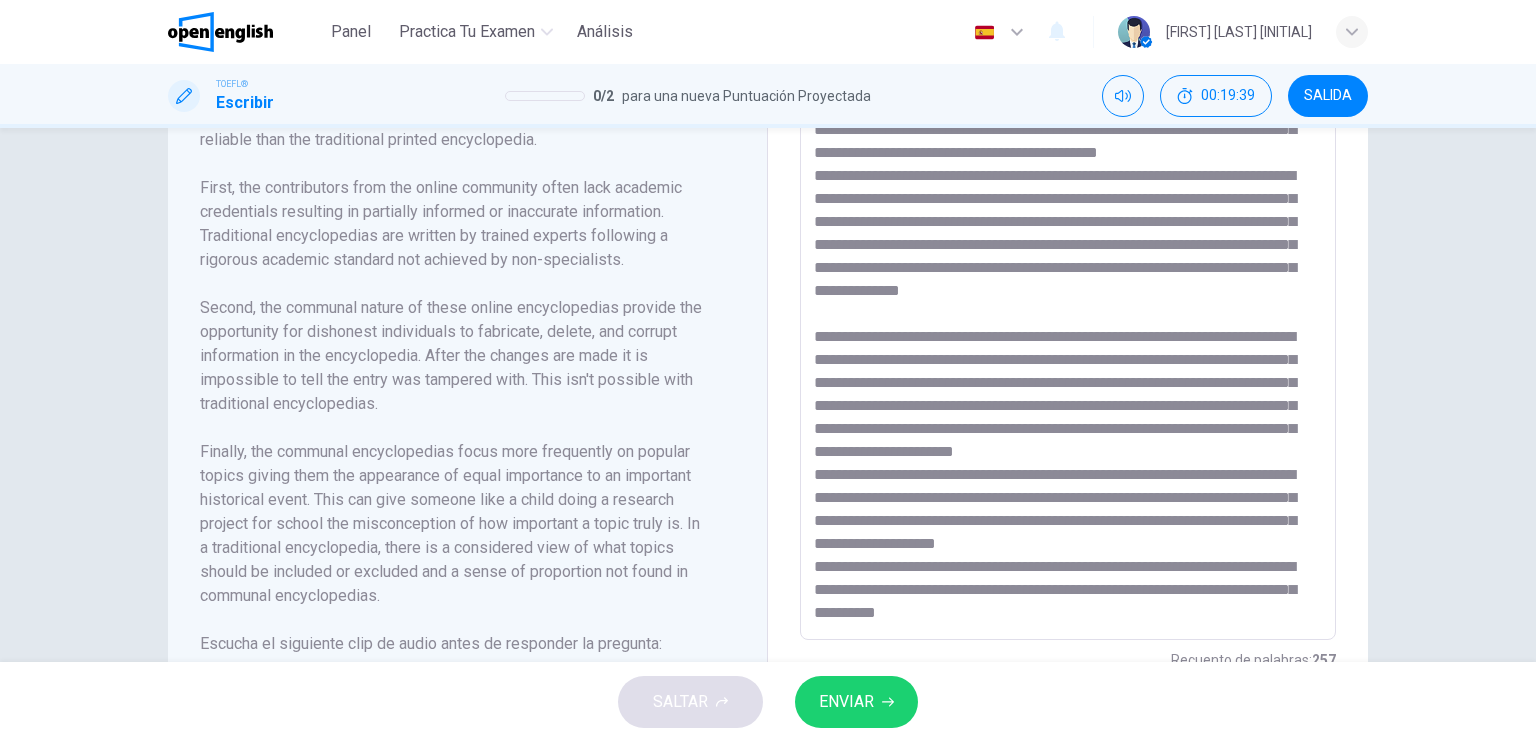 scroll, scrollTop: 0, scrollLeft: 0, axis: both 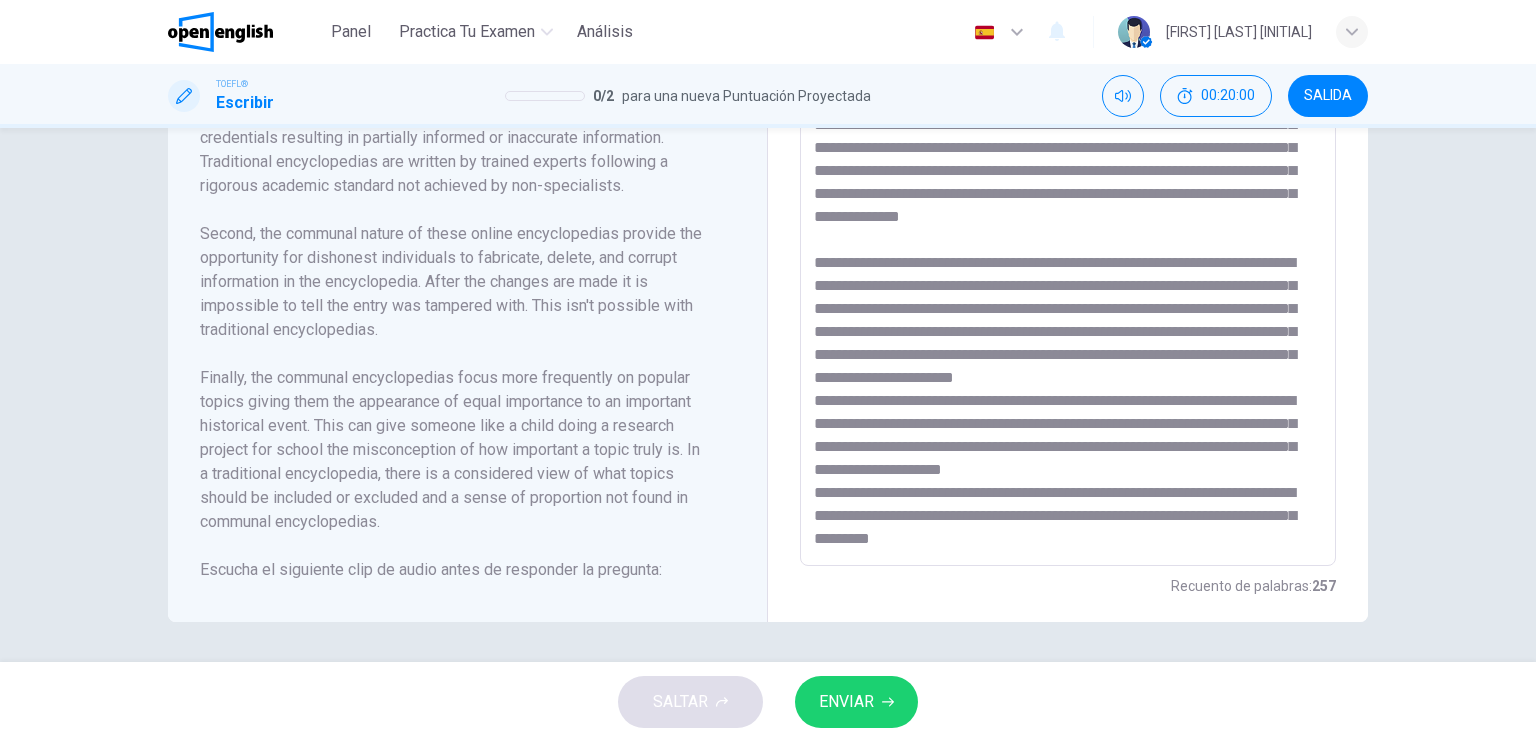 type on "**********" 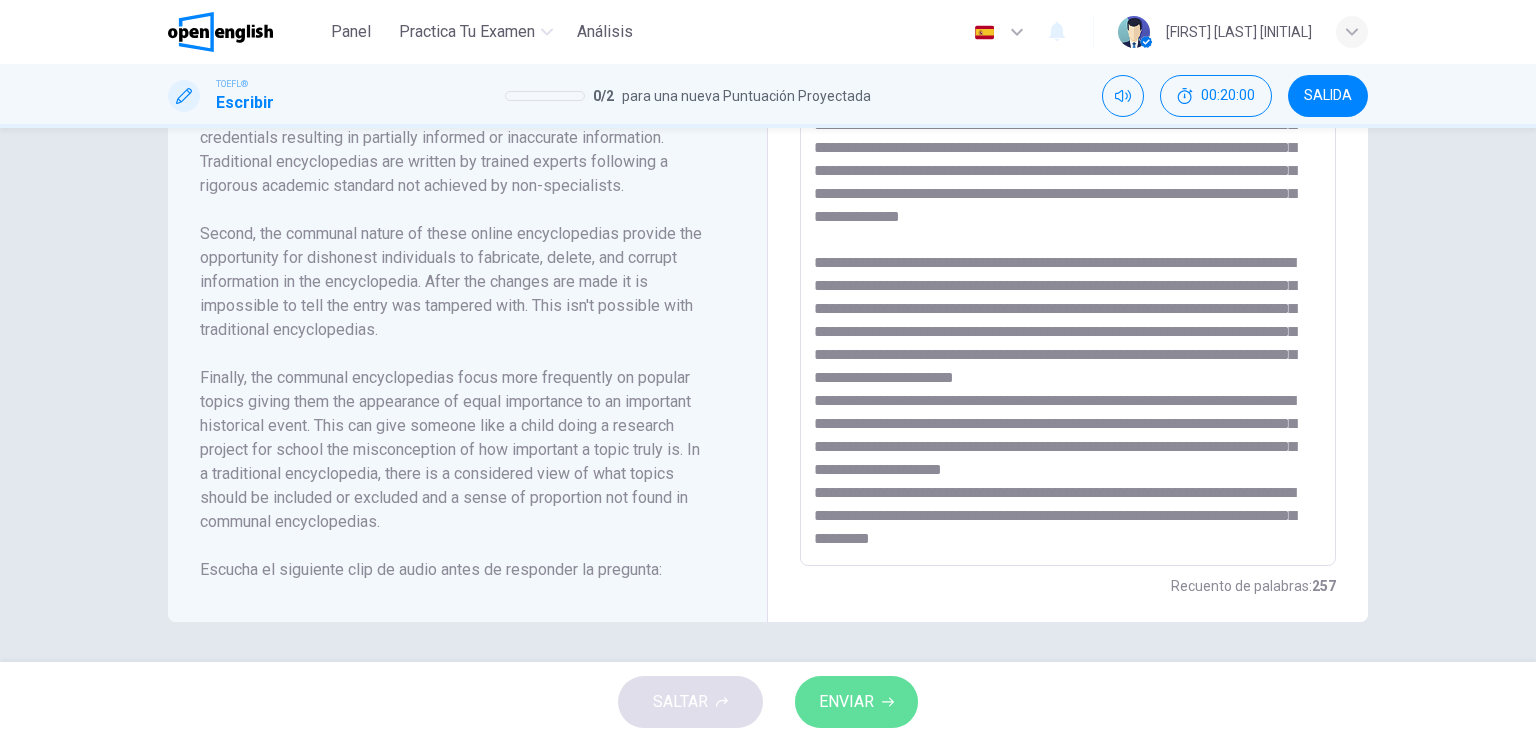 click on "ENVIAR" at bounding box center (856, 702) 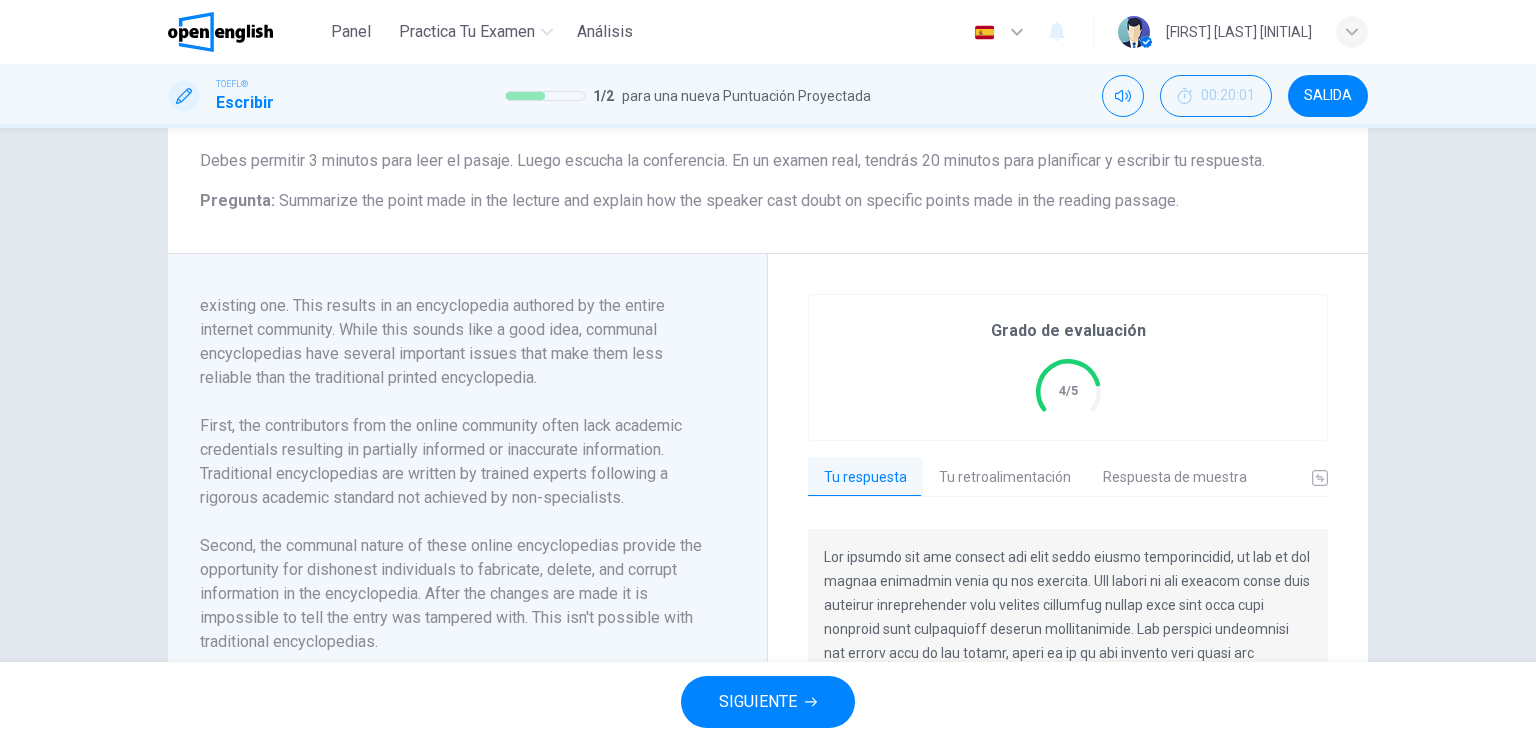 scroll, scrollTop: 632, scrollLeft: 0, axis: vertical 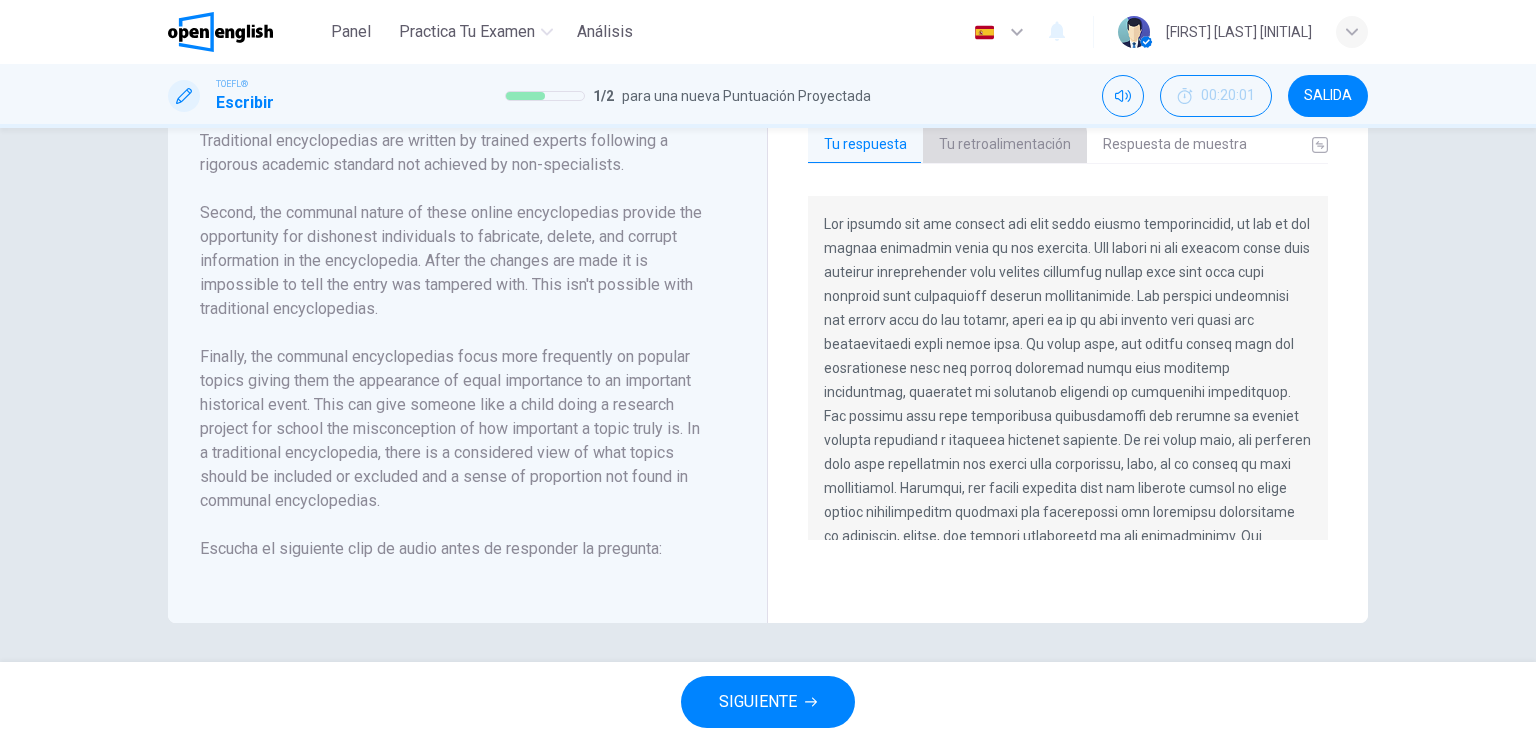 click on "Tu retroalimentación" at bounding box center (1005, 145) 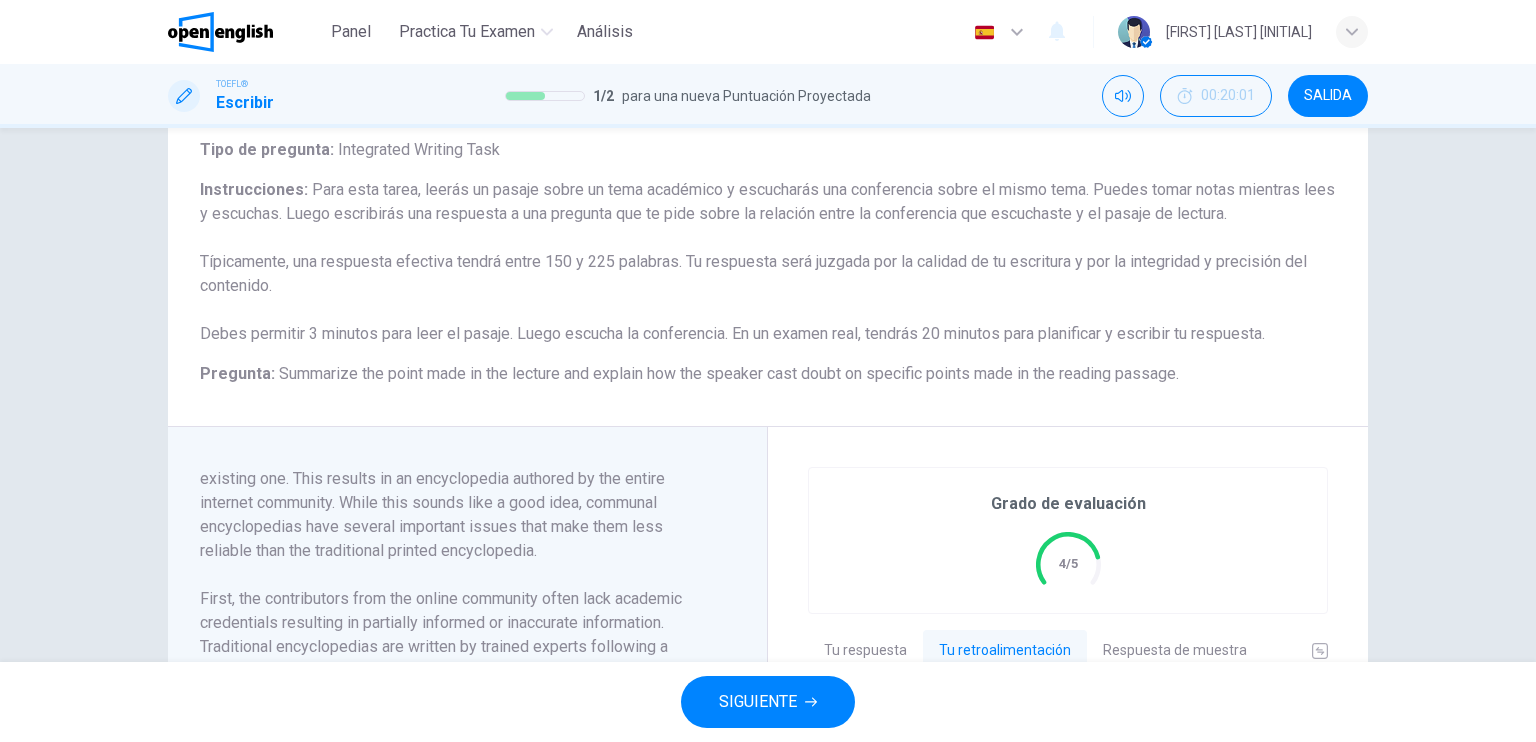 scroll, scrollTop: 127, scrollLeft: 0, axis: vertical 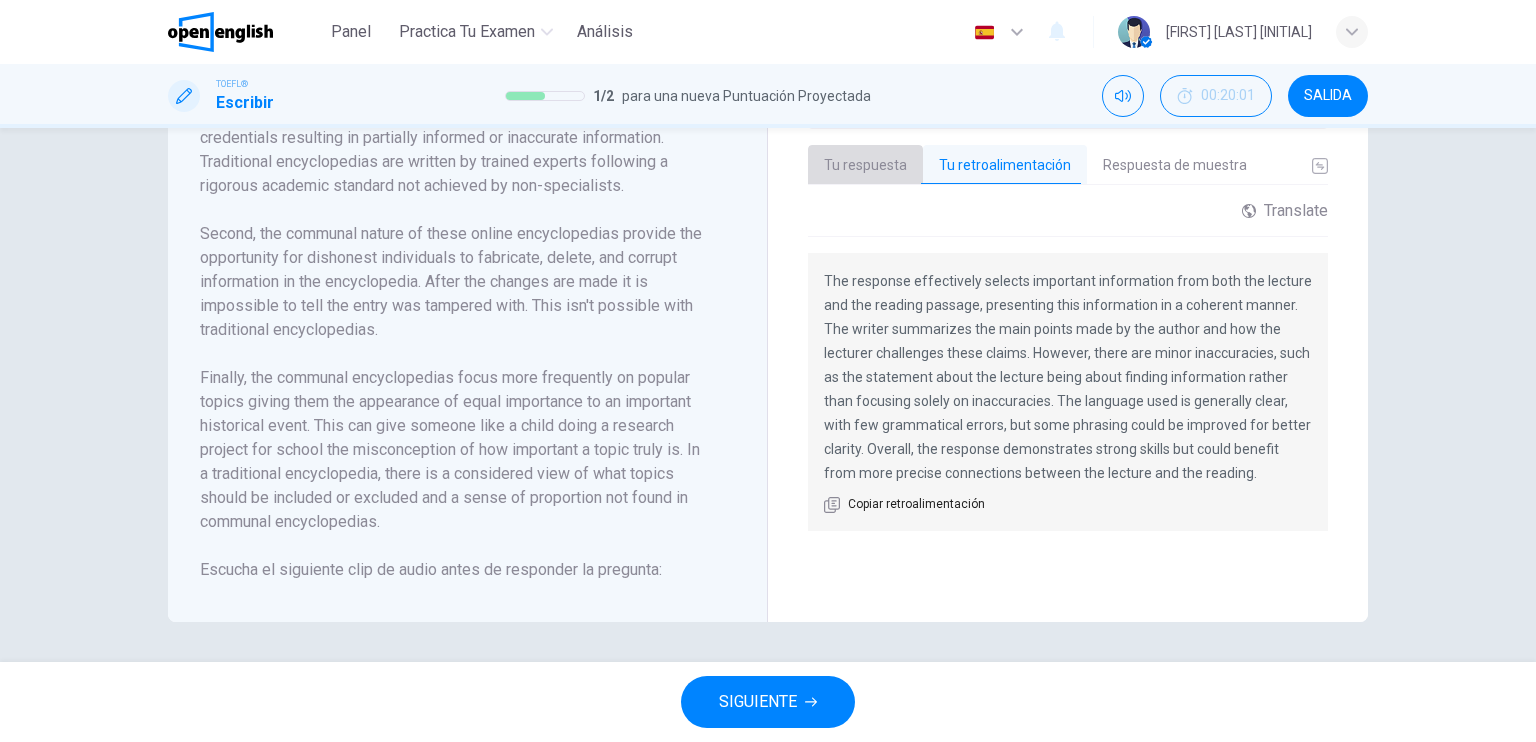 click on "Tu respuesta" at bounding box center (865, 166) 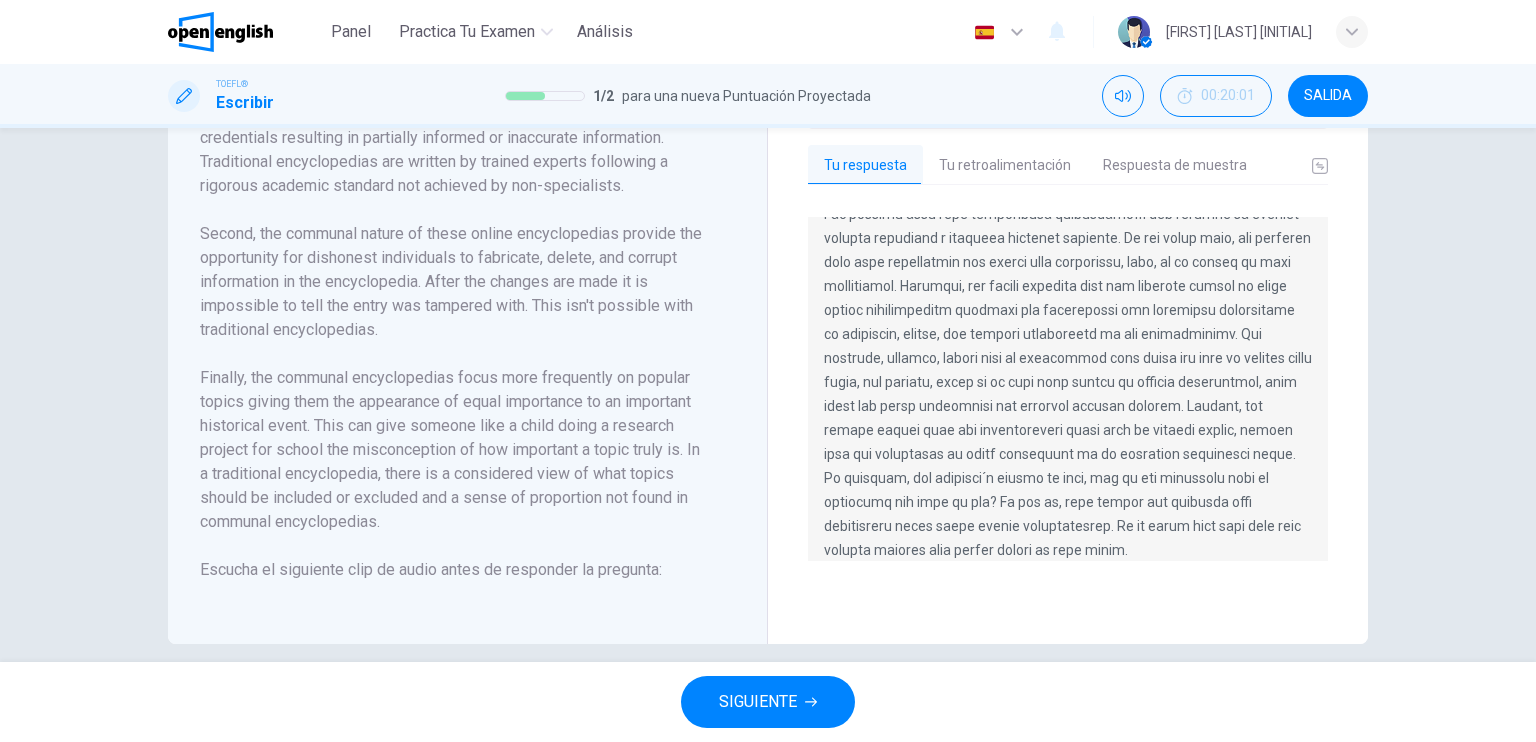 scroll, scrollTop: 240, scrollLeft: 0, axis: vertical 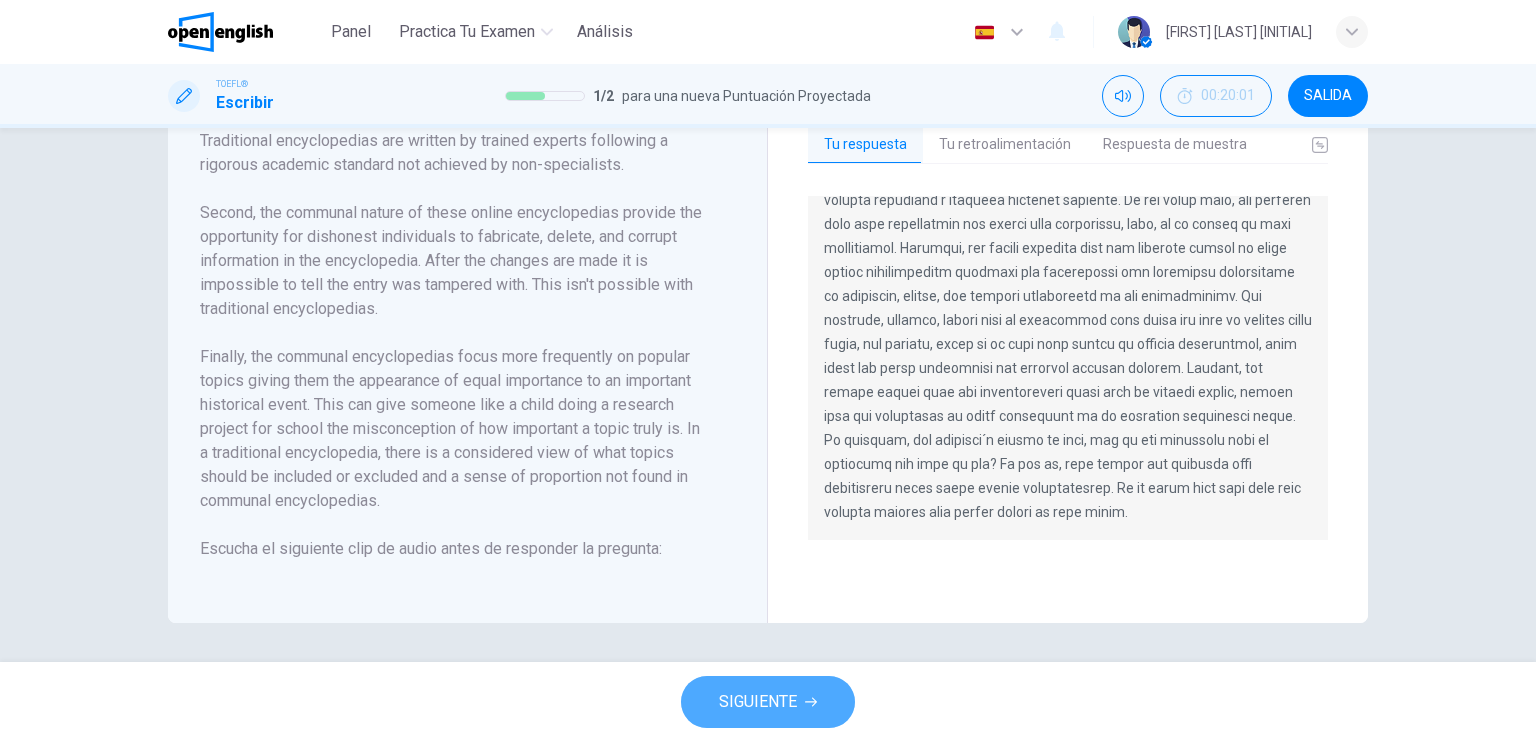 click on "SIGUIENTE" at bounding box center (758, 702) 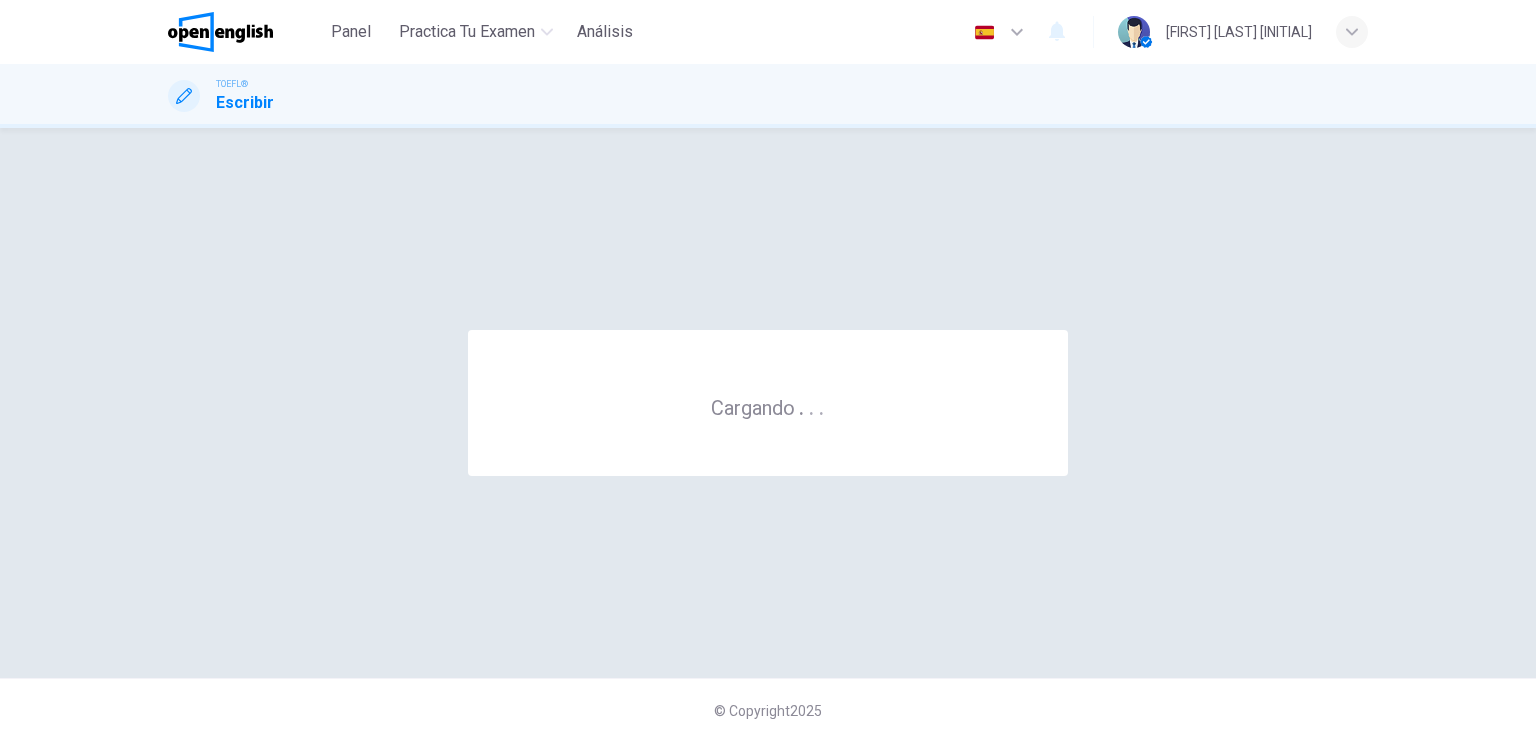 scroll, scrollTop: 0, scrollLeft: 0, axis: both 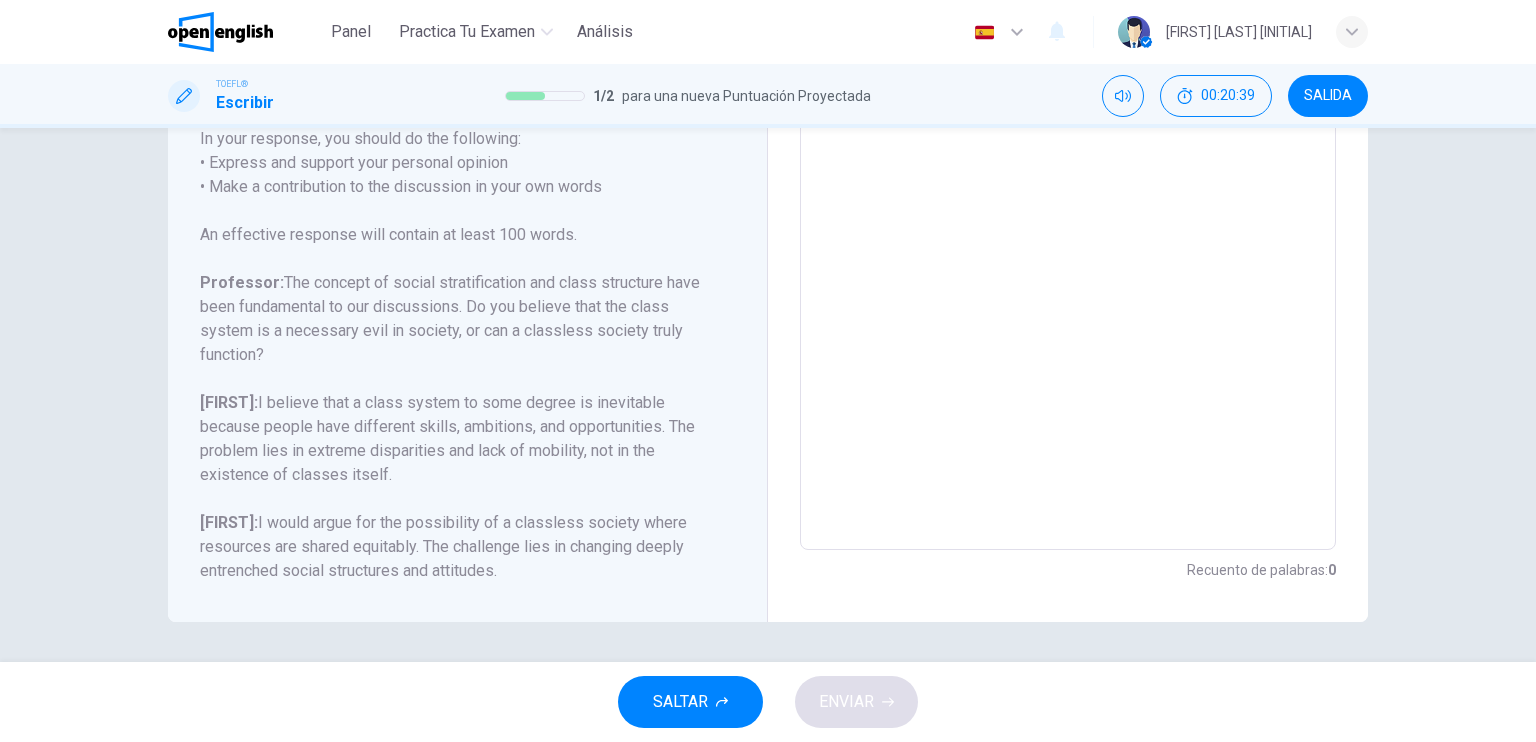 click on "Escribe tu ensayo aquí * ​ Recuento de palabras :  0" at bounding box center (1068, 217) 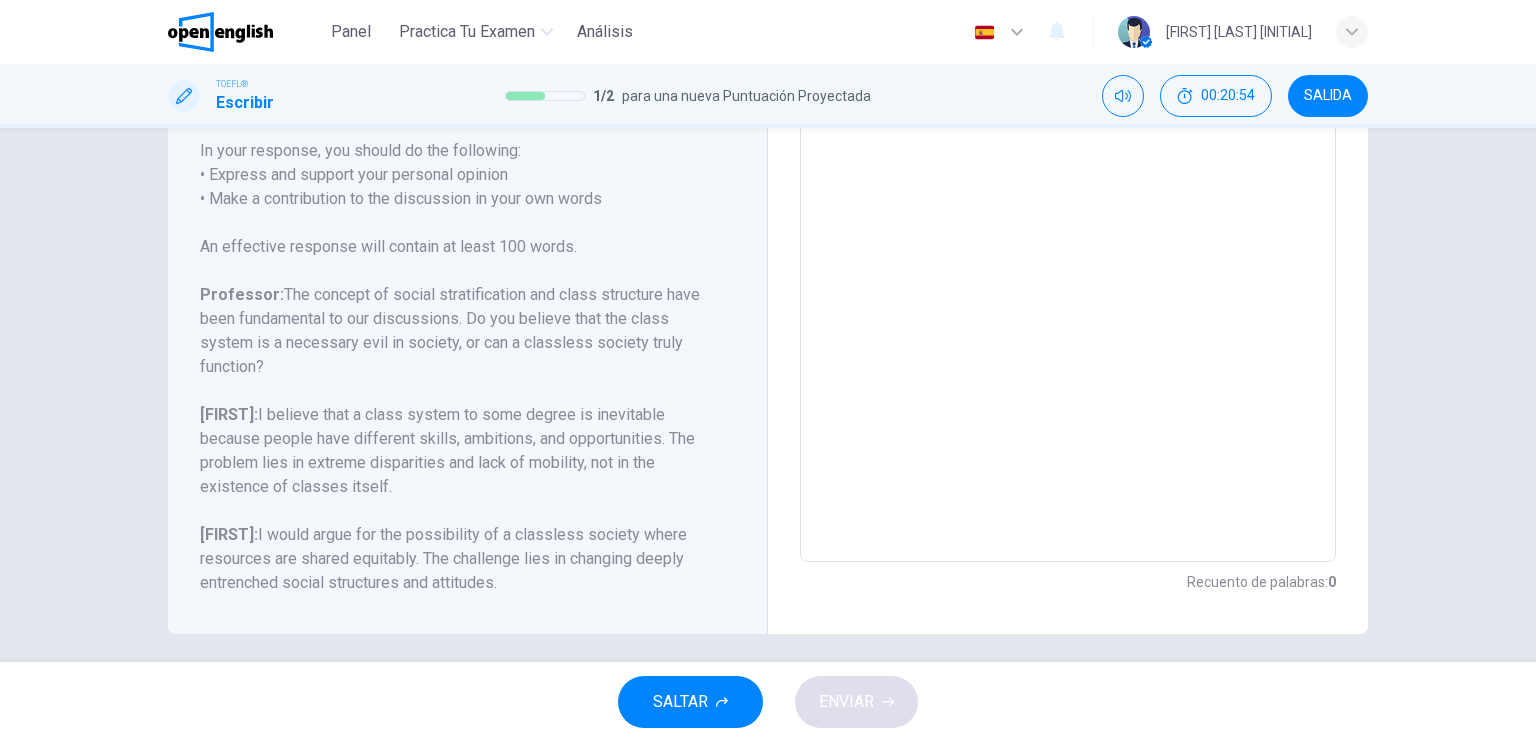 scroll, scrollTop: 356, scrollLeft: 0, axis: vertical 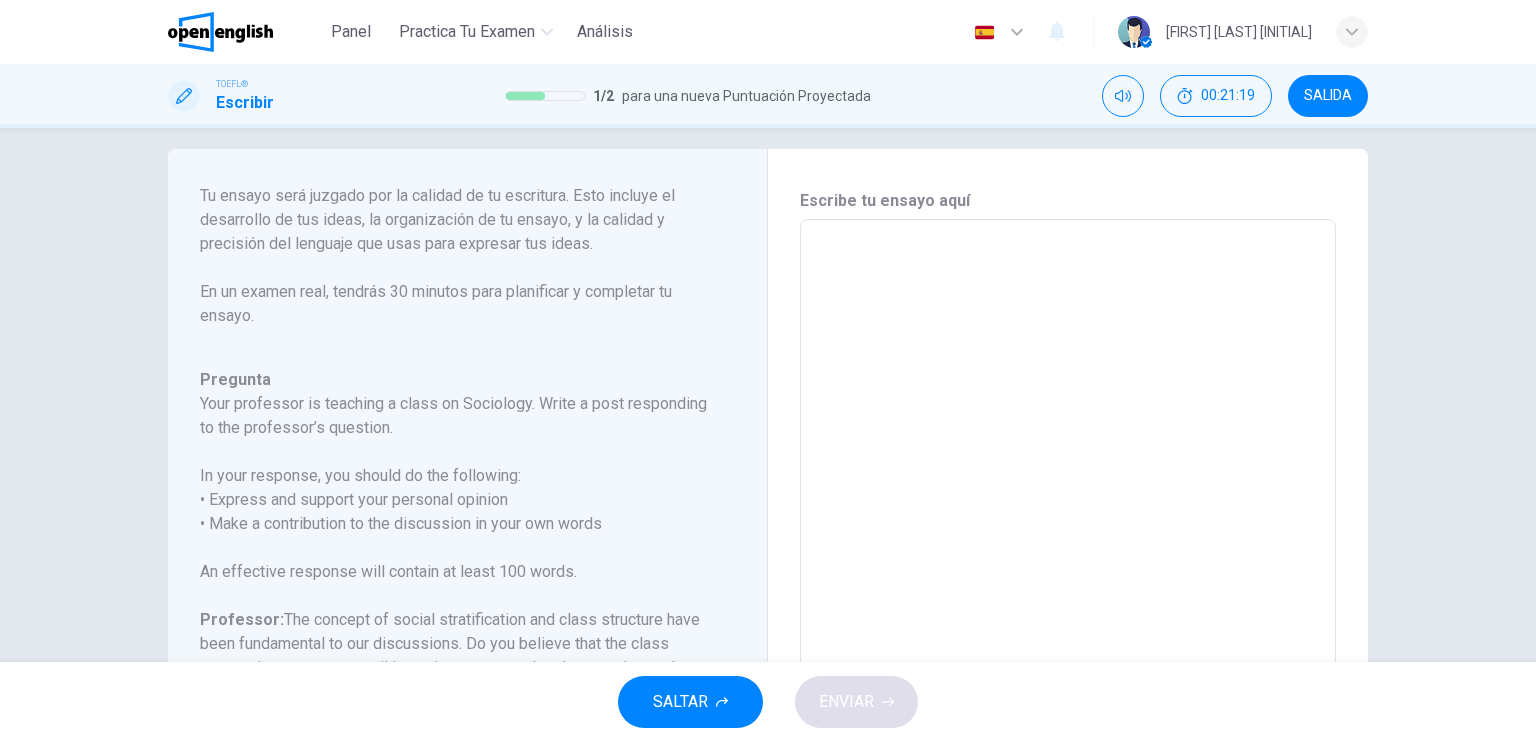 click at bounding box center [1068, 553] 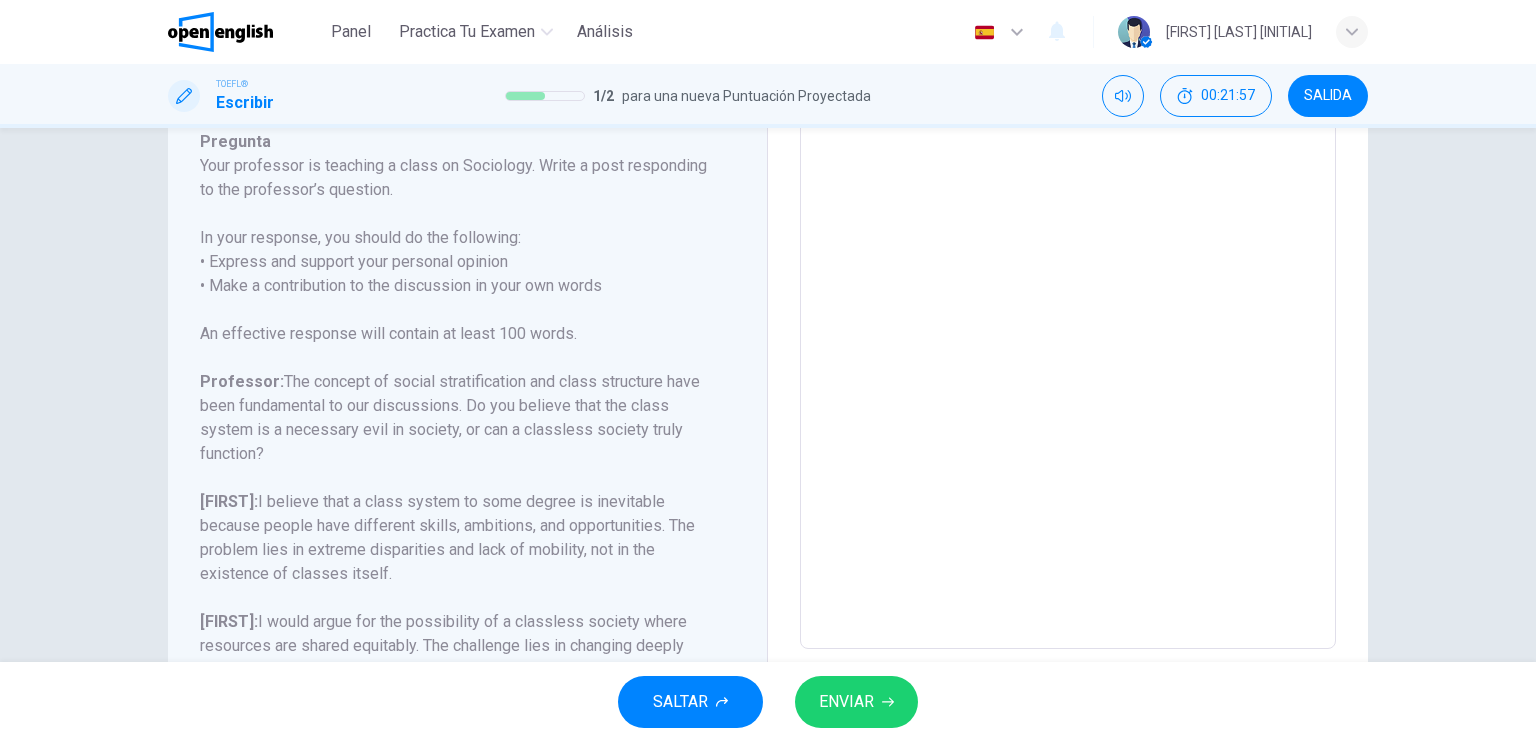 scroll, scrollTop: 0, scrollLeft: 0, axis: both 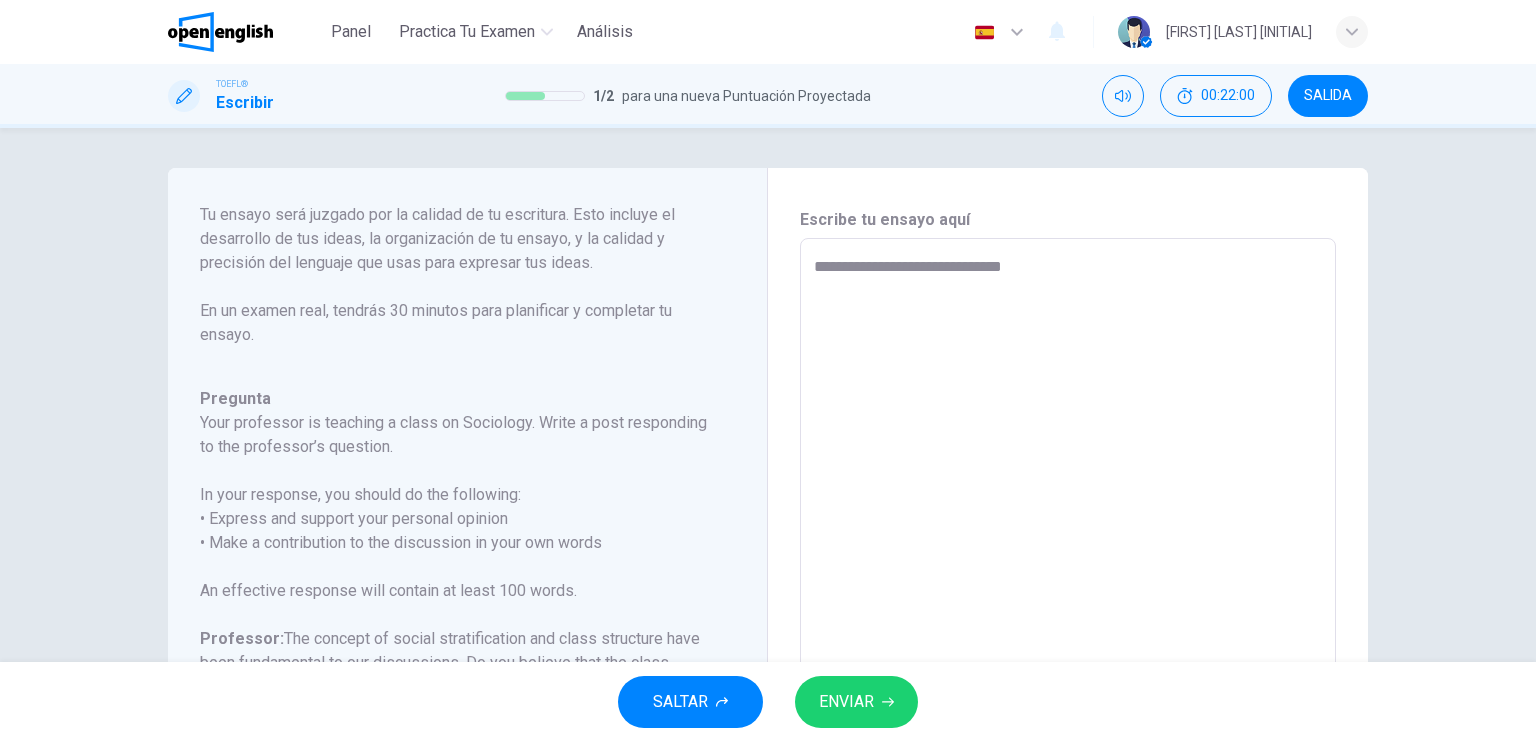 click on "**********" at bounding box center (1068, 572) 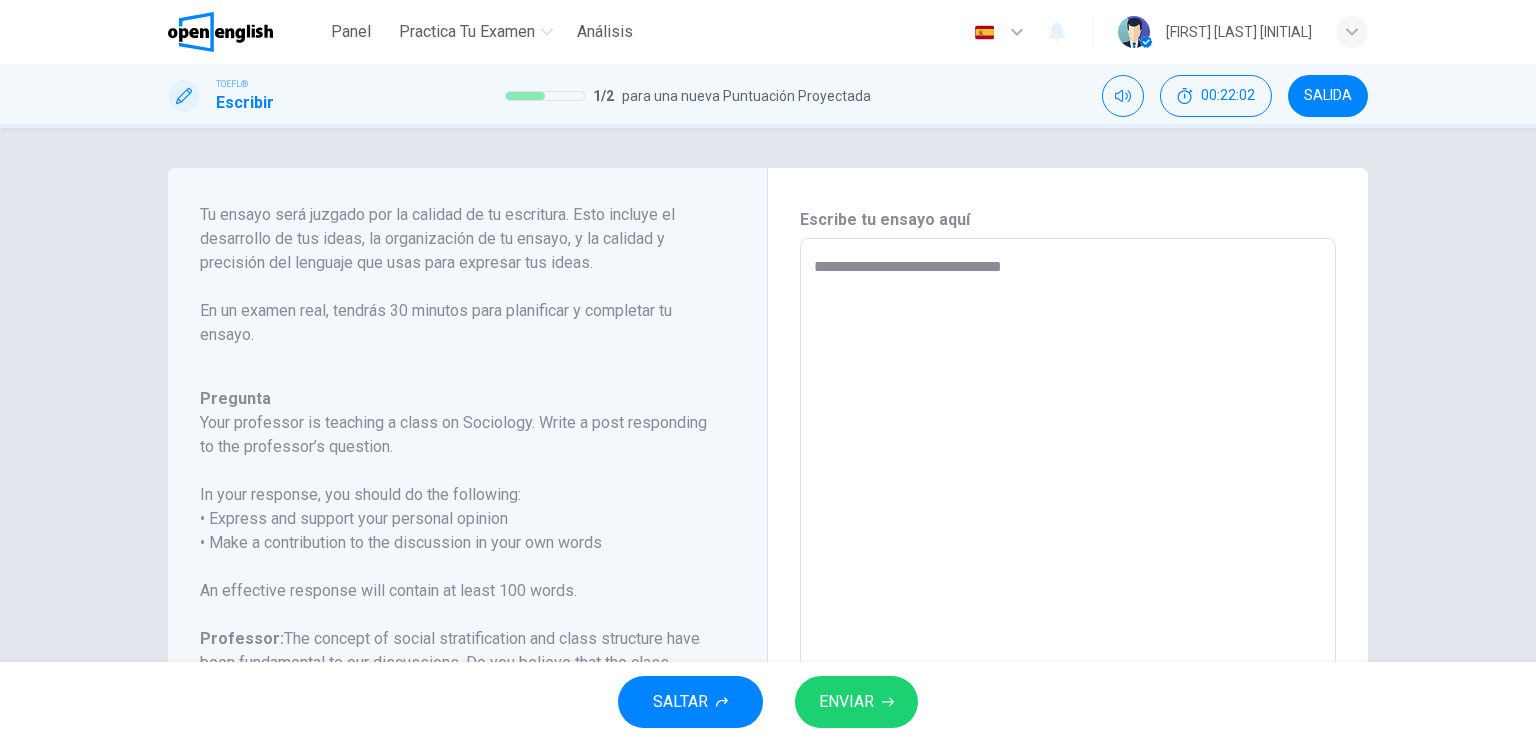 click on "**********" at bounding box center [1068, 572] 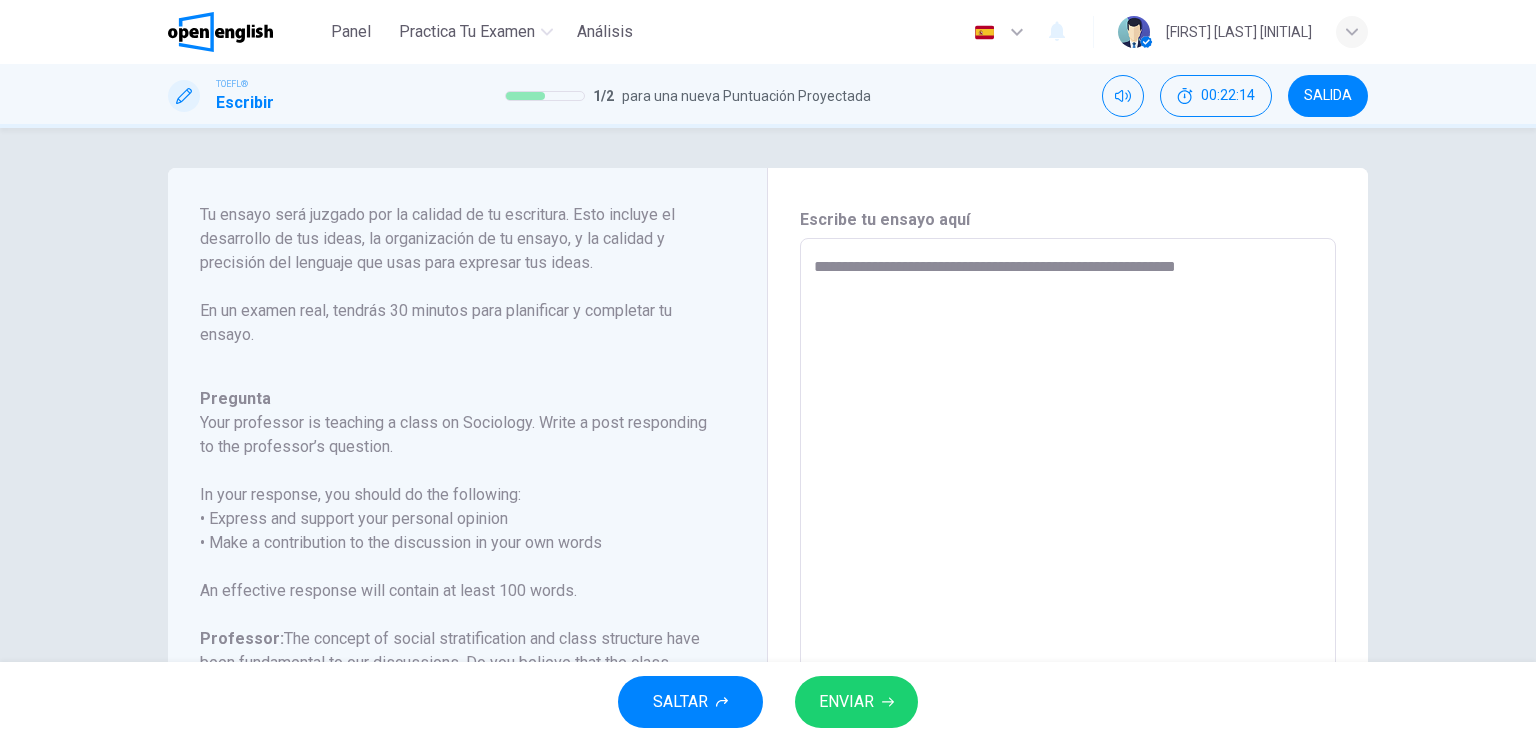click on "**********" at bounding box center (1068, 572) 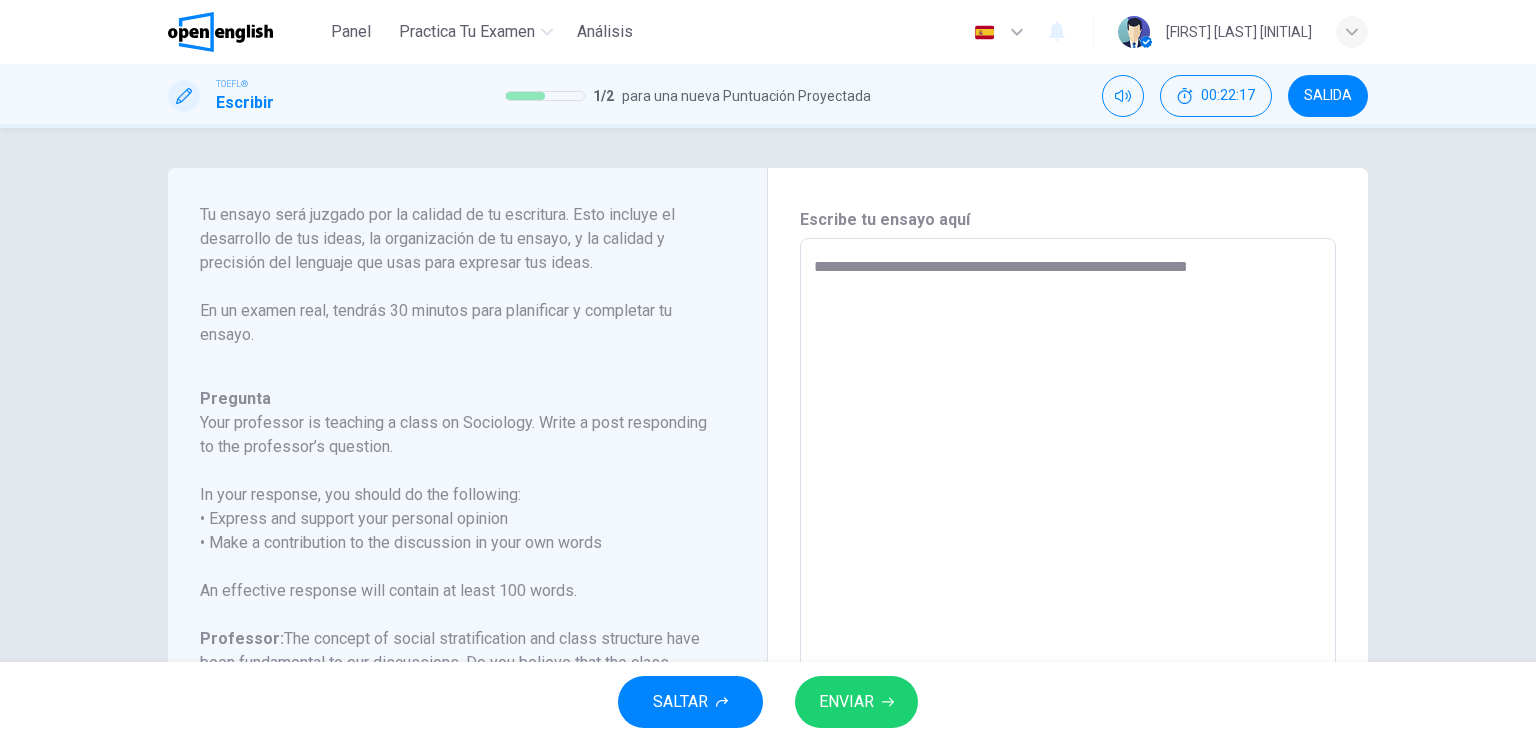 click on "**********" at bounding box center [1068, 572] 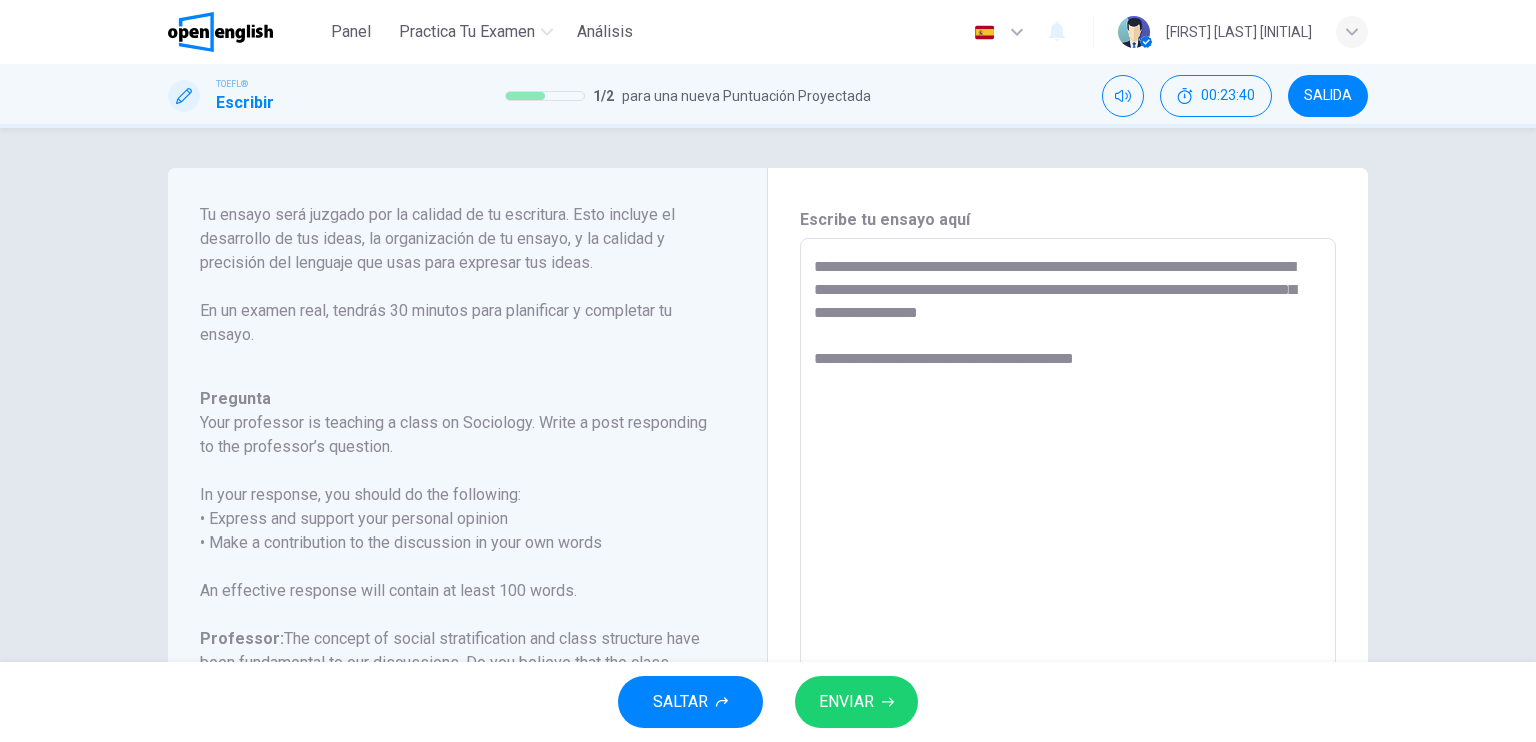 click on "**********" at bounding box center [1068, 572] 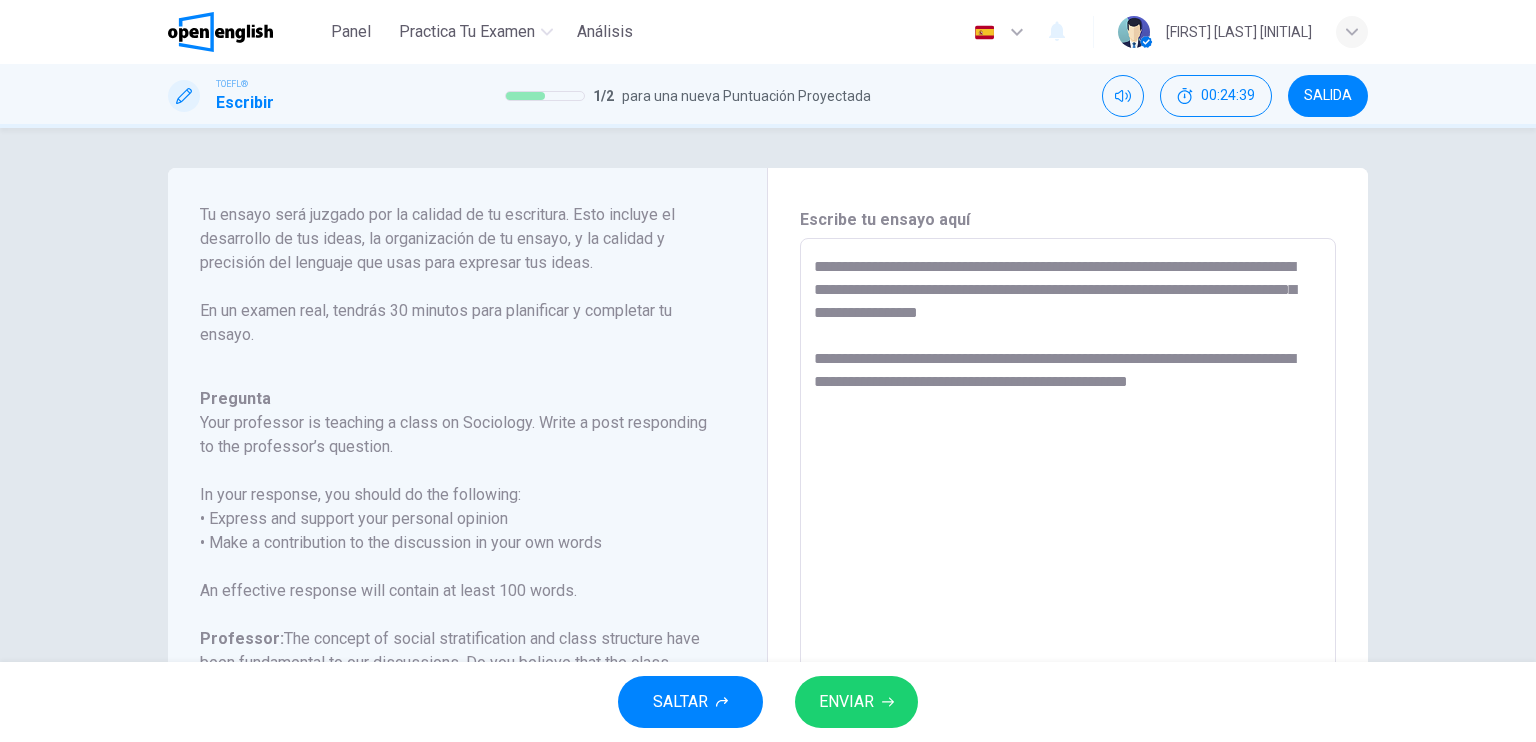 click on "**********" at bounding box center (1068, 572) 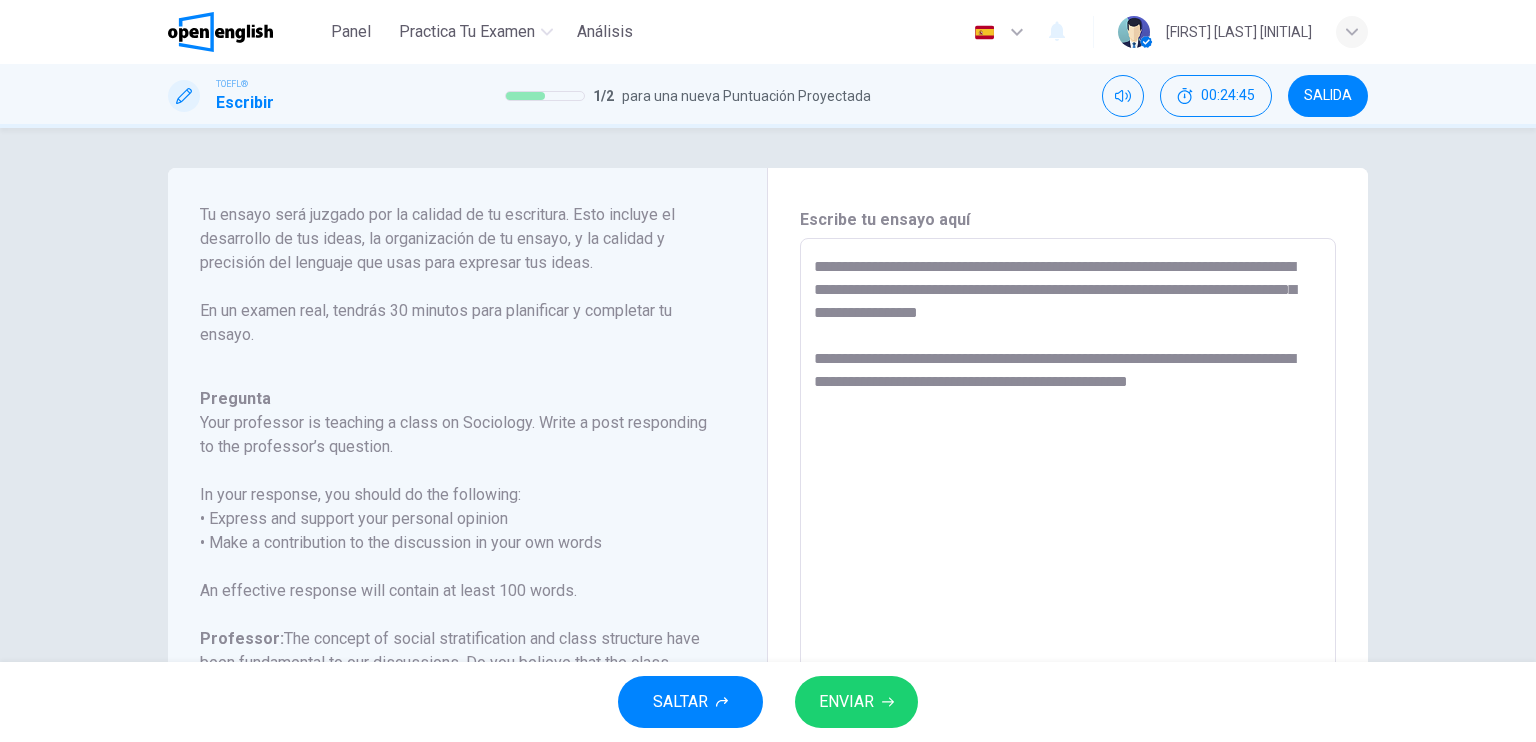 click on "**********" at bounding box center [1068, 572] 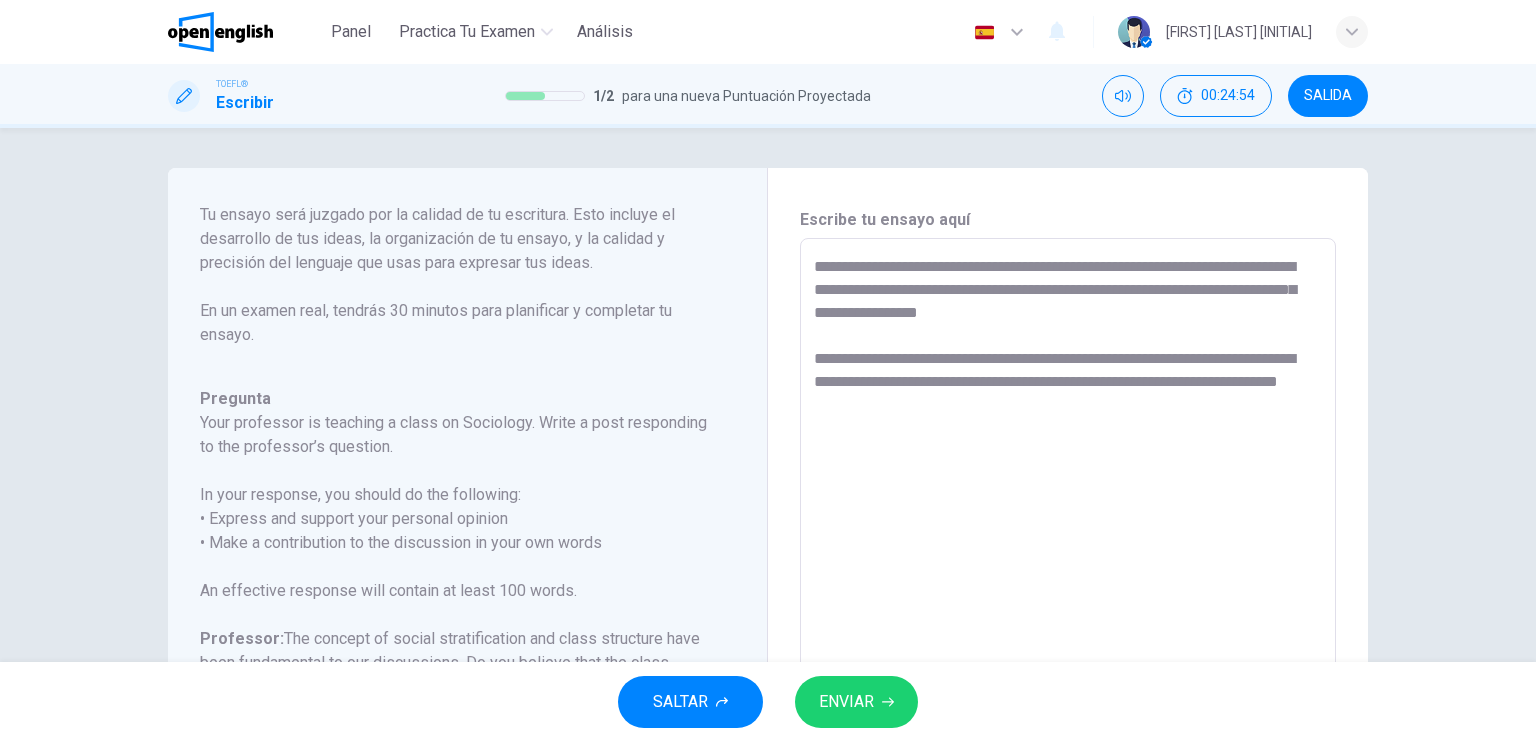 click on "**********" at bounding box center [1068, 572] 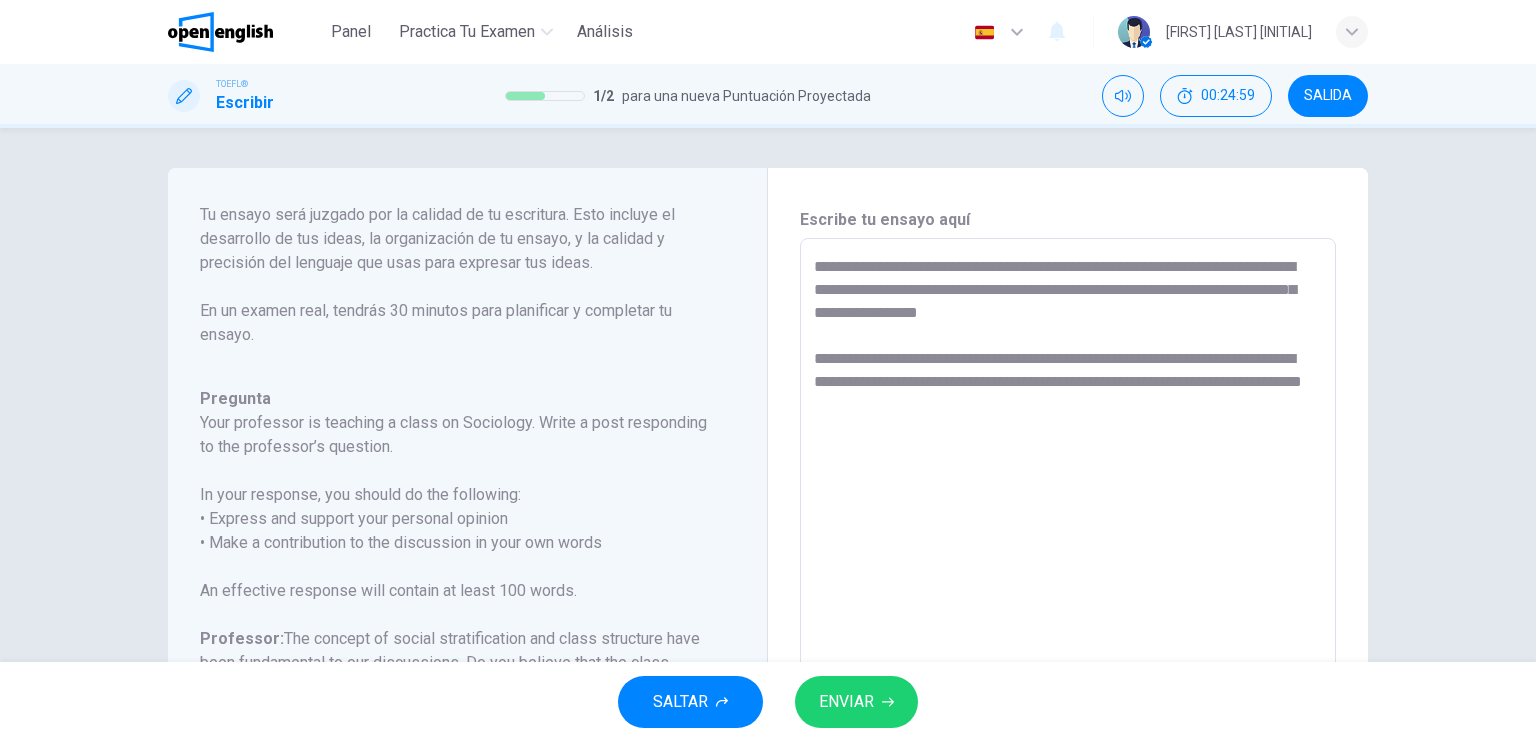 click on "**********" at bounding box center (1068, 572) 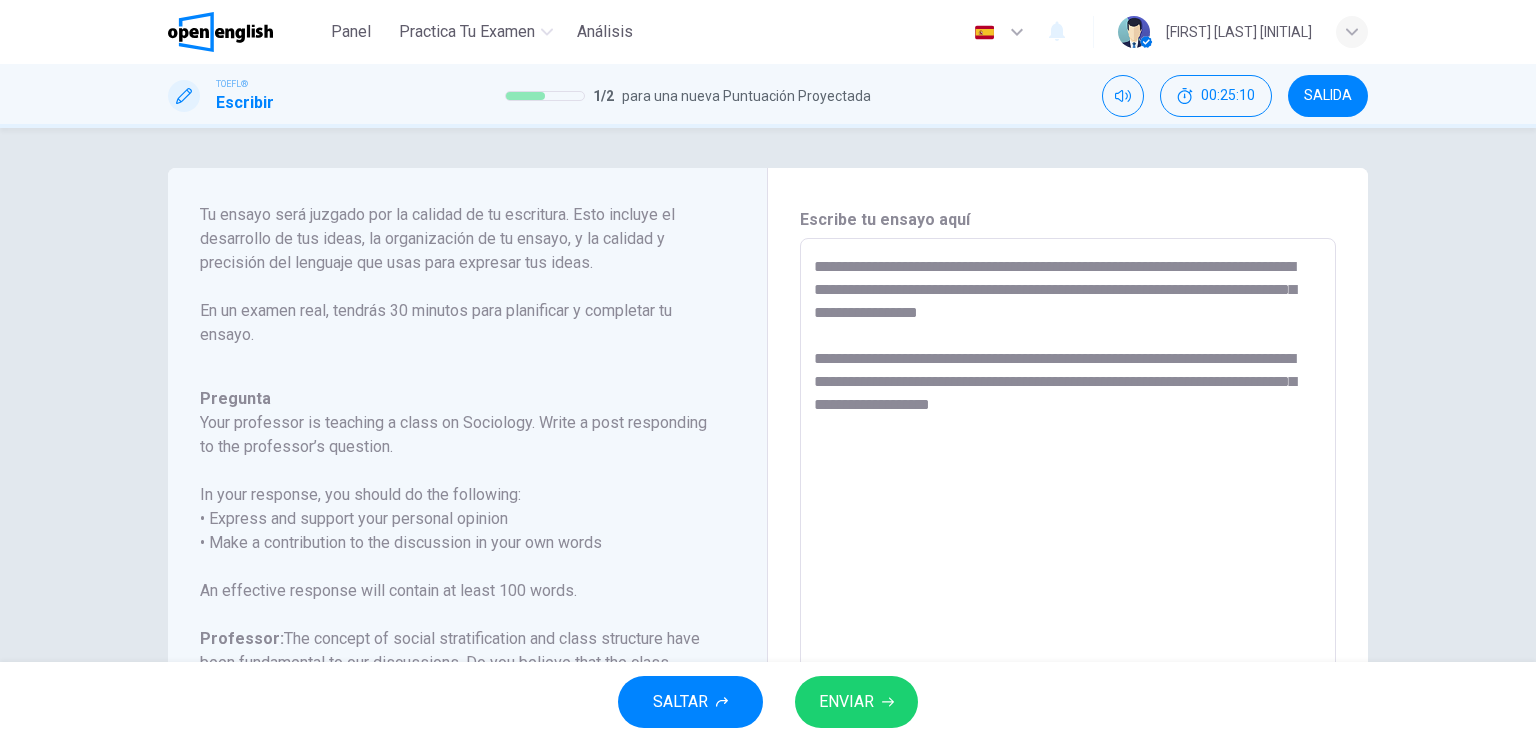 click on "**********" at bounding box center [1068, 572] 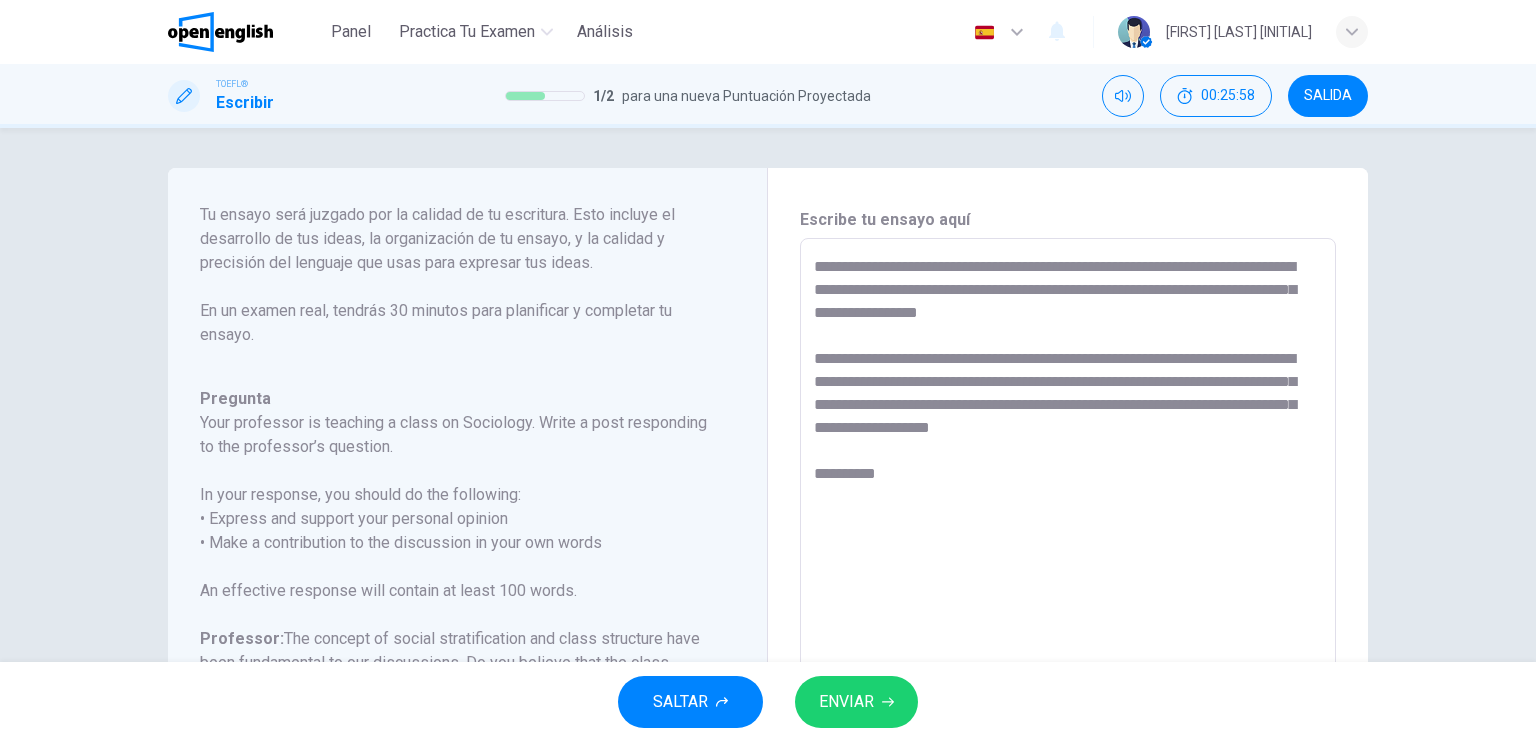 click on "**********" at bounding box center [1068, 572] 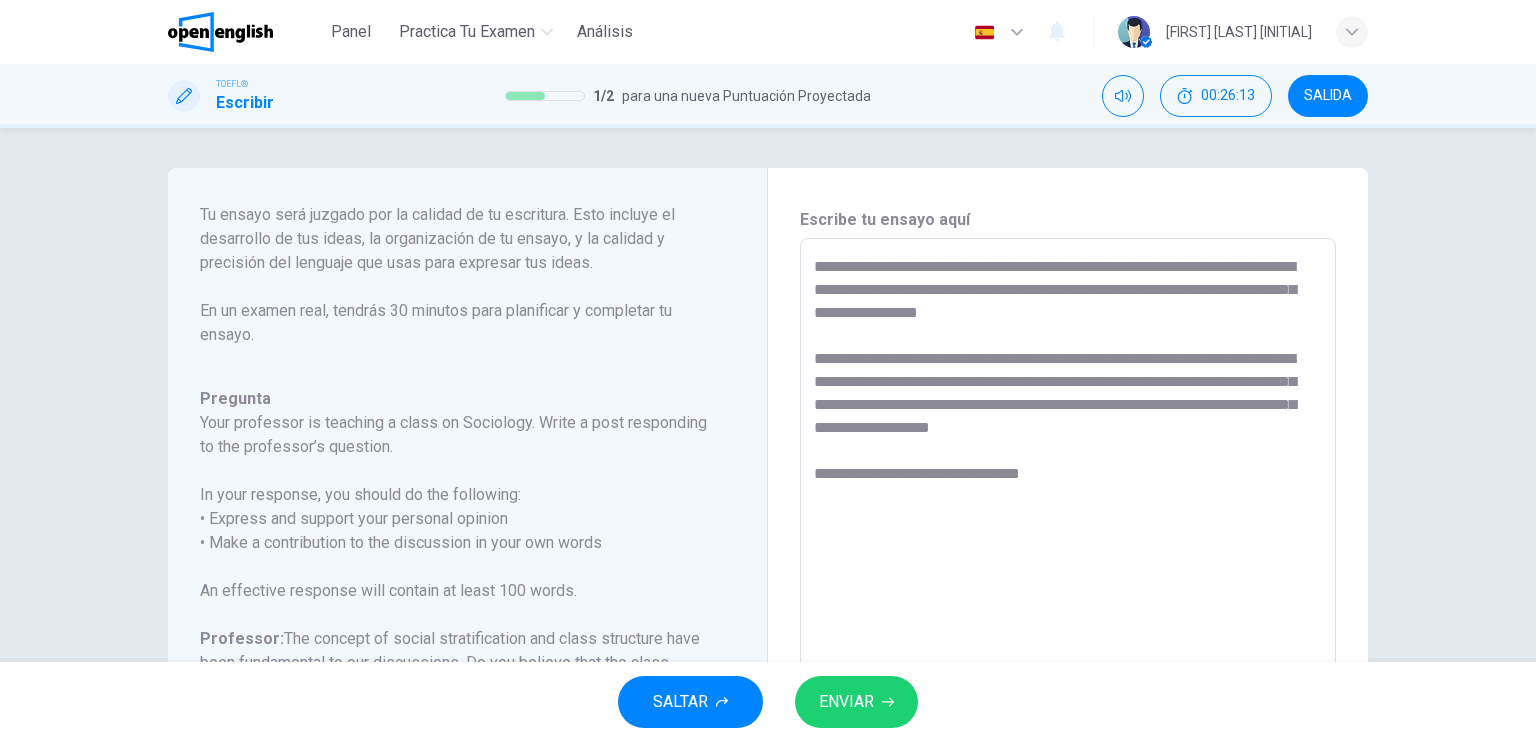 click on "**********" at bounding box center [1068, 572] 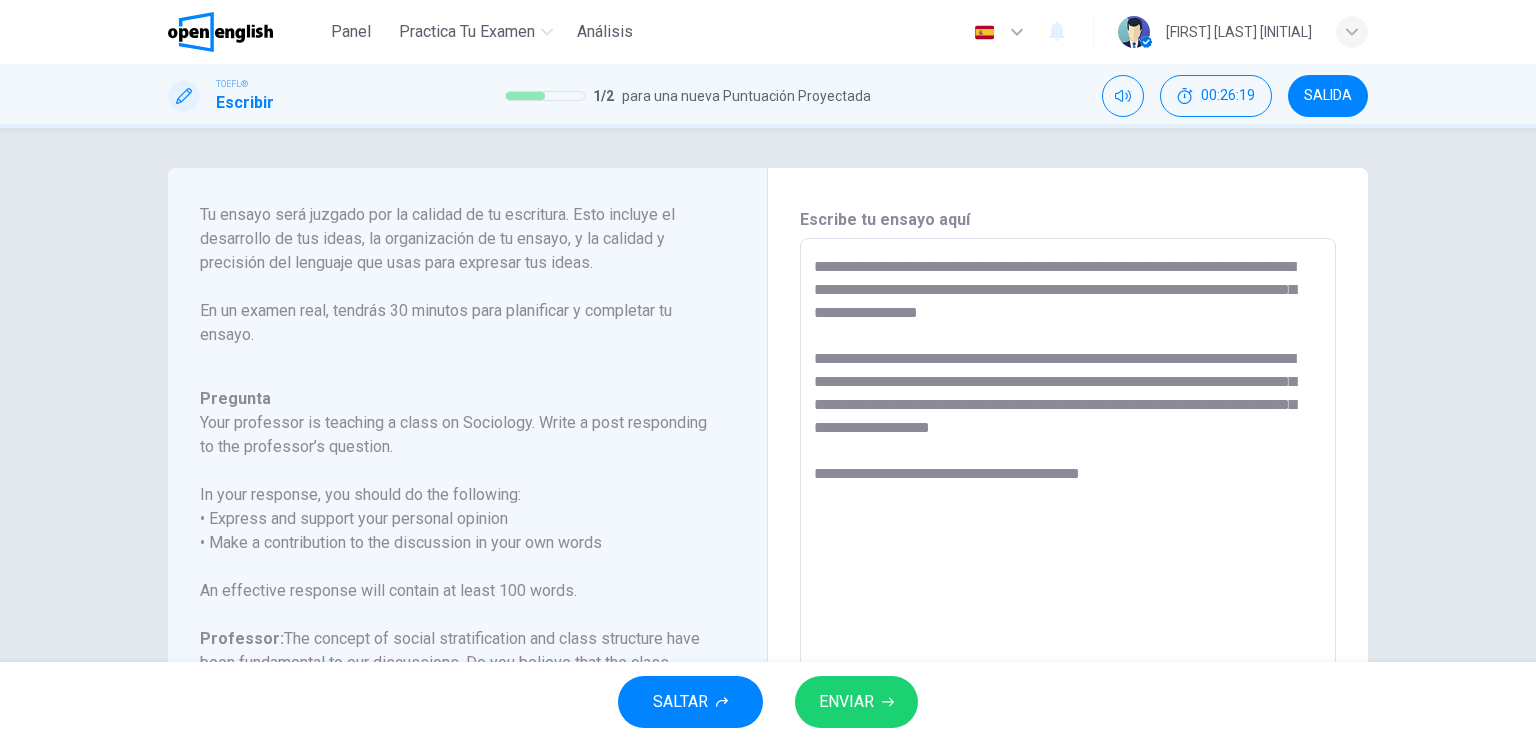 click on "**********" at bounding box center (1068, 572) 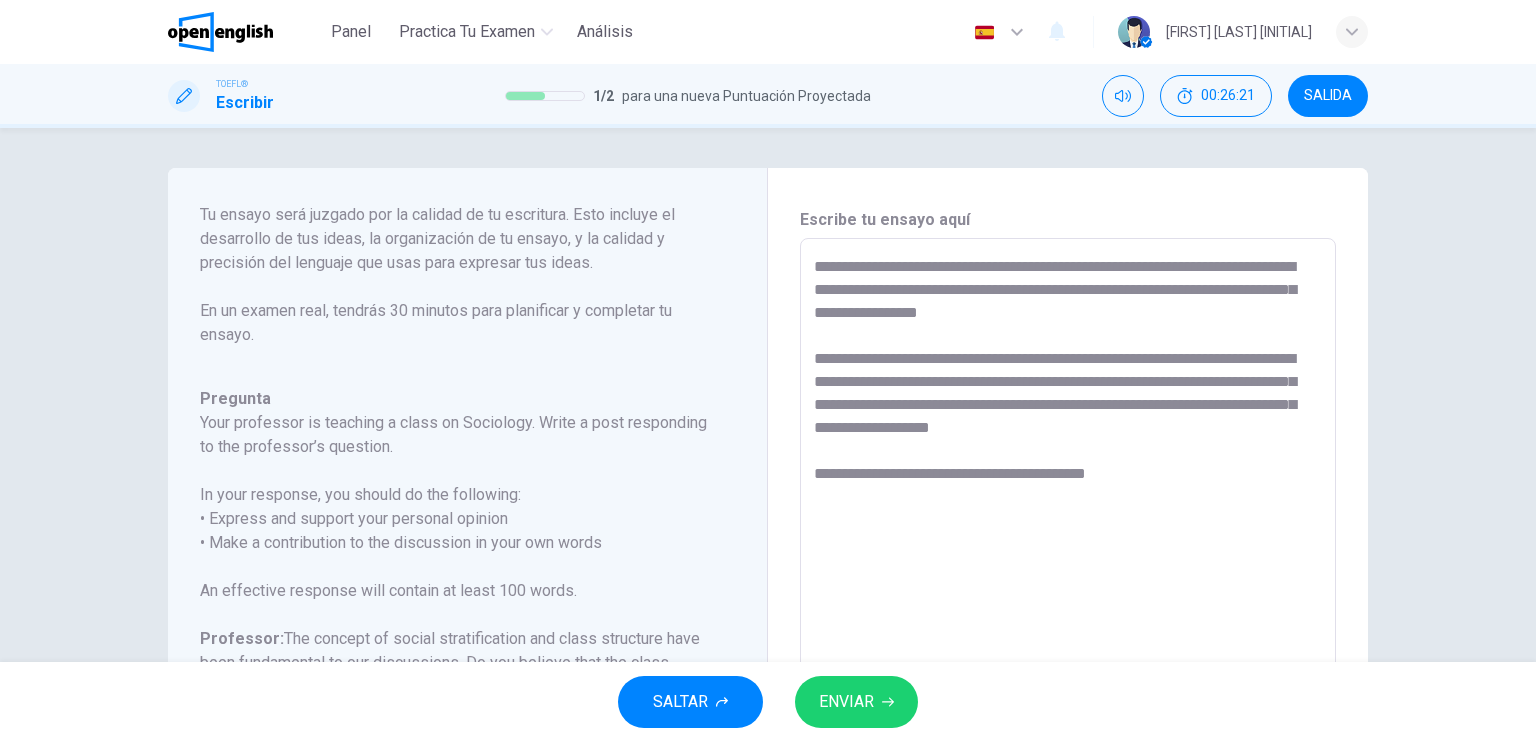 click on "**********" at bounding box center (1068, 572) 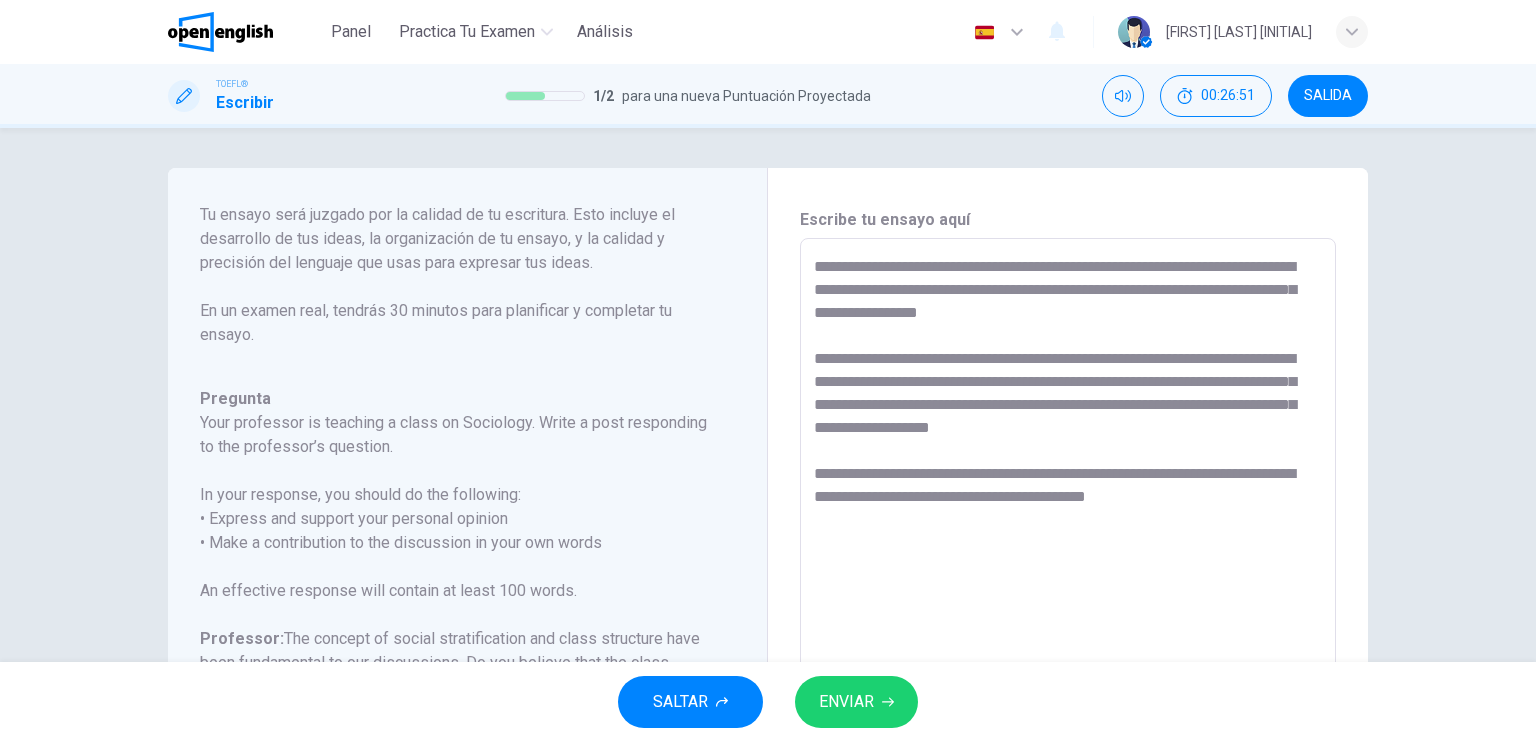 click on "**********" at bounding box center [1068, 572] 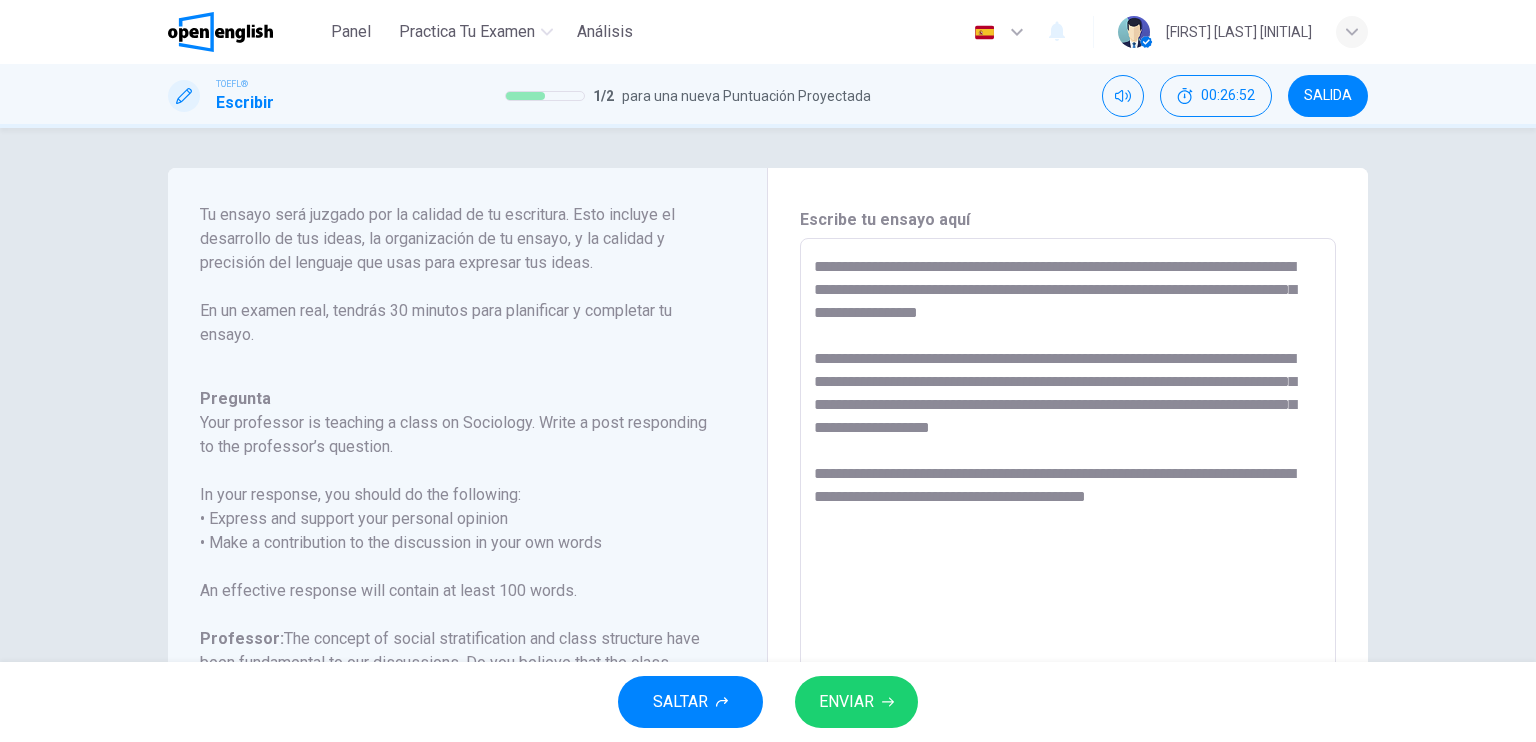 click on "**********" at bounding box center (1068, 572) 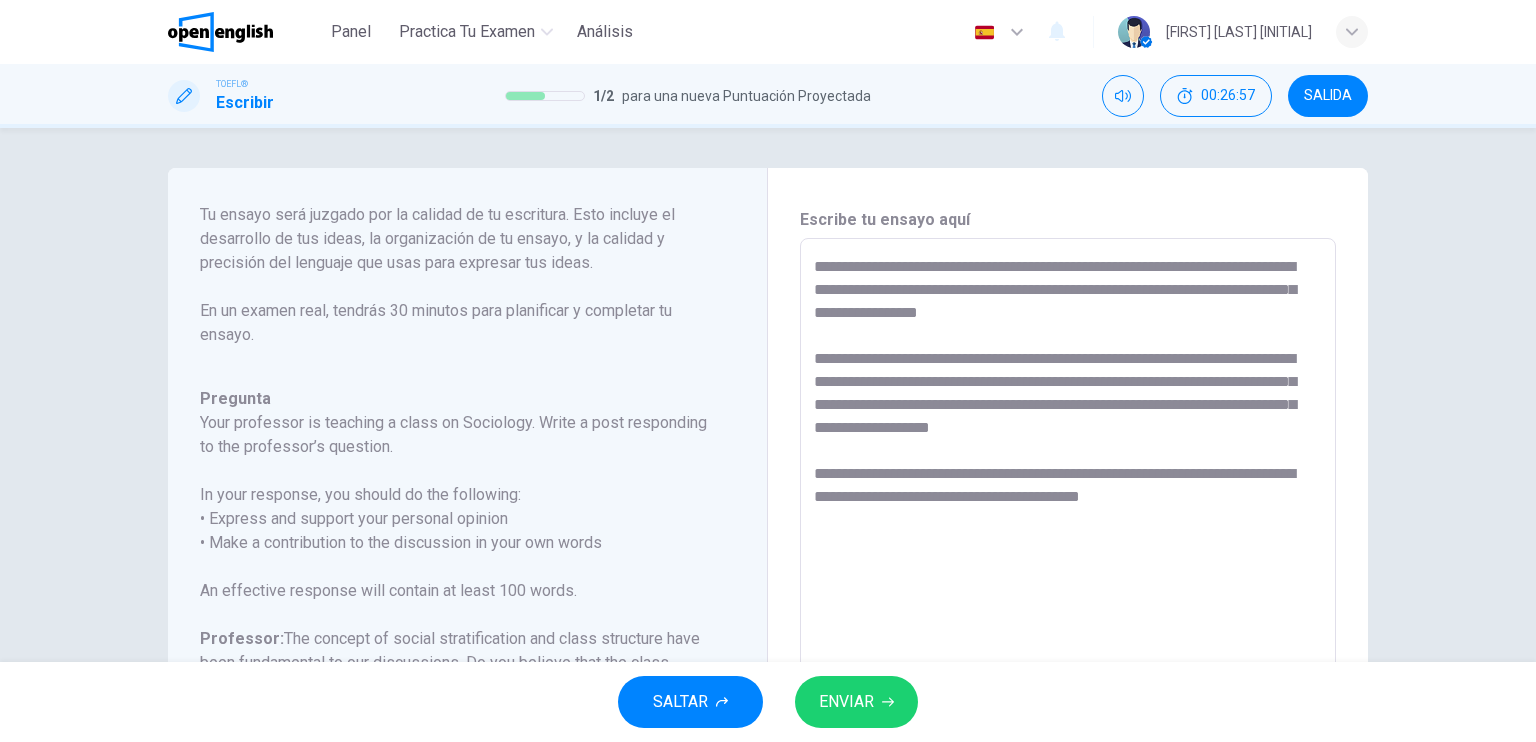 click on "**********" at bounding box center (1068, 572) 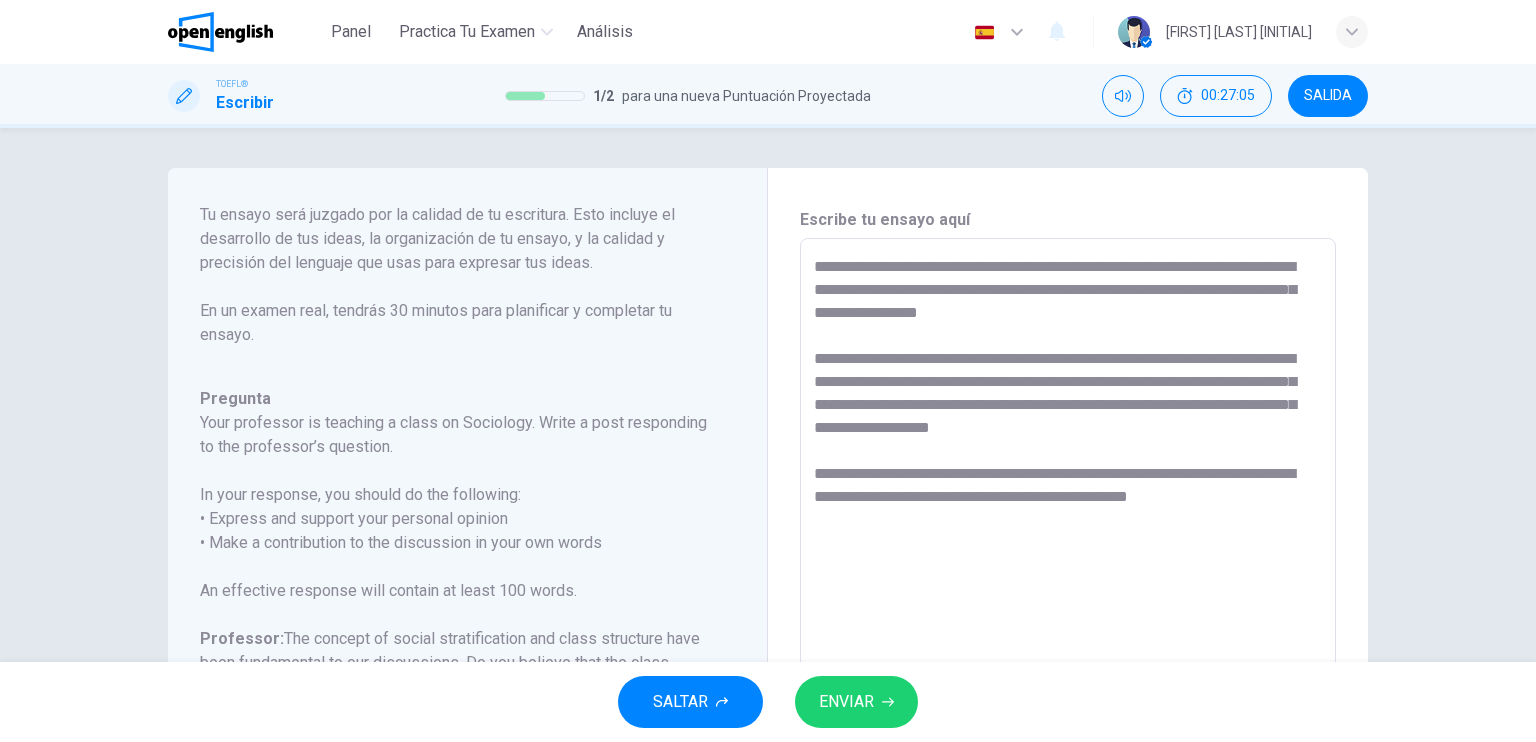 click on "**********" at bounding box center (1068, 572) 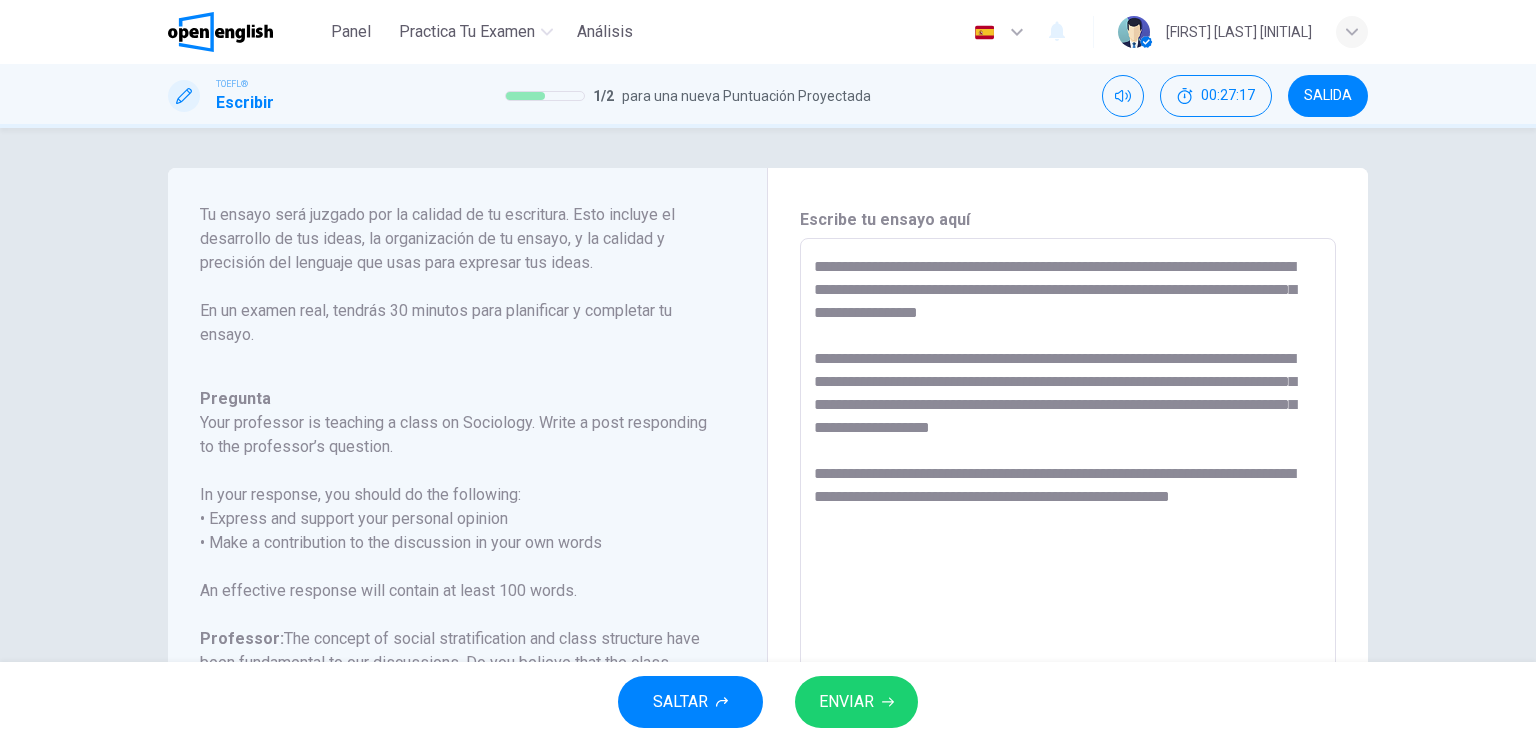 click on "**********" at bounding box center (1068, 572) 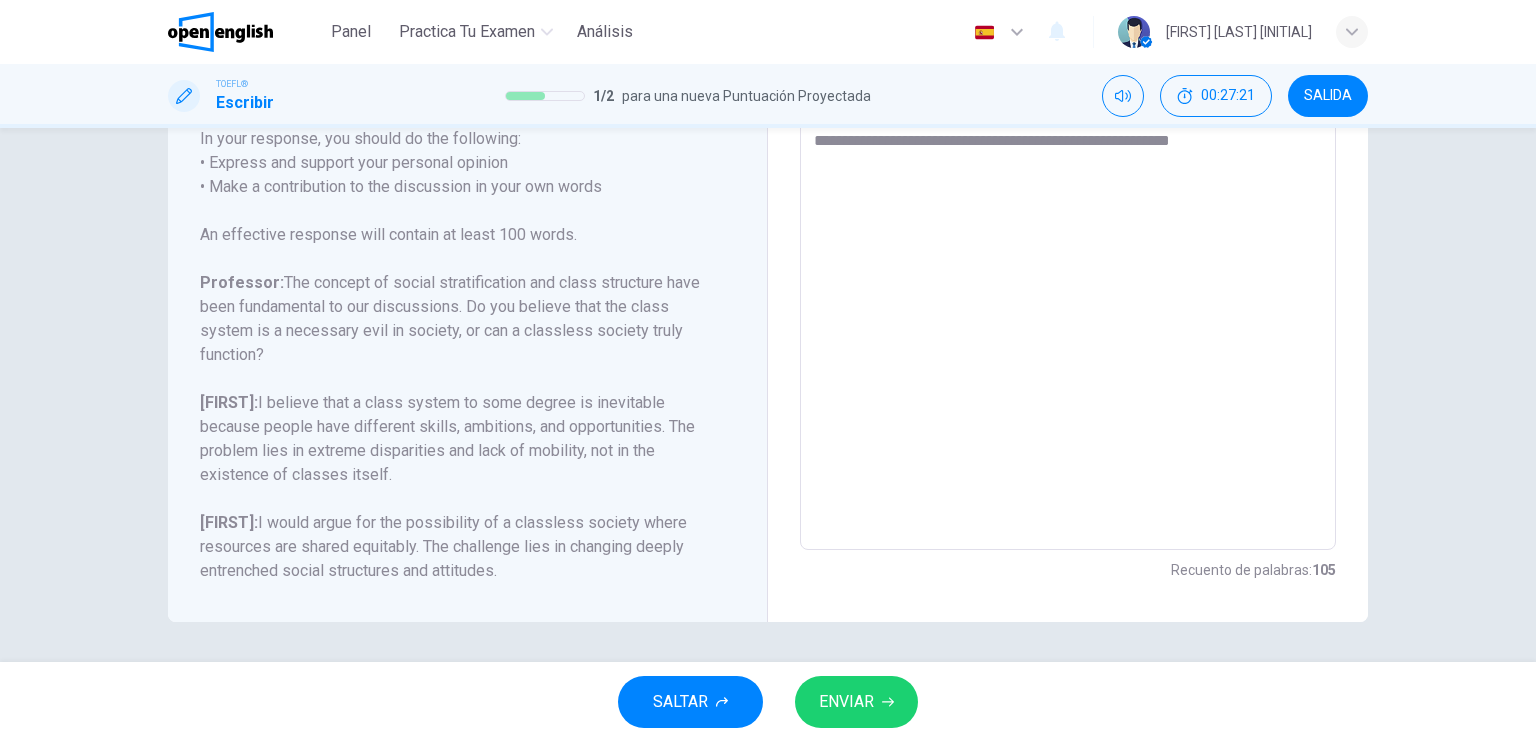 scroll, scrollTop: 113, scrollLeft: 0, axis: vertical 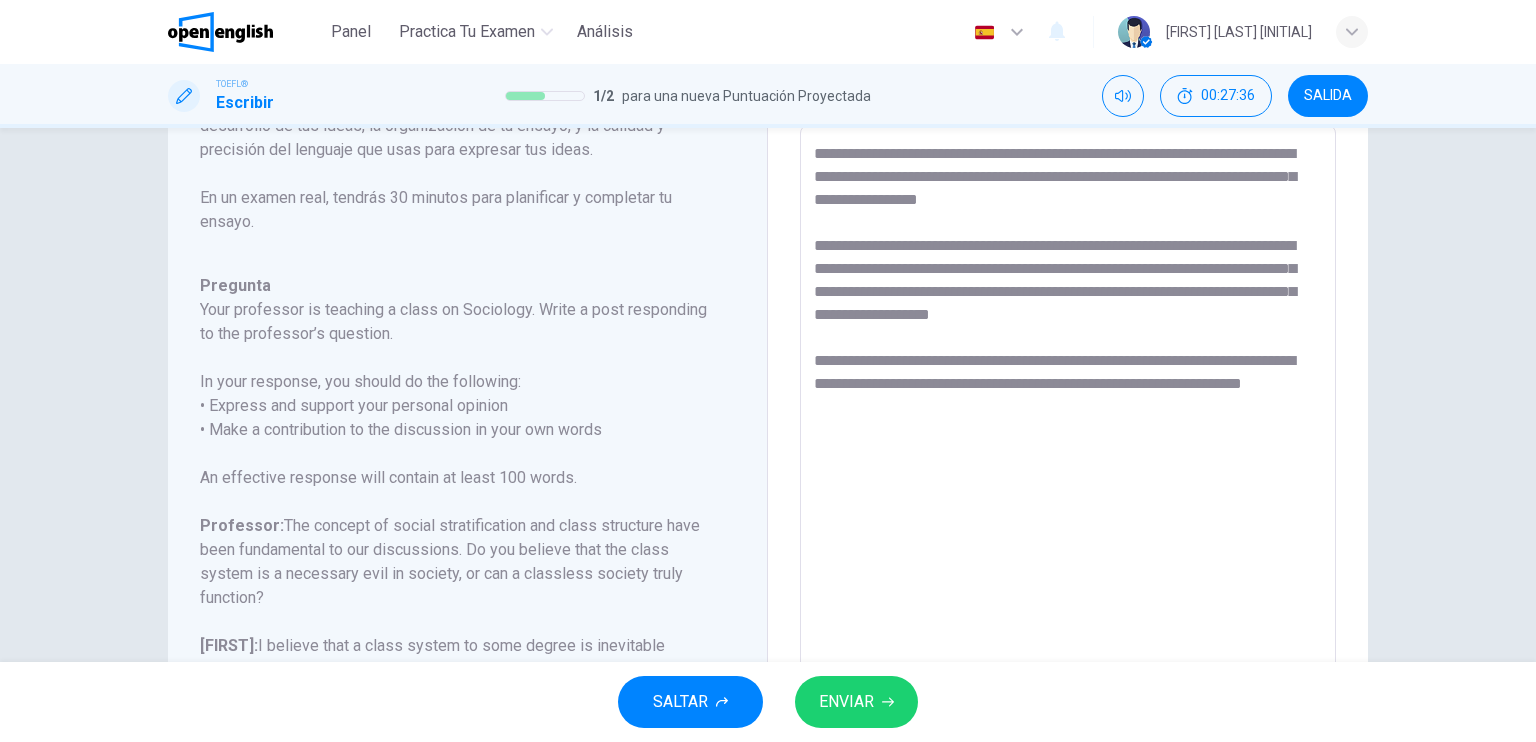click on "**********" at bounding box center [1068, 459] 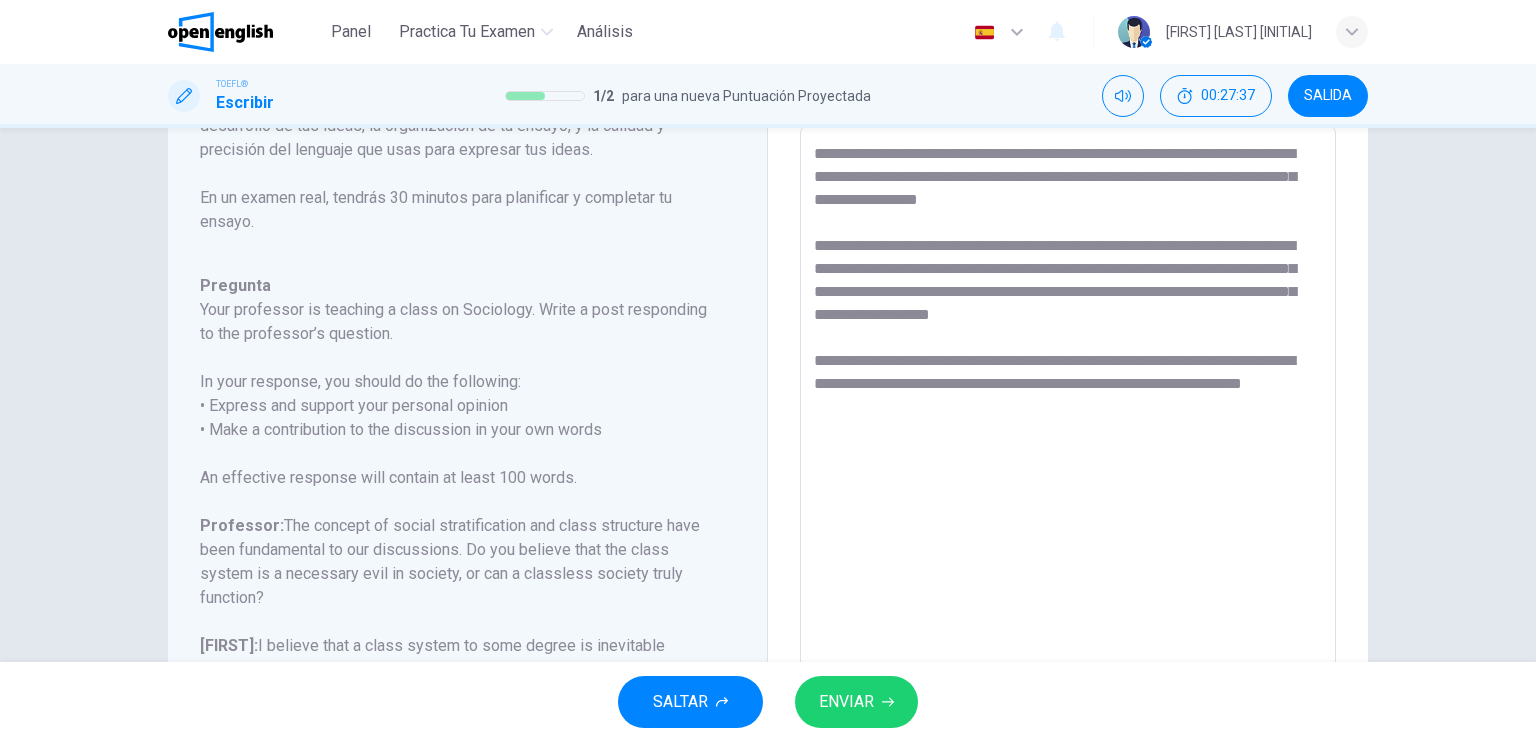 click on "**********" at bounding box center (1068, 459) 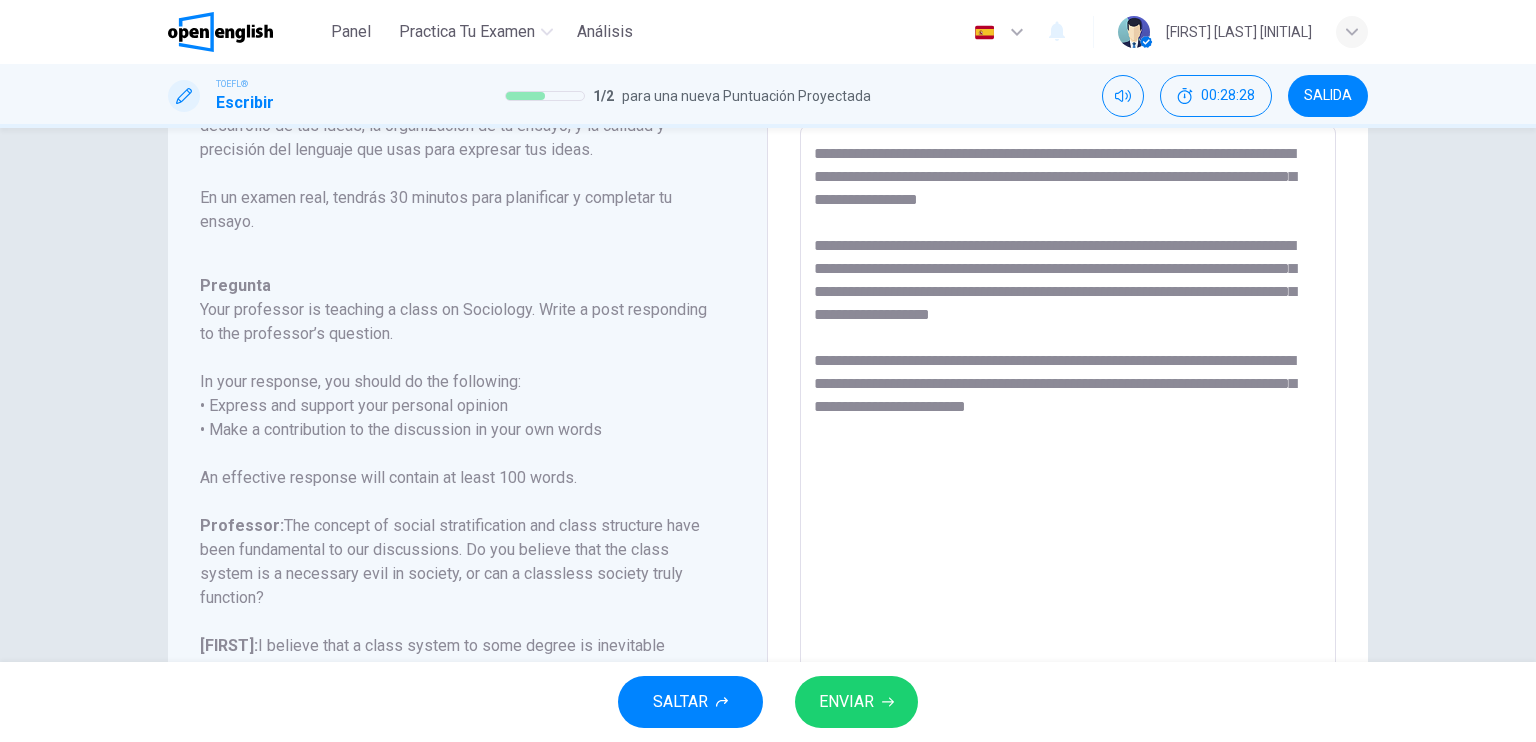 click on "**********" at bounding box center [1068, 459] 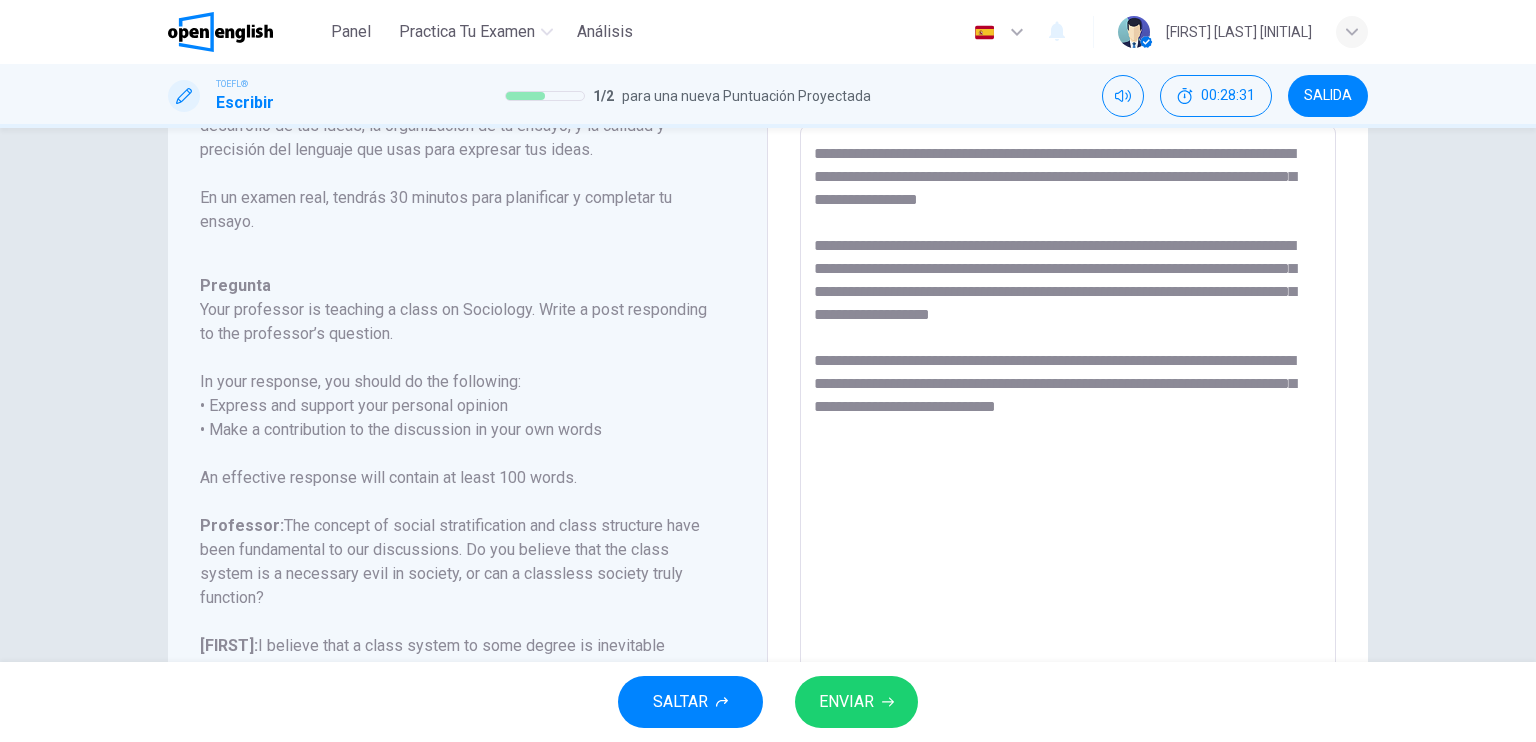click on "**********" at bounding box center [1068, 459] 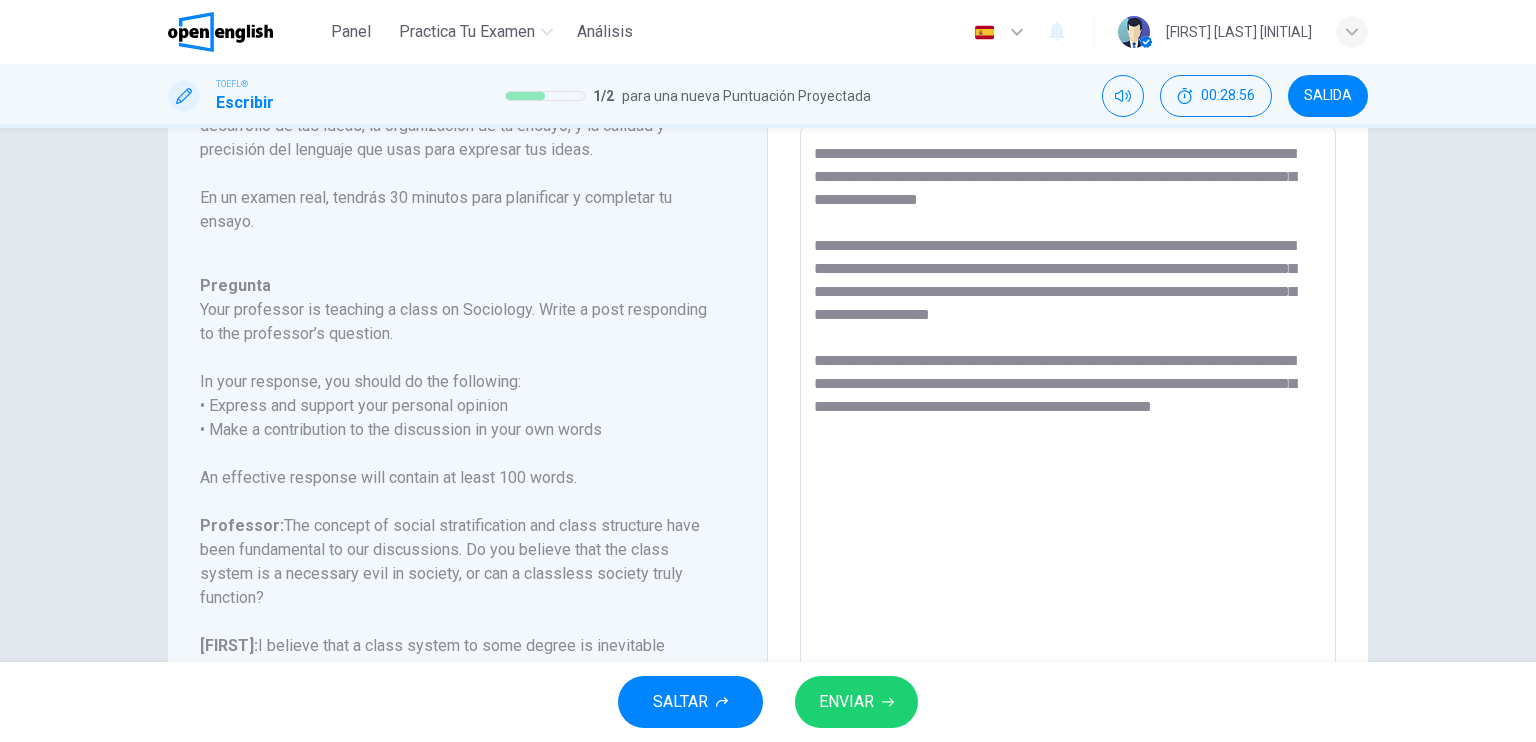 click on "**********" at bounding box center (1068, 459) 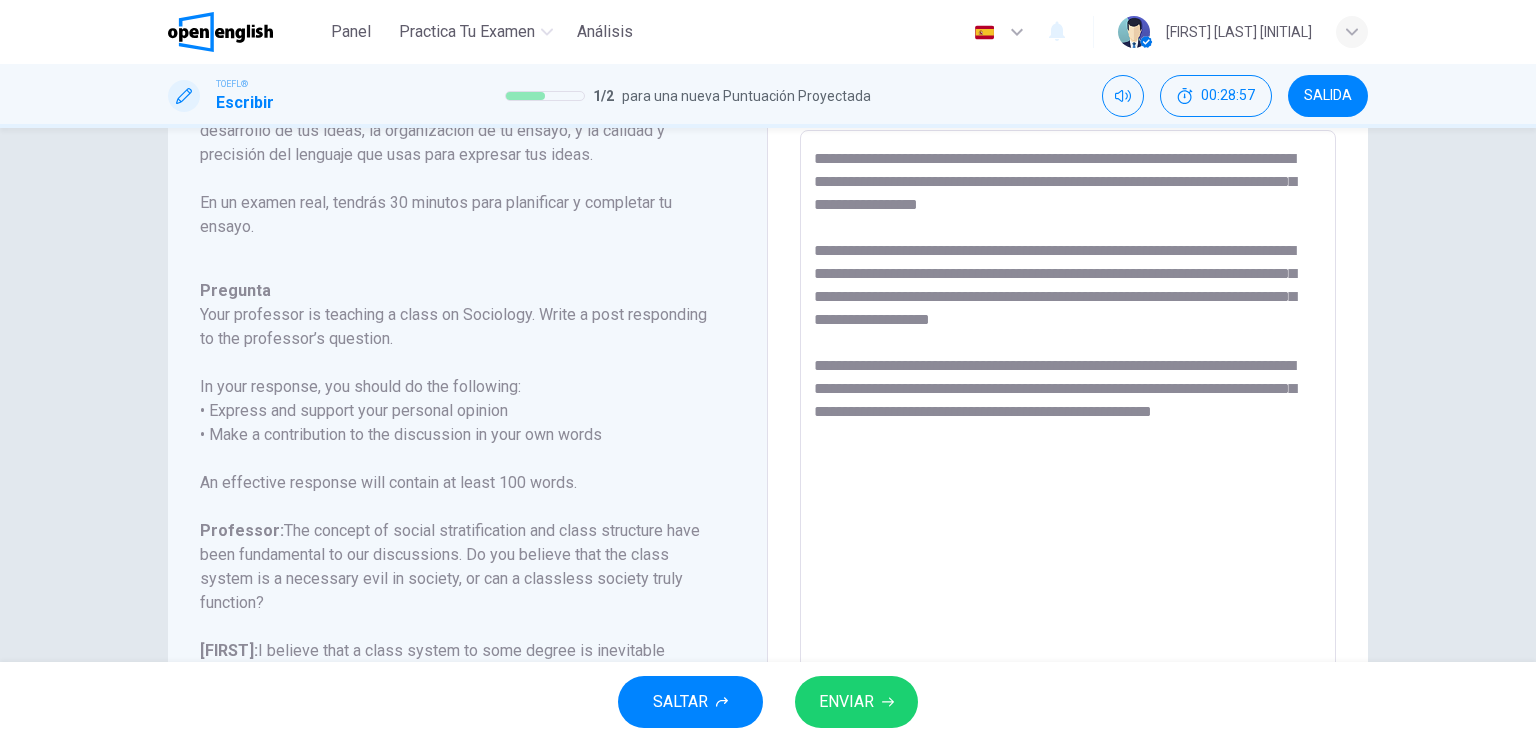 scroll, scrollTop: 107, scrollLeft: 0, axis: vertical 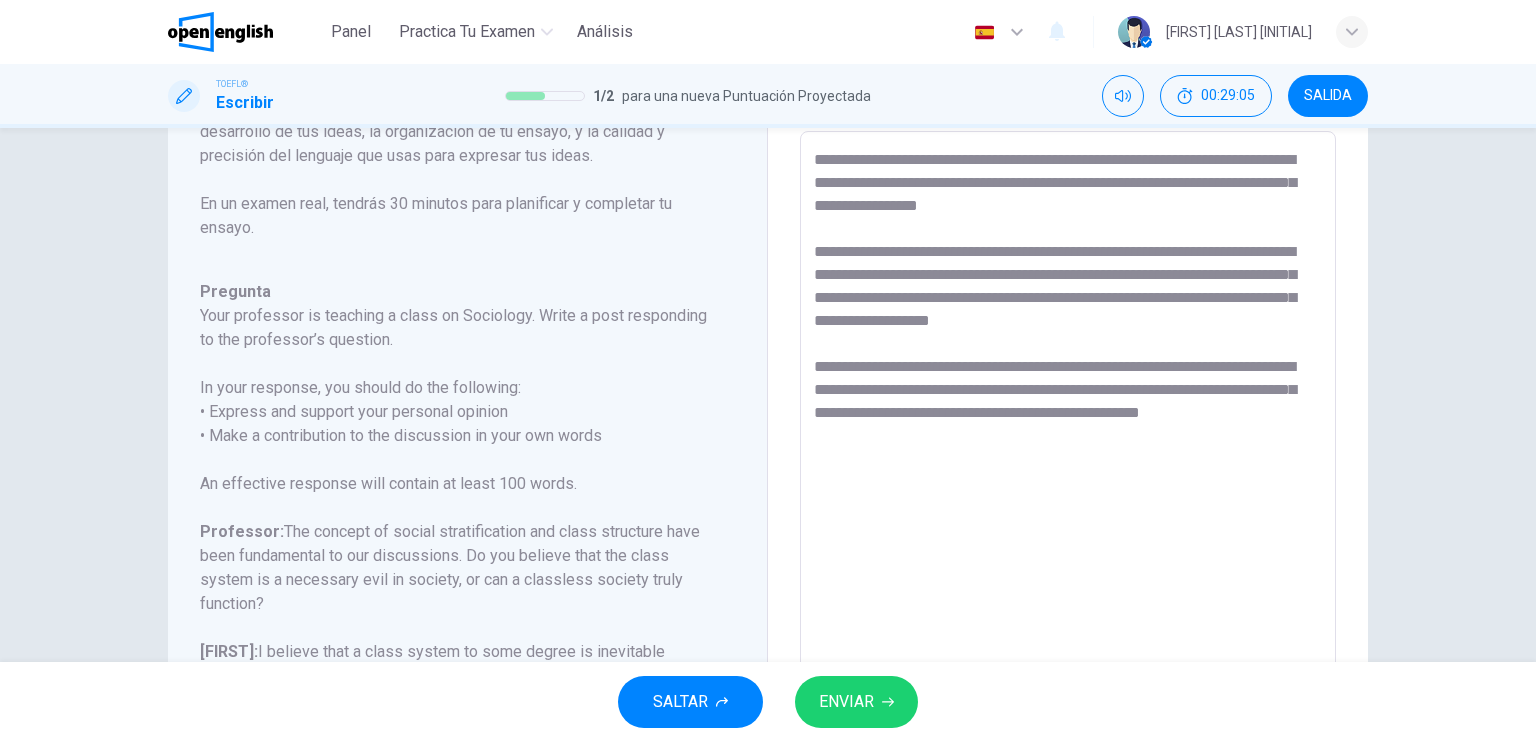 click on "**********" at bounding box center (1068, 465) 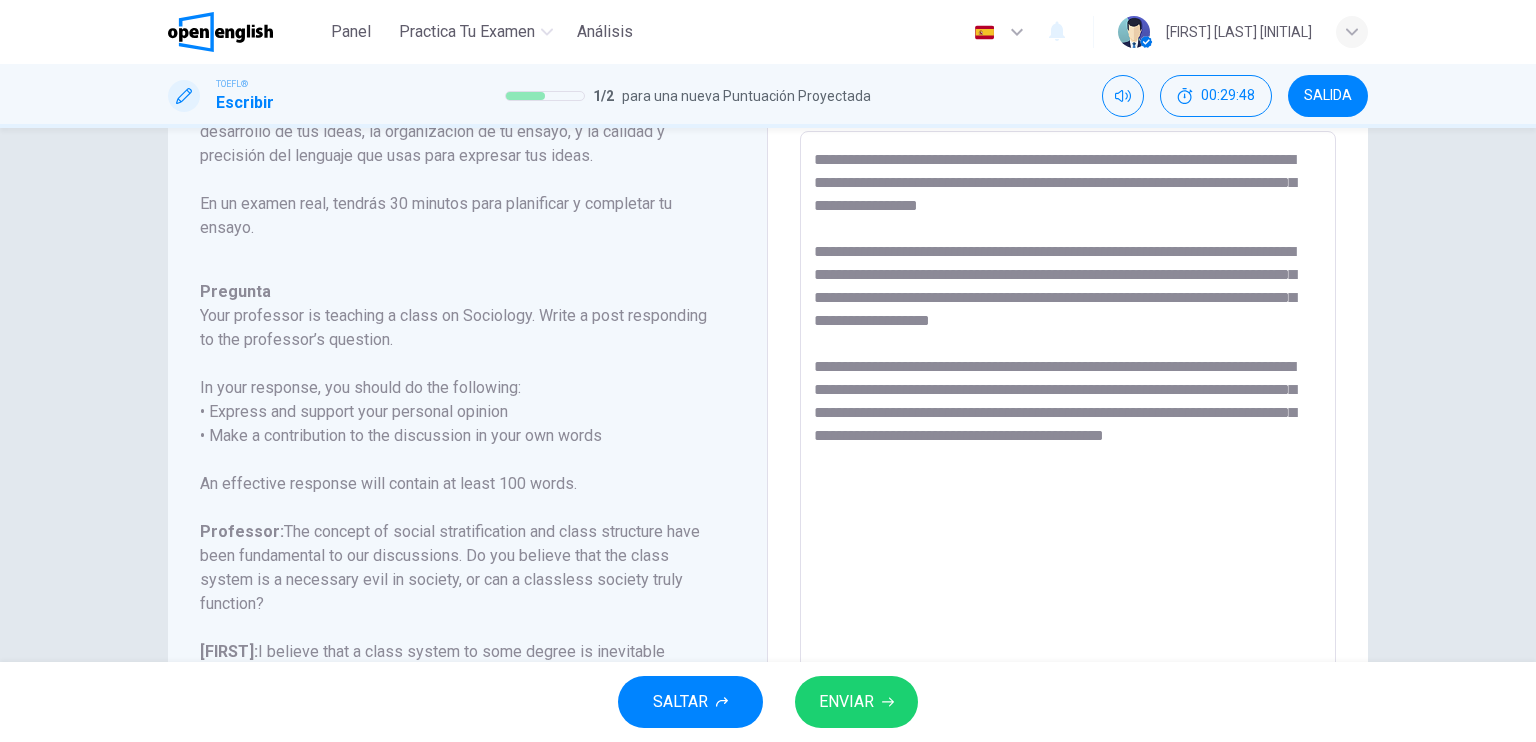 click on "**********" at bounding box center (1068, 465) 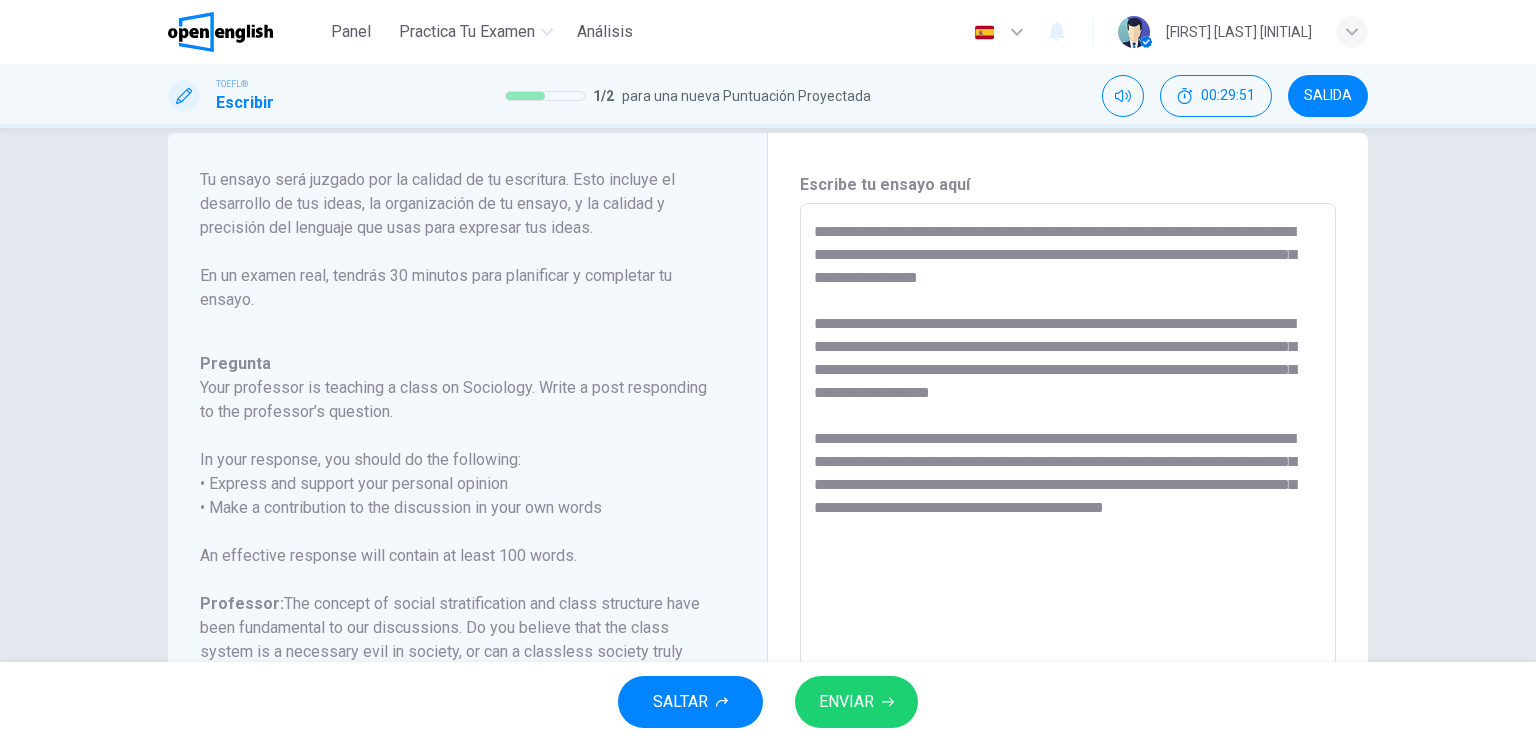 scroll, scrollTop: 35, scrollLeft: 0, axis: vertical 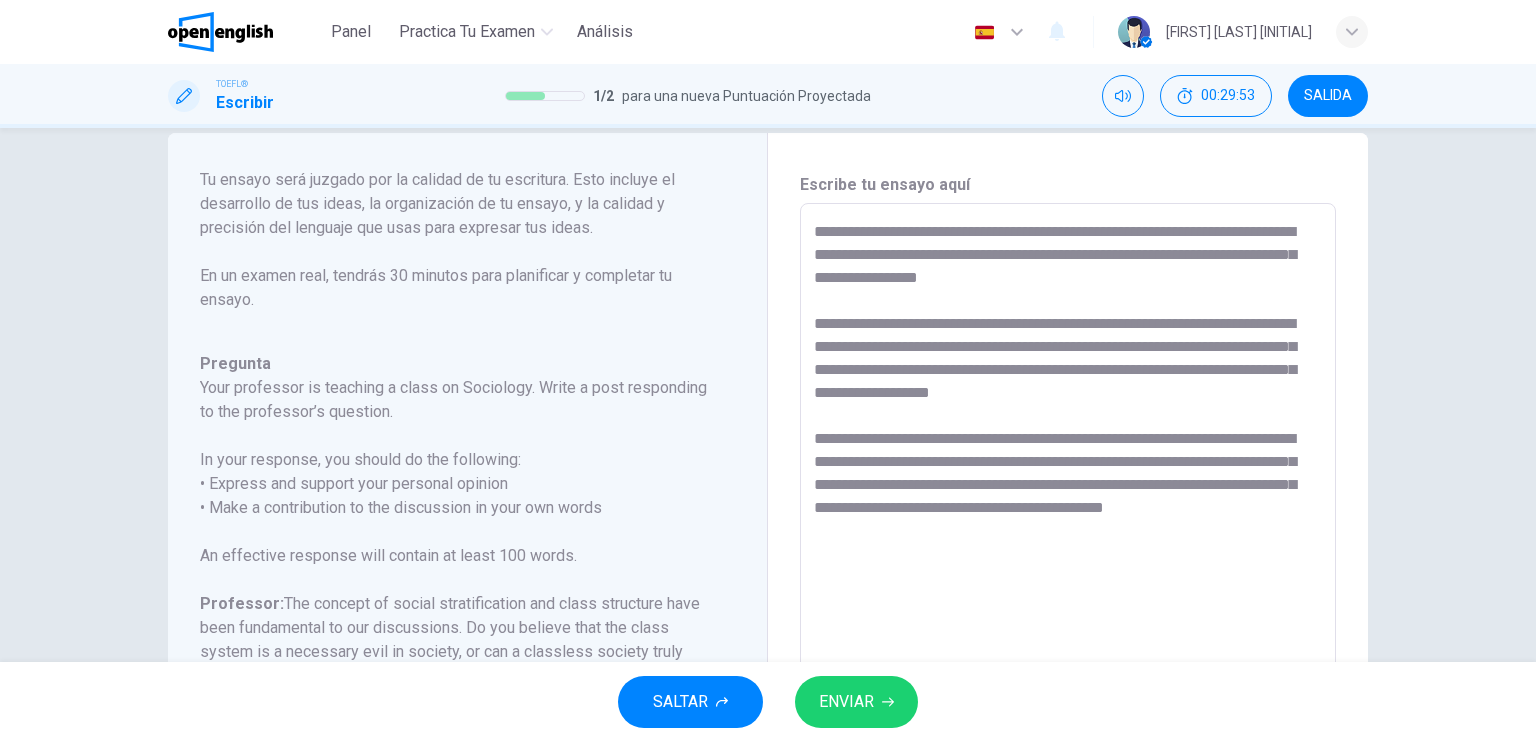 click on "**********" at bounding box center [1068, 537] 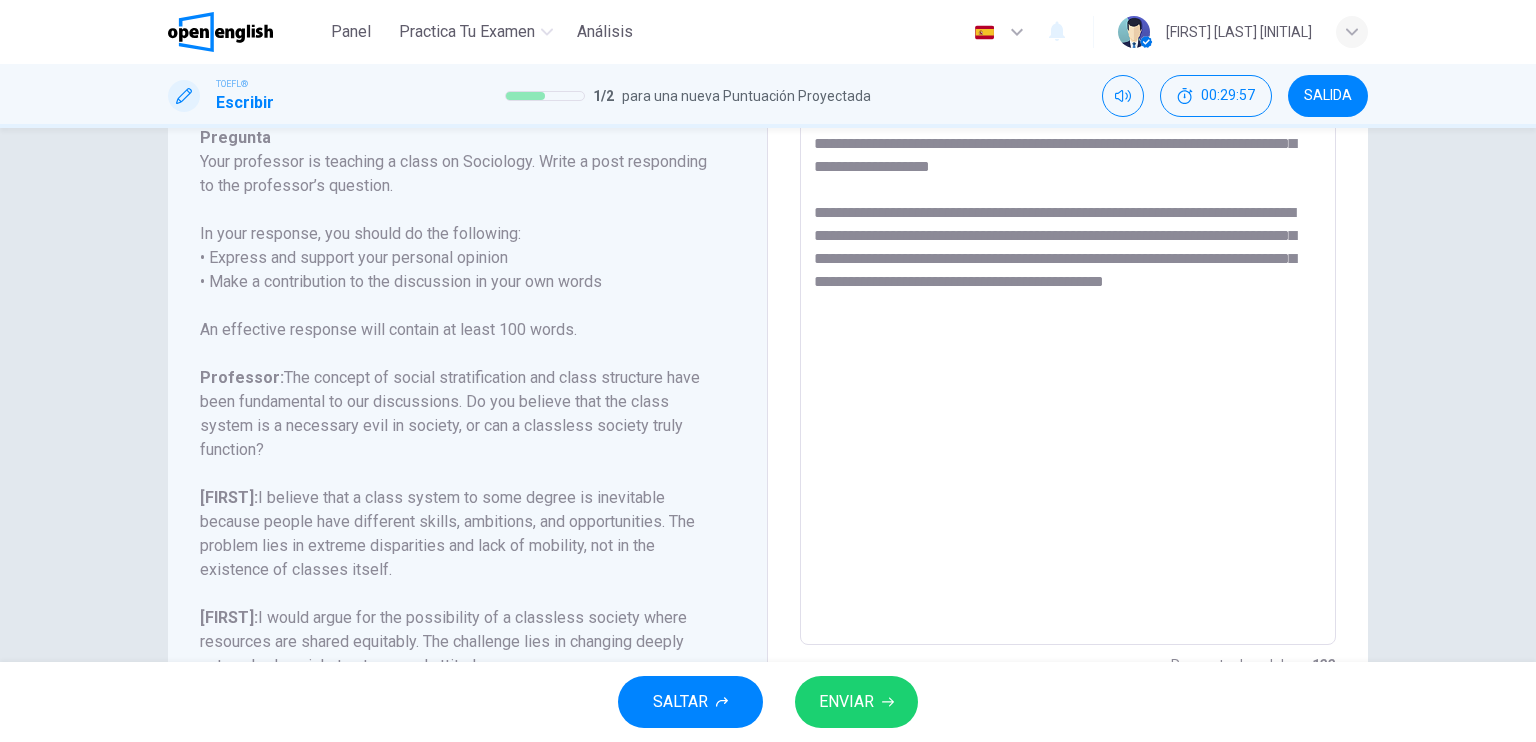 scroll, scrollTop: 356, scrollLeft: 0, axis: vertical 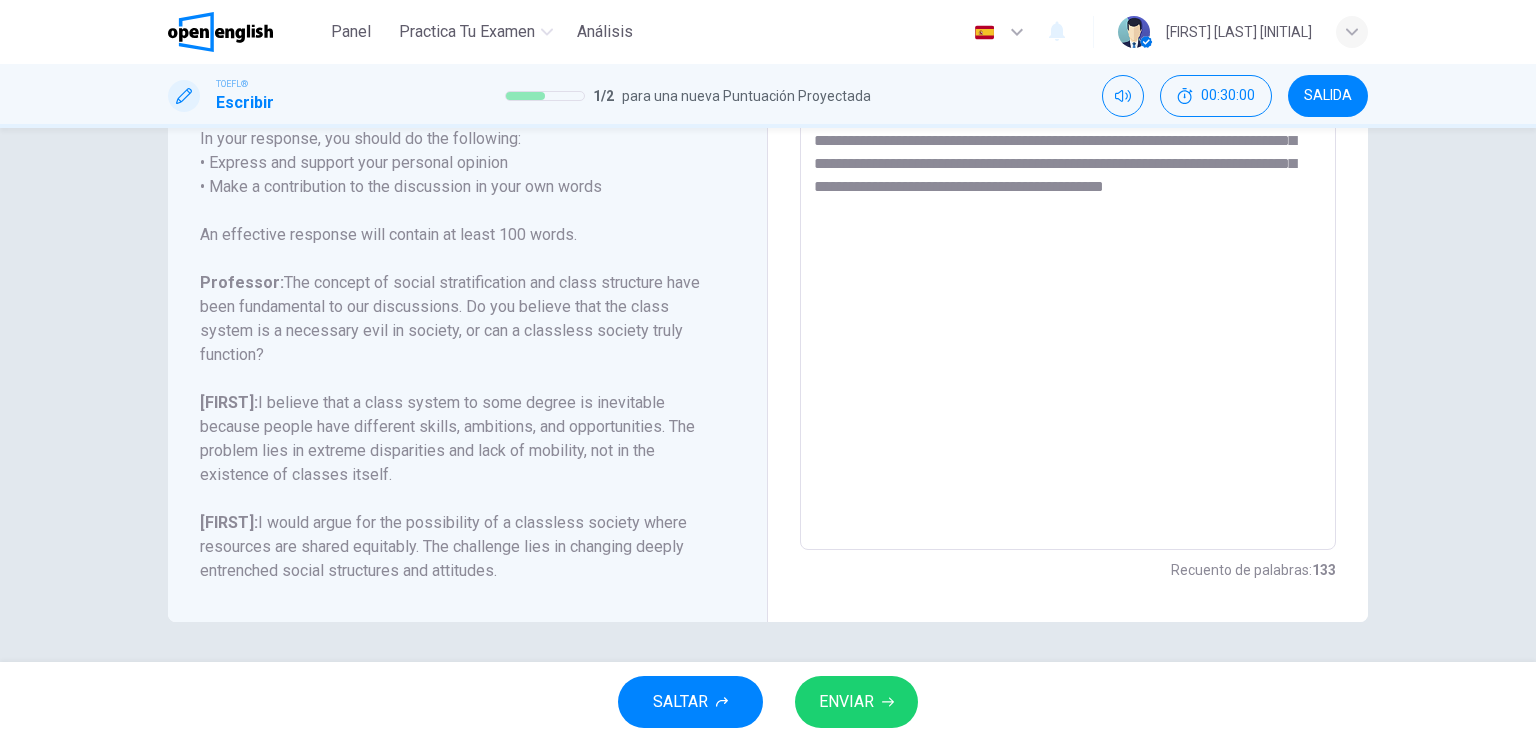 type on "**********" 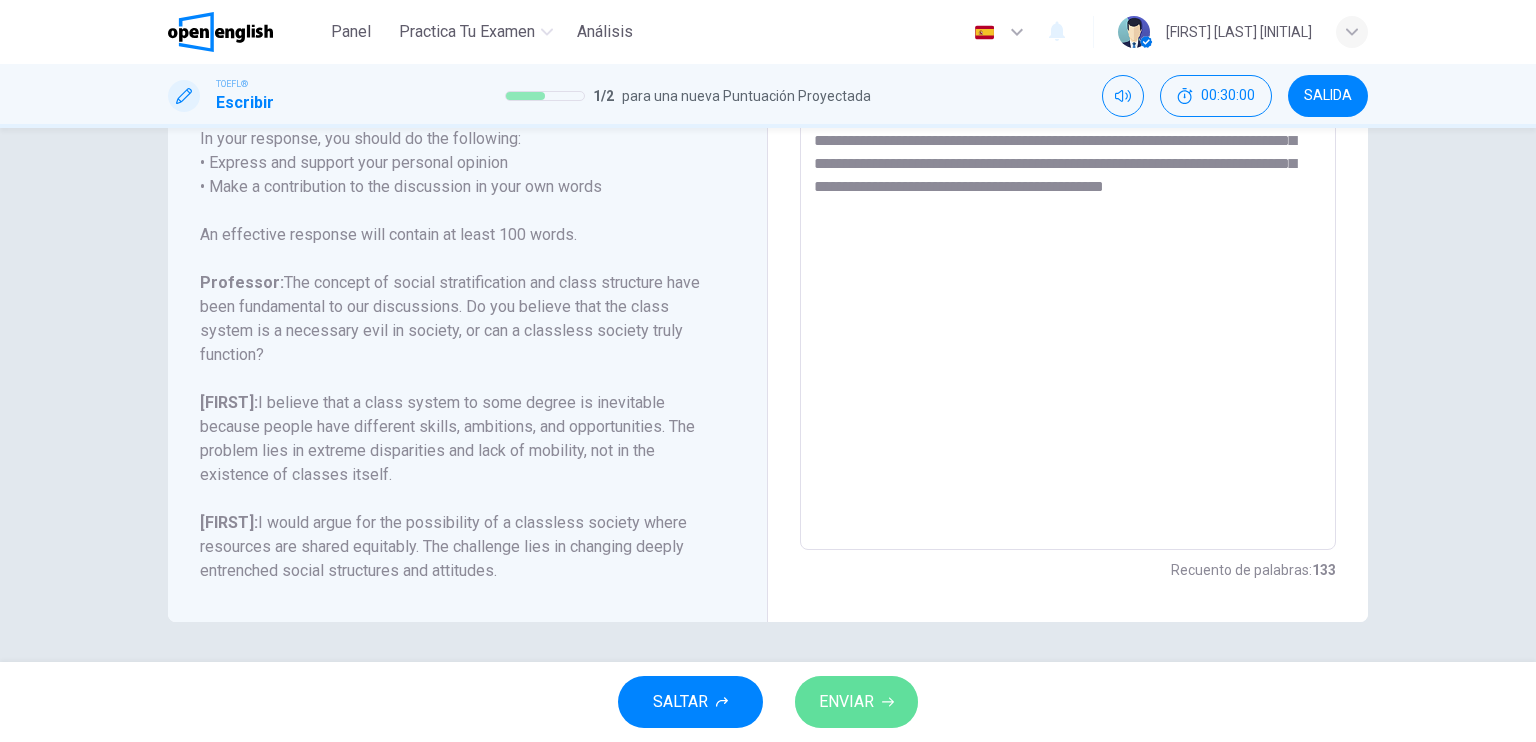 click on "ENVIAR" at bounding box center (856, 702) 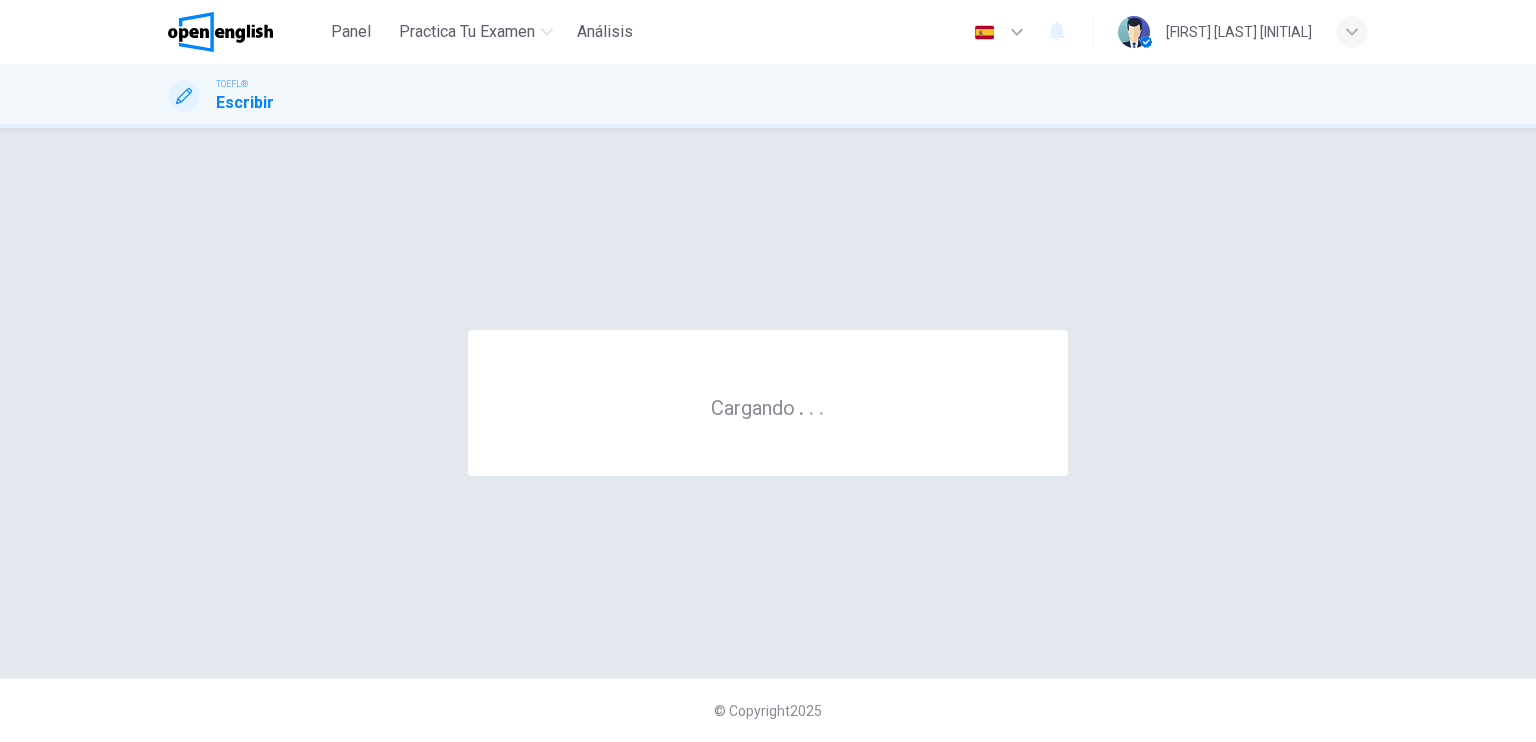 scroll, scrollTop: 0, scrollLeft: 0, axis: both 